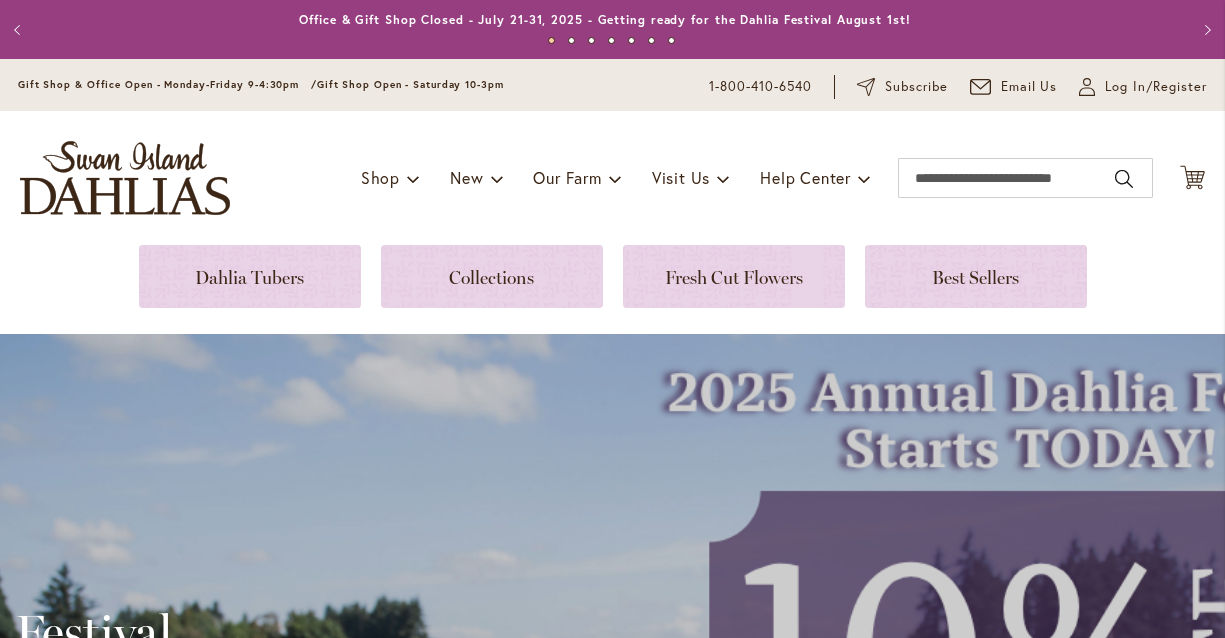 scroll, scrollTop: 0, scrollLeft: 0, axis: both 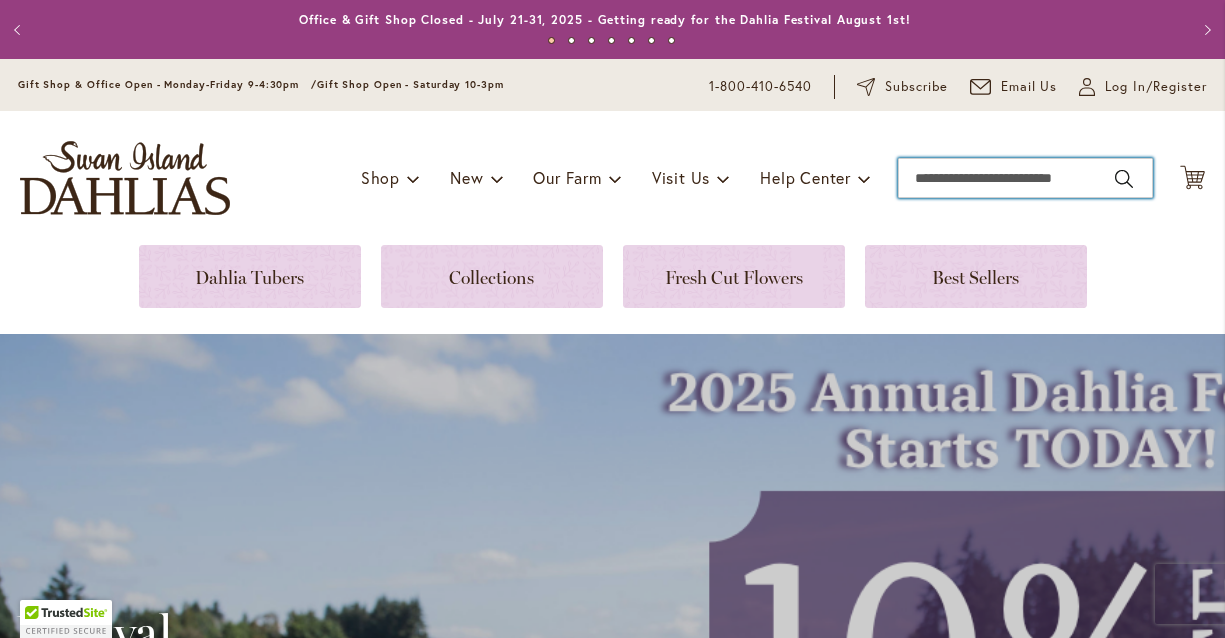 click on "Search" at bounding box center [1025, 178] 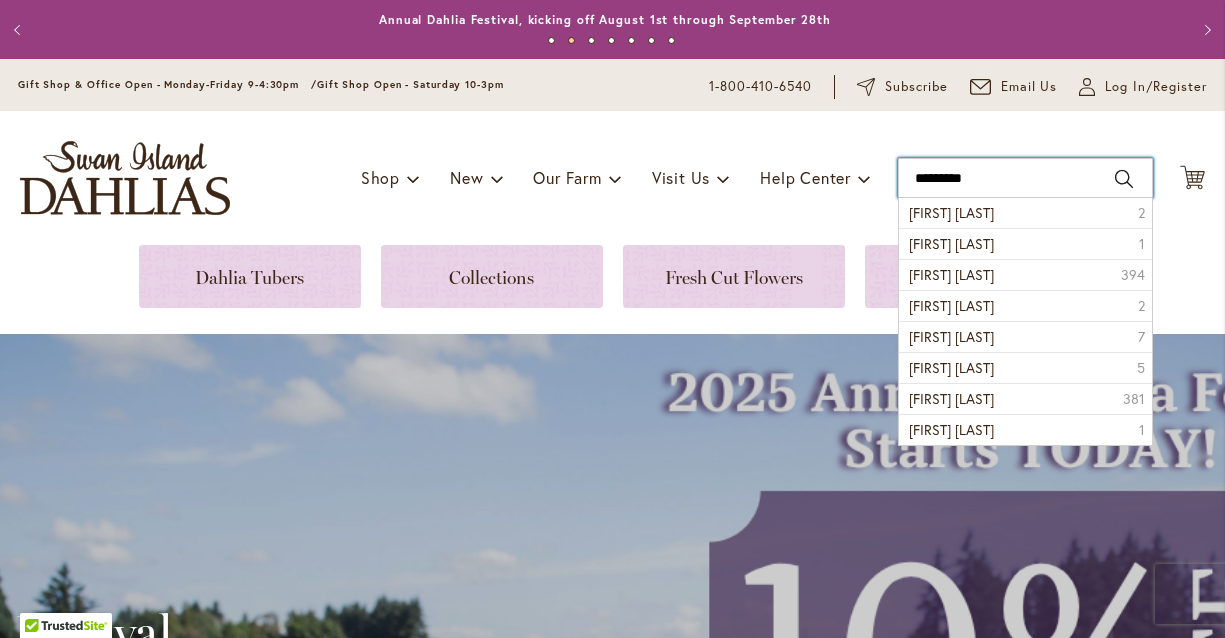type on "**********" 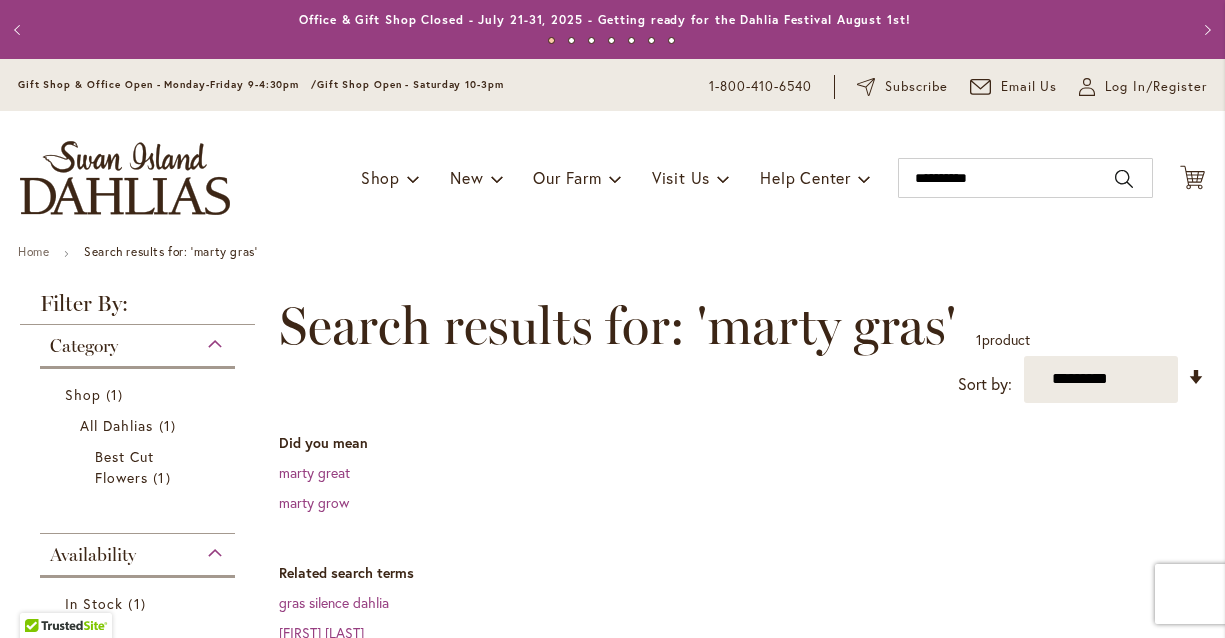 scroll, scrollTop: 0, scrollLeft: 0, axis: both 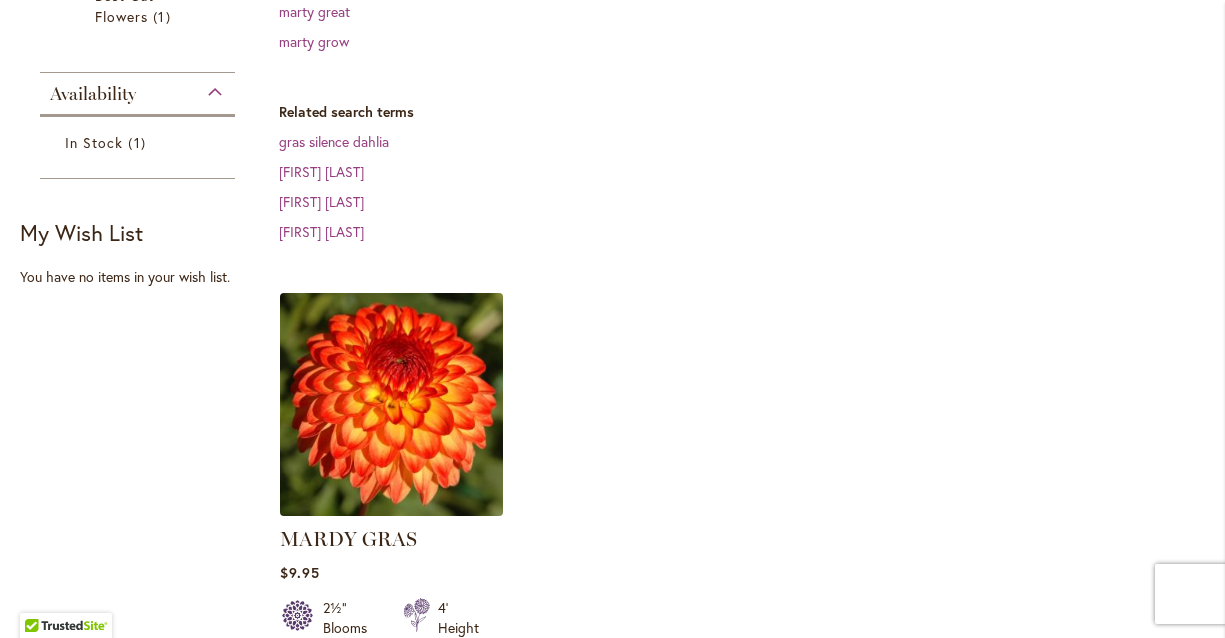 click at bounding box center [391, 404] 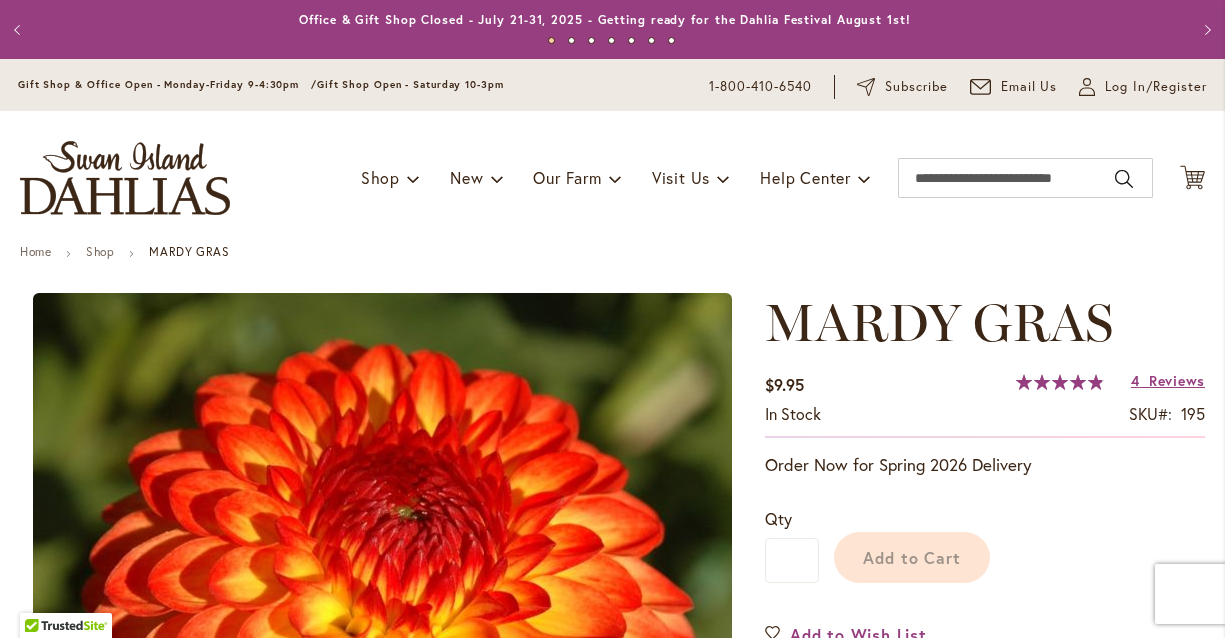 scroll, scrollTop: 0, scrollLeft: 0, axis: both 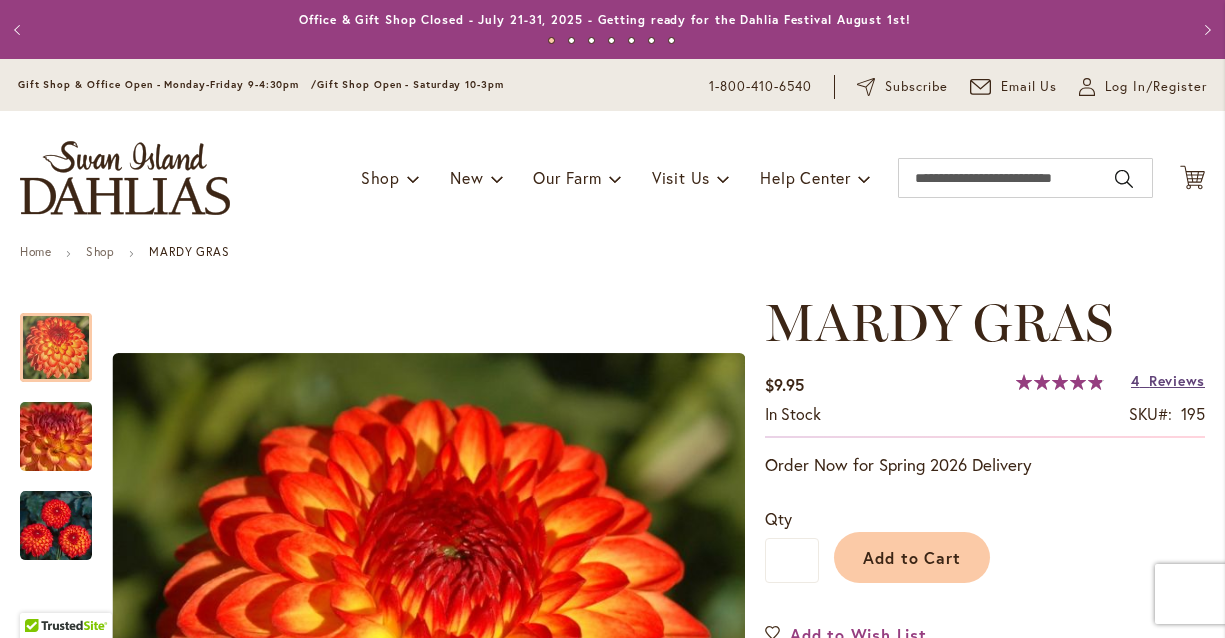 click on "Reviews" at bounding box center [1177, 380] 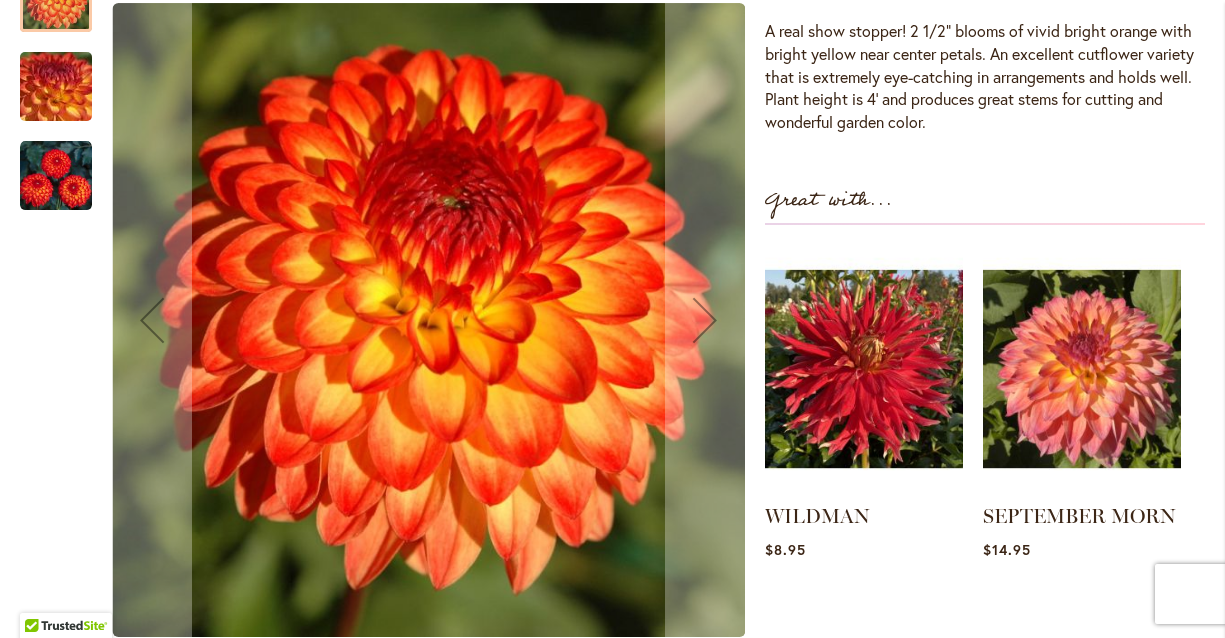 scroll, scrollTop: 709, scrollLeft: 0, axis: vertical 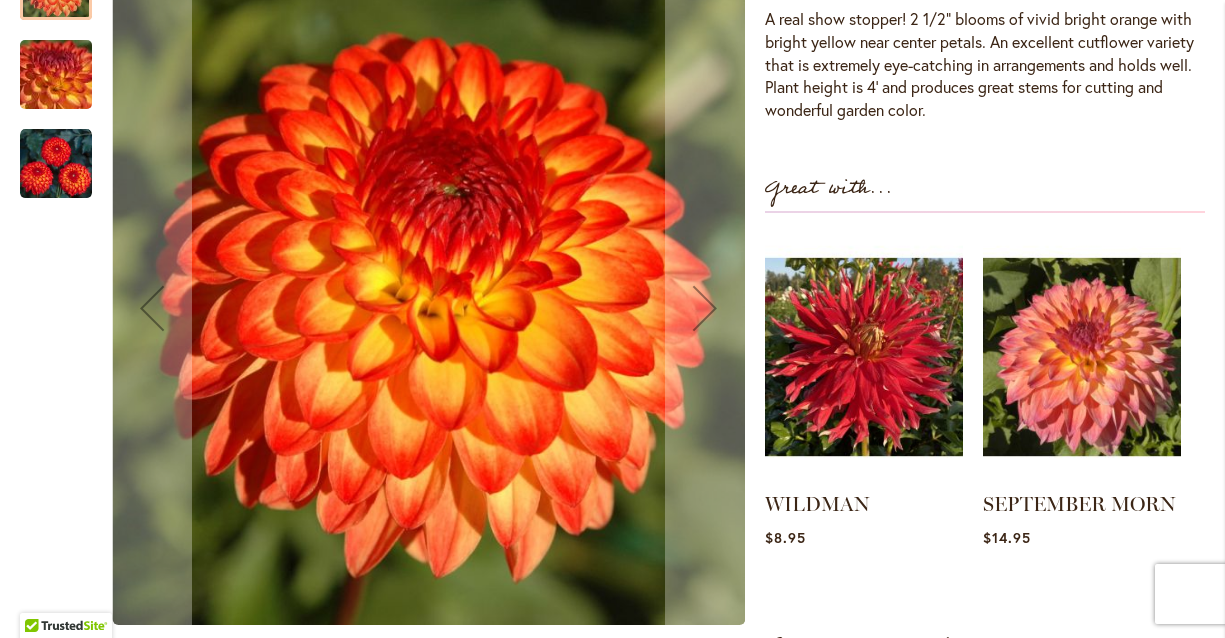 click at bounding box center (382, 308) 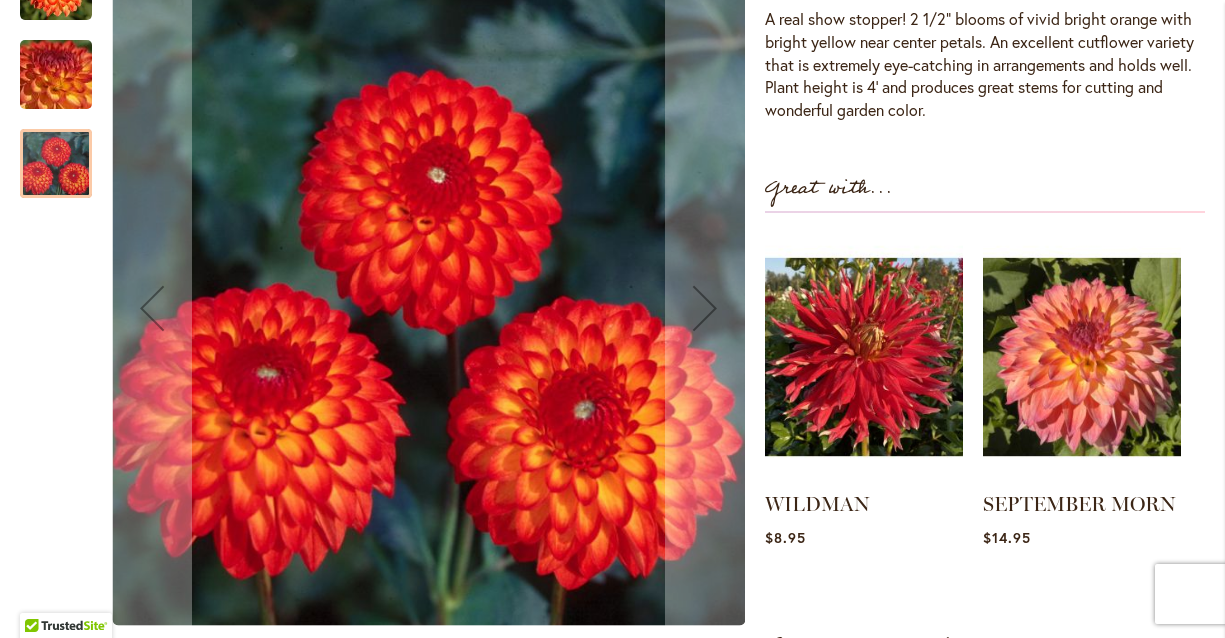 scroll, scrollTop: 1357, scrollLeft: 0, axis: vertical 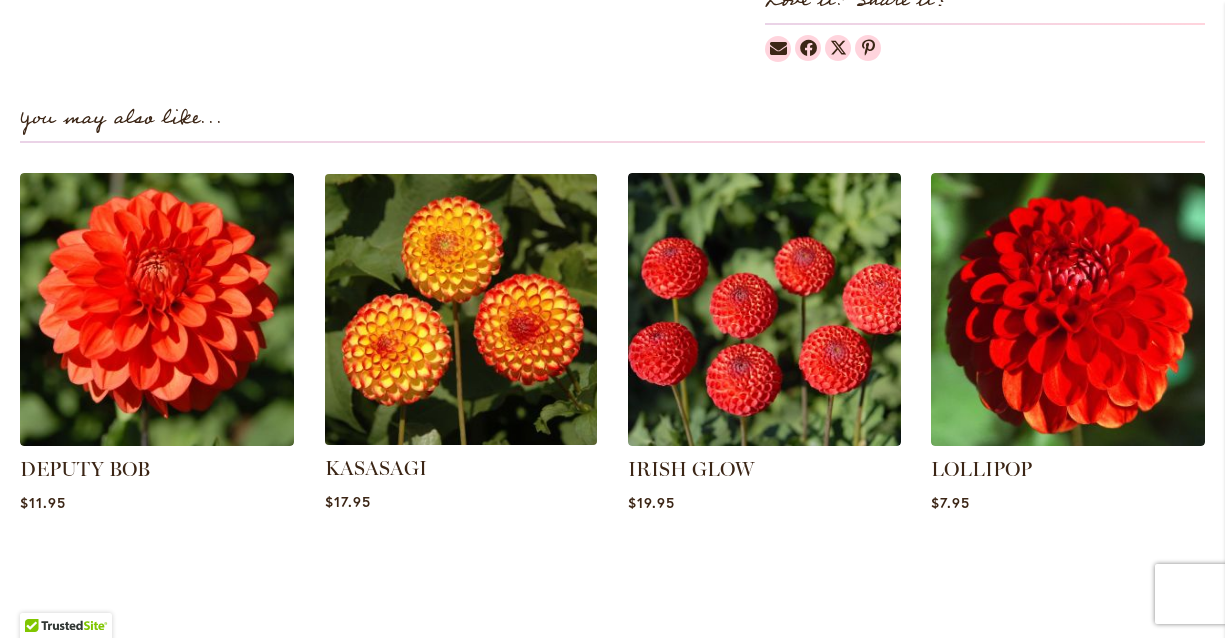 click at bounding box center [460, 309] 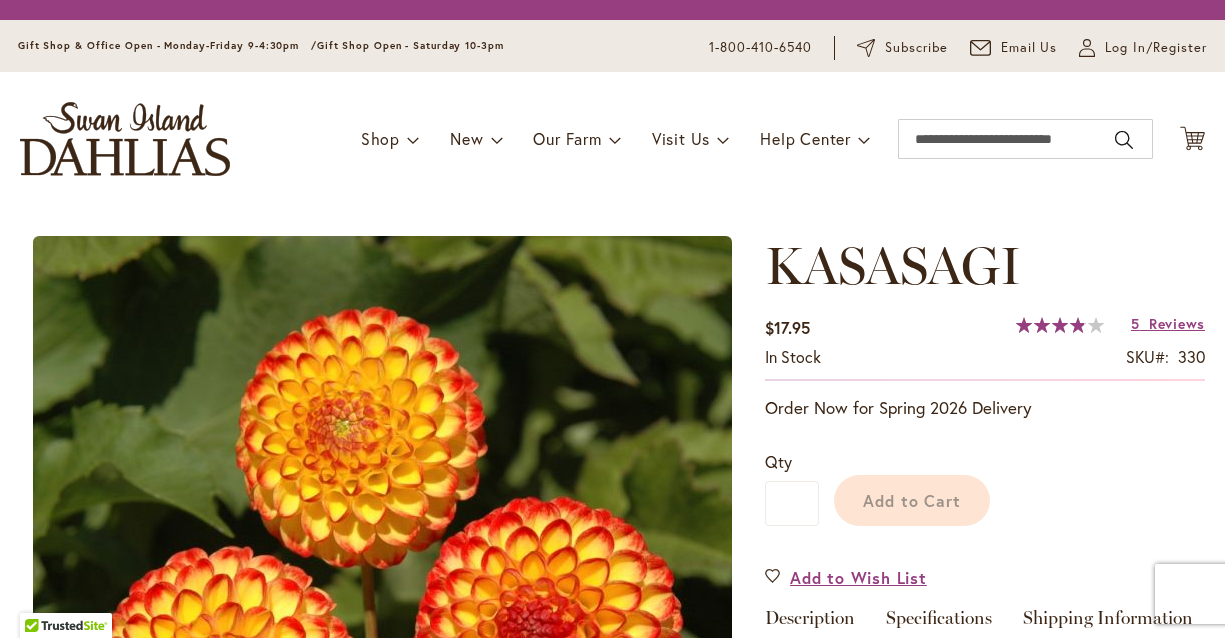 scroll, scrollTop: 0, scrollLeft: 0, axis: both 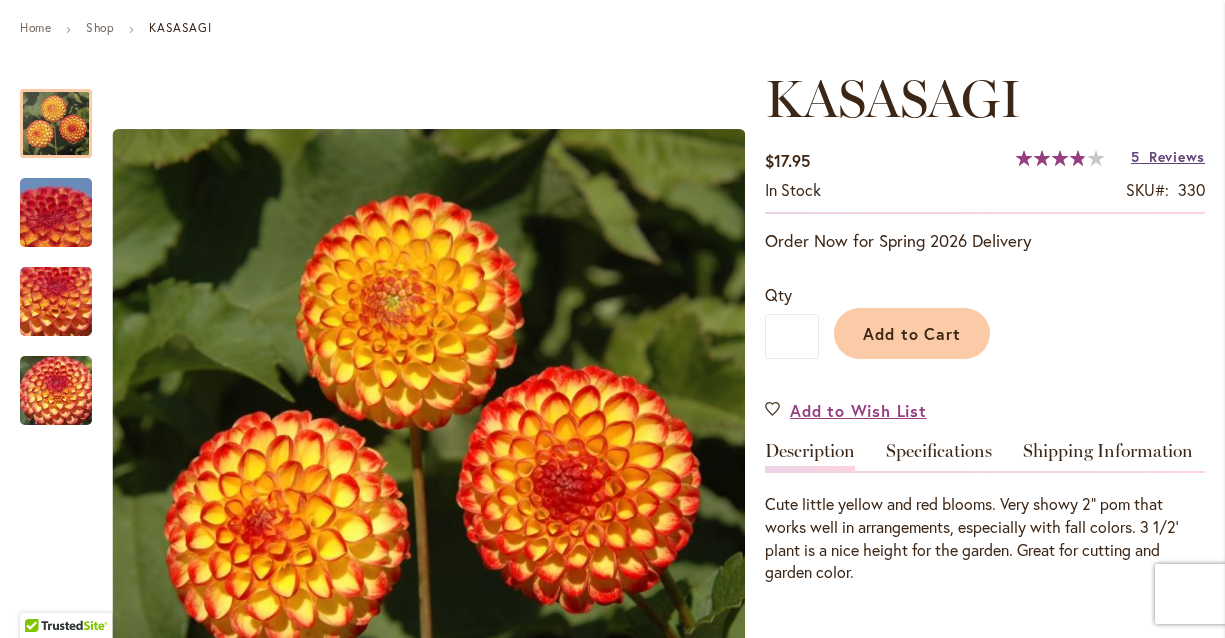 click on "Reviews" at bounding box center [1177, 156] 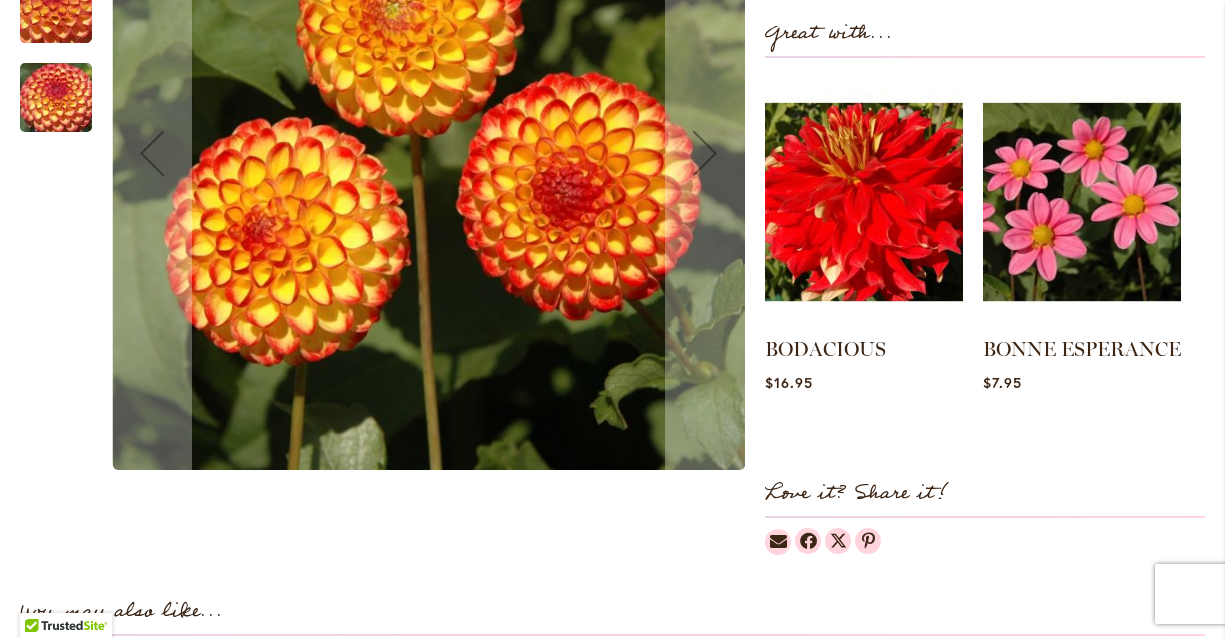 scroll, scrollTop: 0, scrollLeft: 0, axis: both 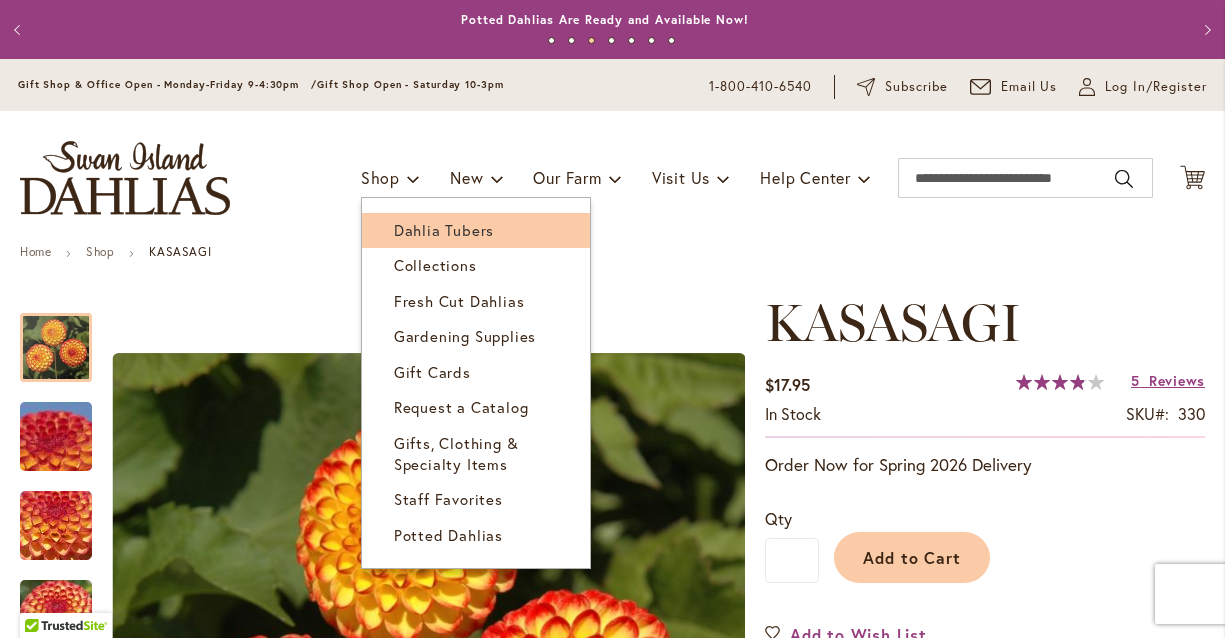 click on "Dahlia Tubers" at bounding box center (444, 230) 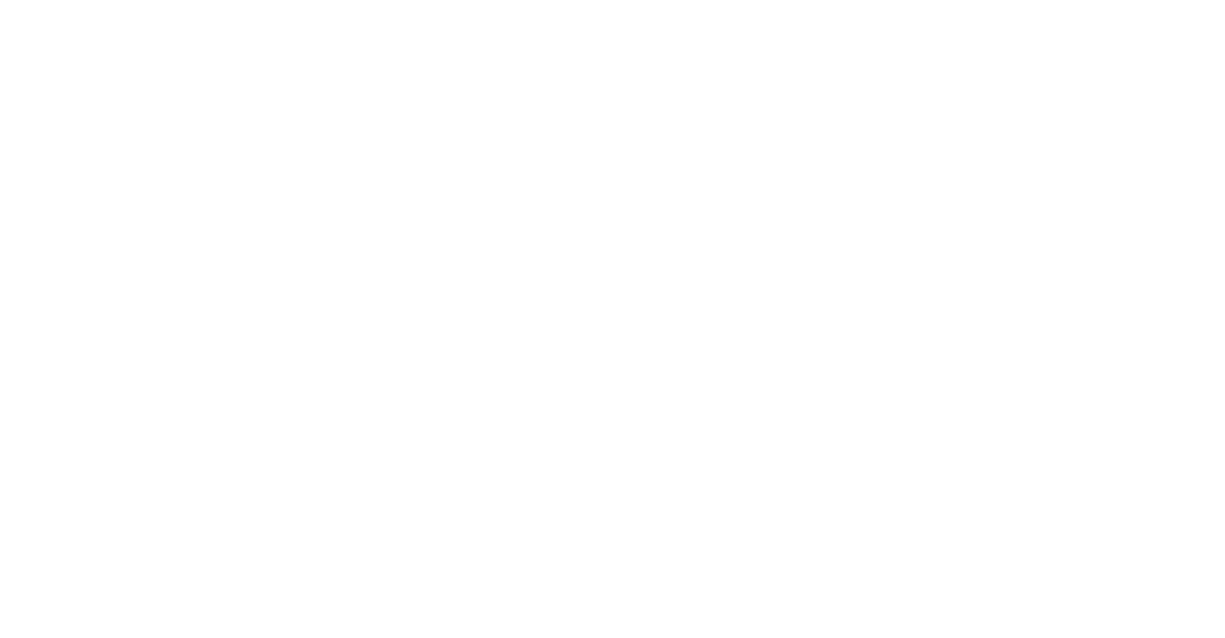 scroll, scrollTop: 0, scrollLeft: 0, axis: both 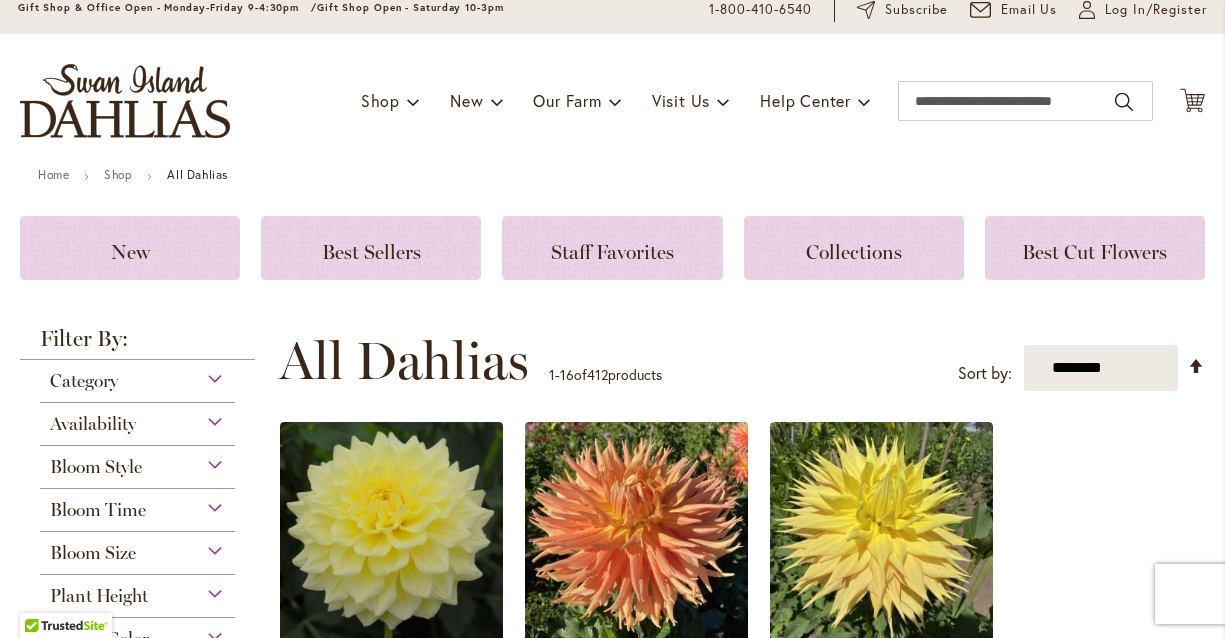 click on "Availability" at bounding box center (137, 419) 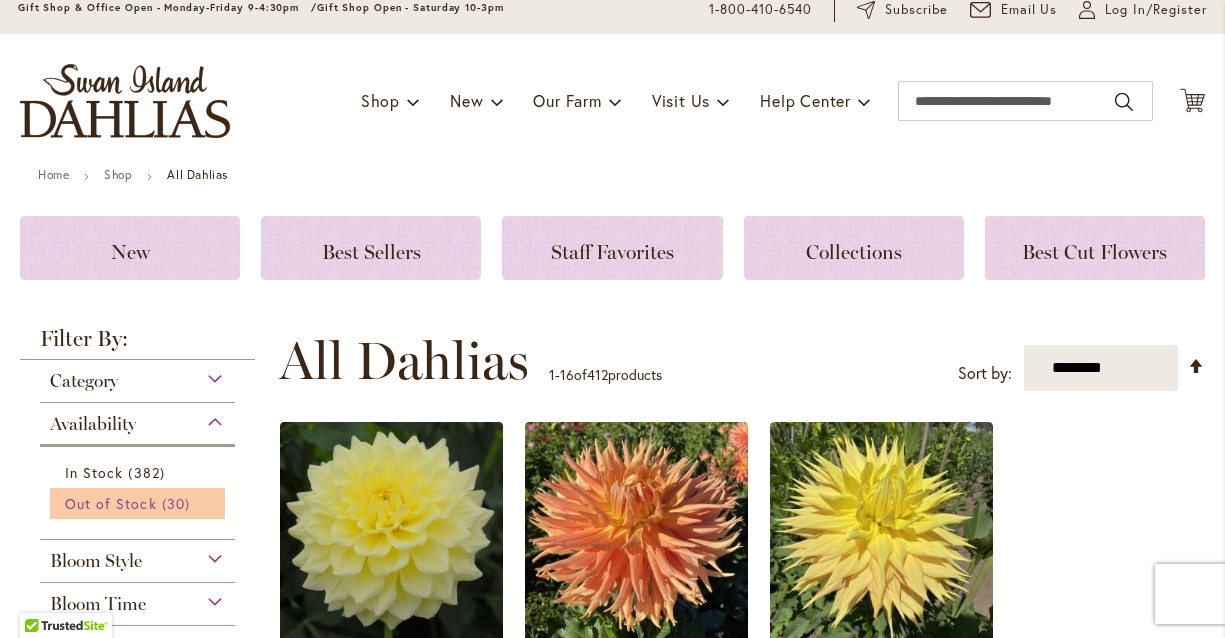 click on "30
items" at bounding box center (178, 503) 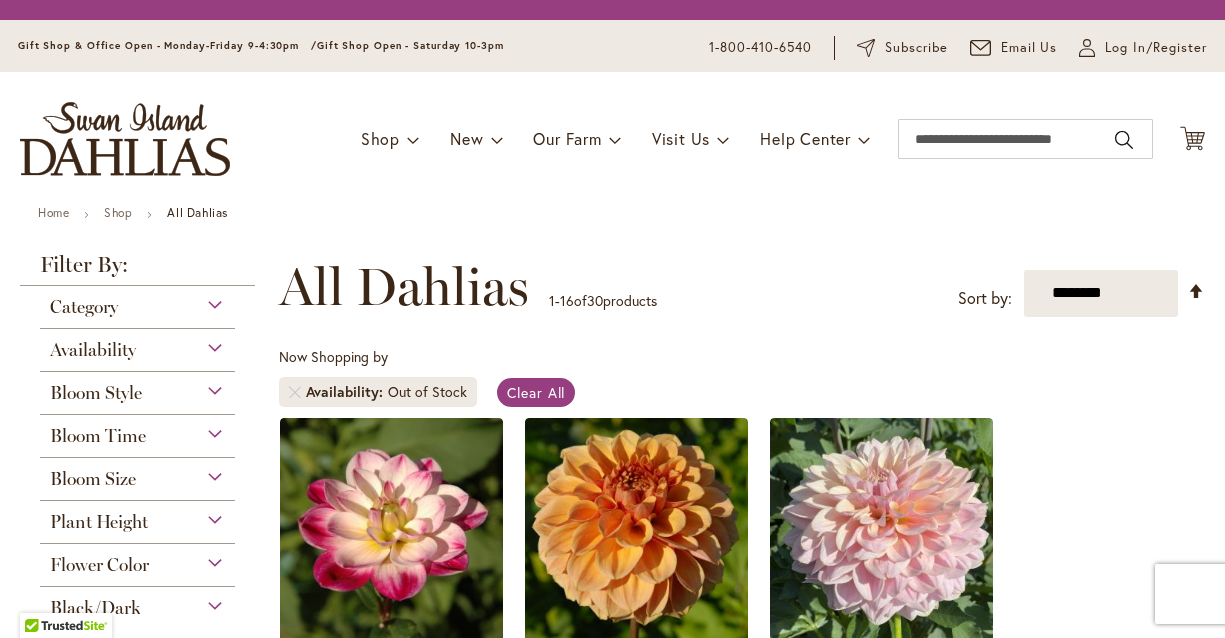 scroll, scrollTop: 0, scrollLeft: 0, axis: both 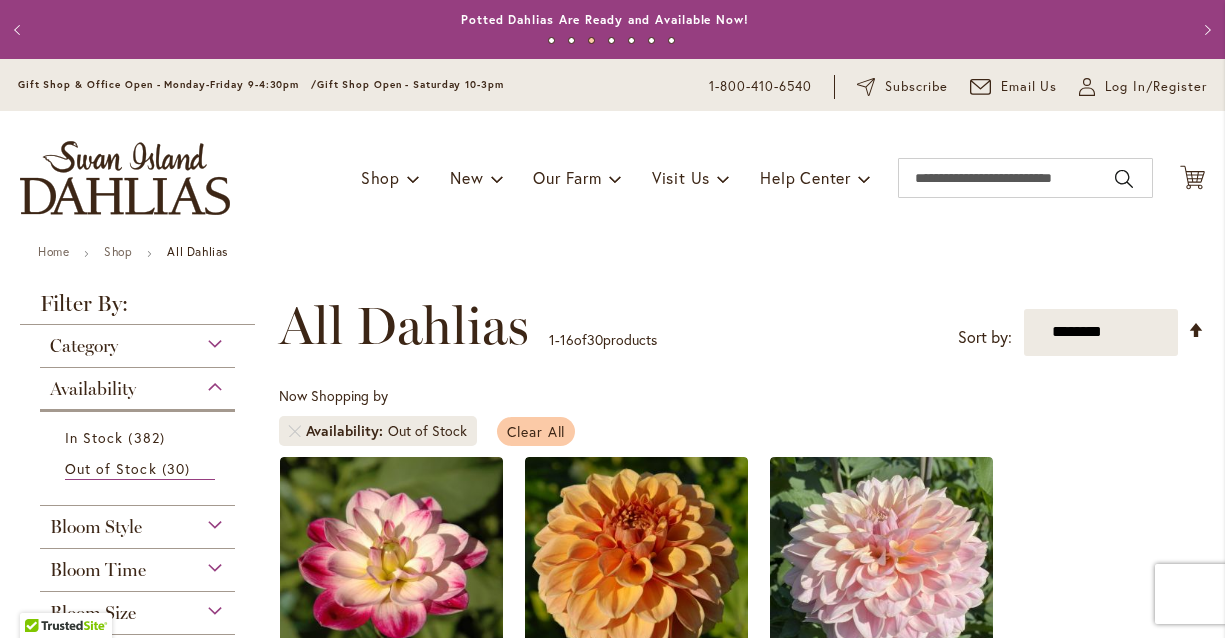 click on "Clear All" at bounding box center (536, 431) 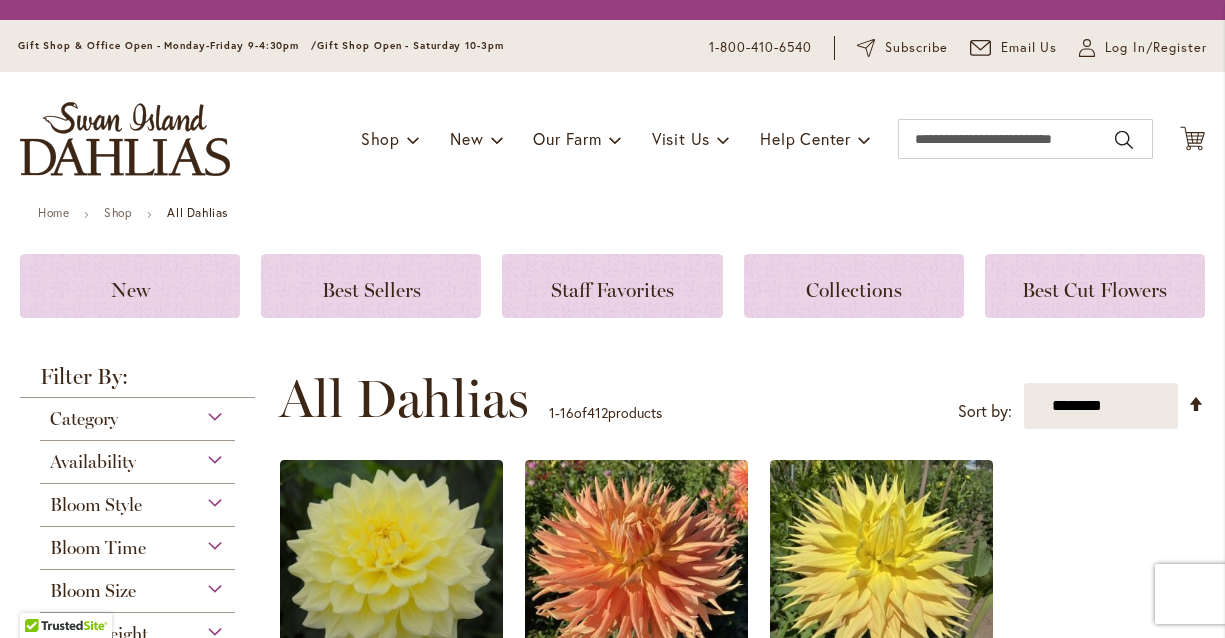 scroll, scrollTop: 0, scrollLeft: 0, axis: both 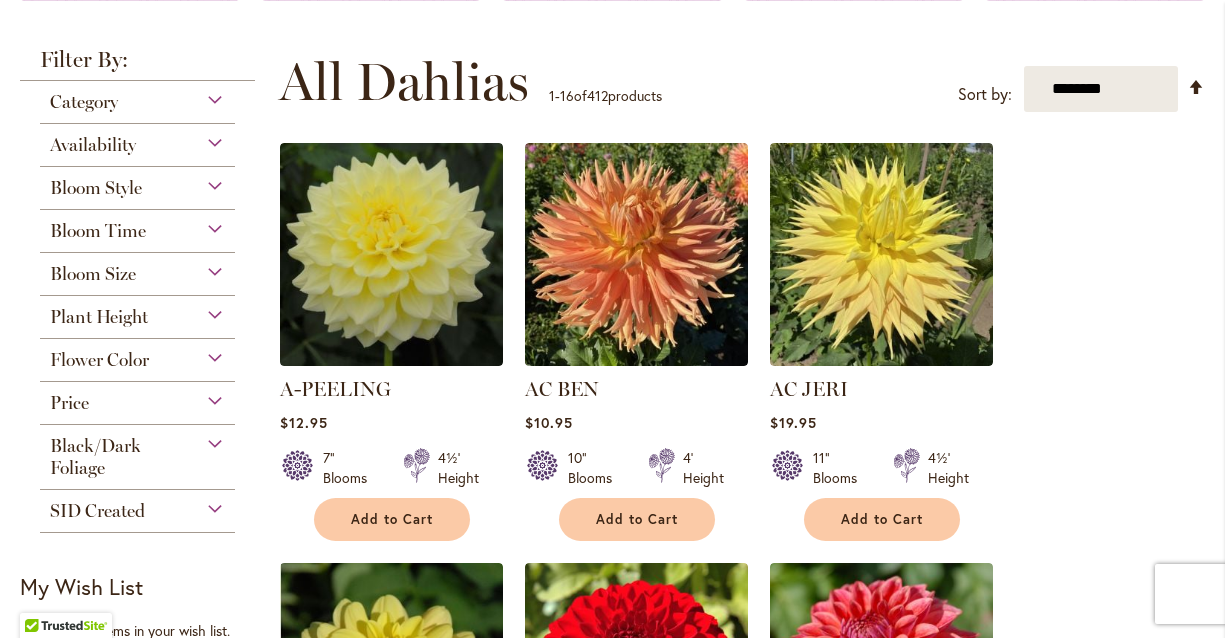 click on "Category" at bounding box center (84, 102) 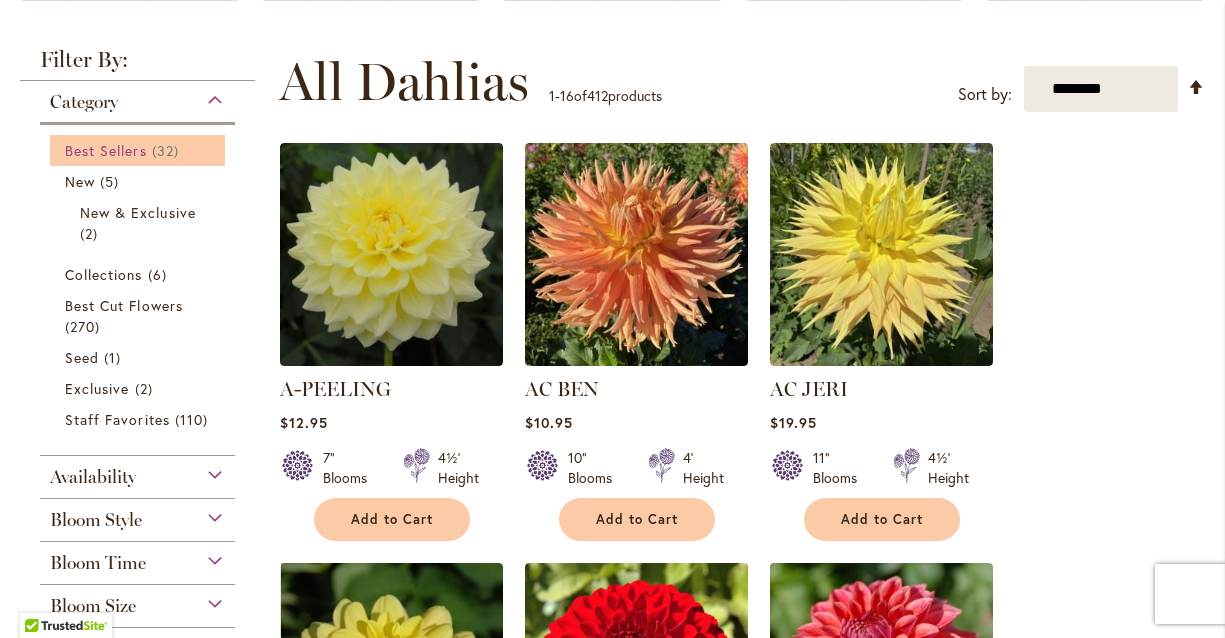 click on "Best Sellers" at bounding box center (106, 150) 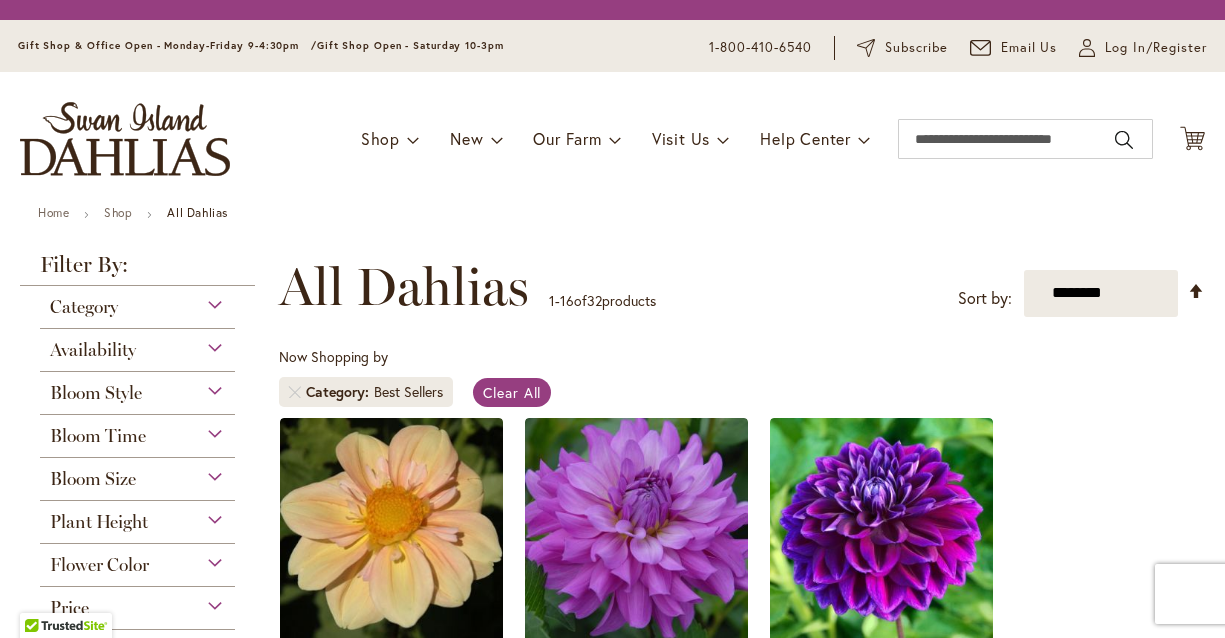 scroll, scrollTop: 0, scrollLeft: 0, axis: both 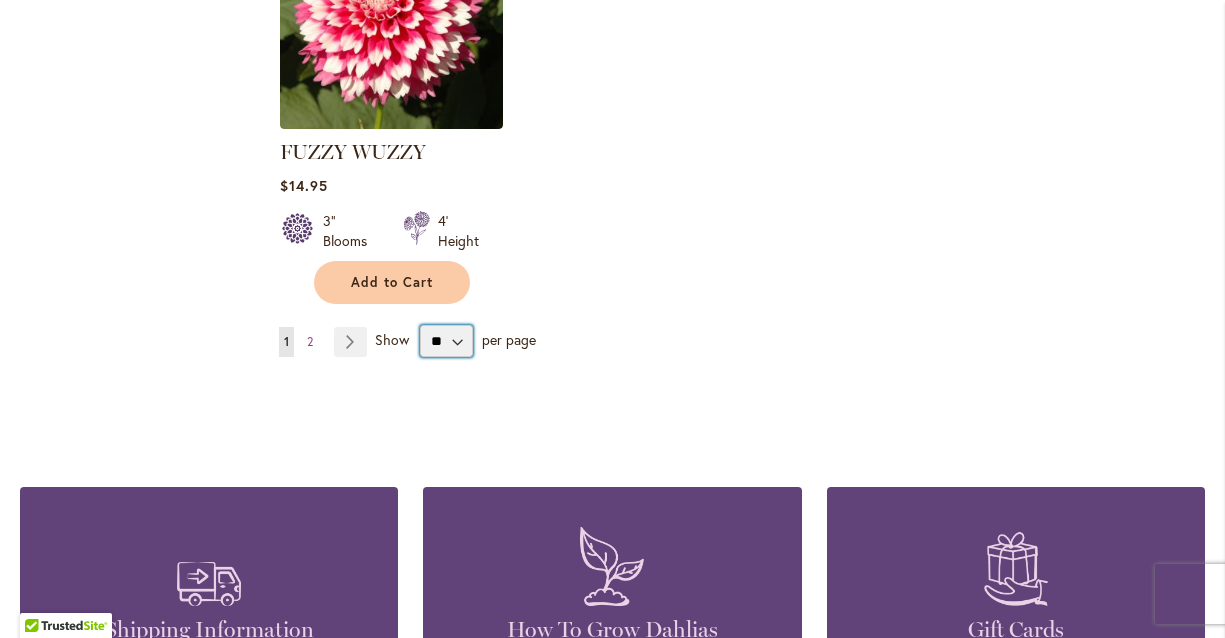 click on "**
**
**
**" at bounding box center [446, 341] 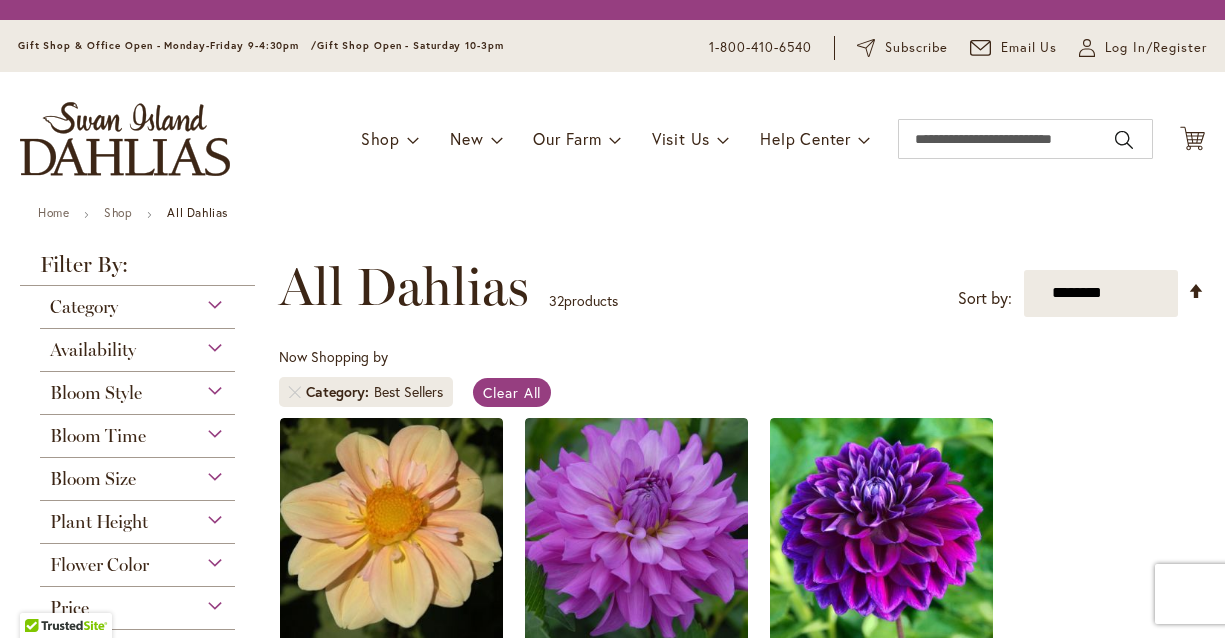 scroll, scrollTop: 0, scrollLeft: 0, axis: both 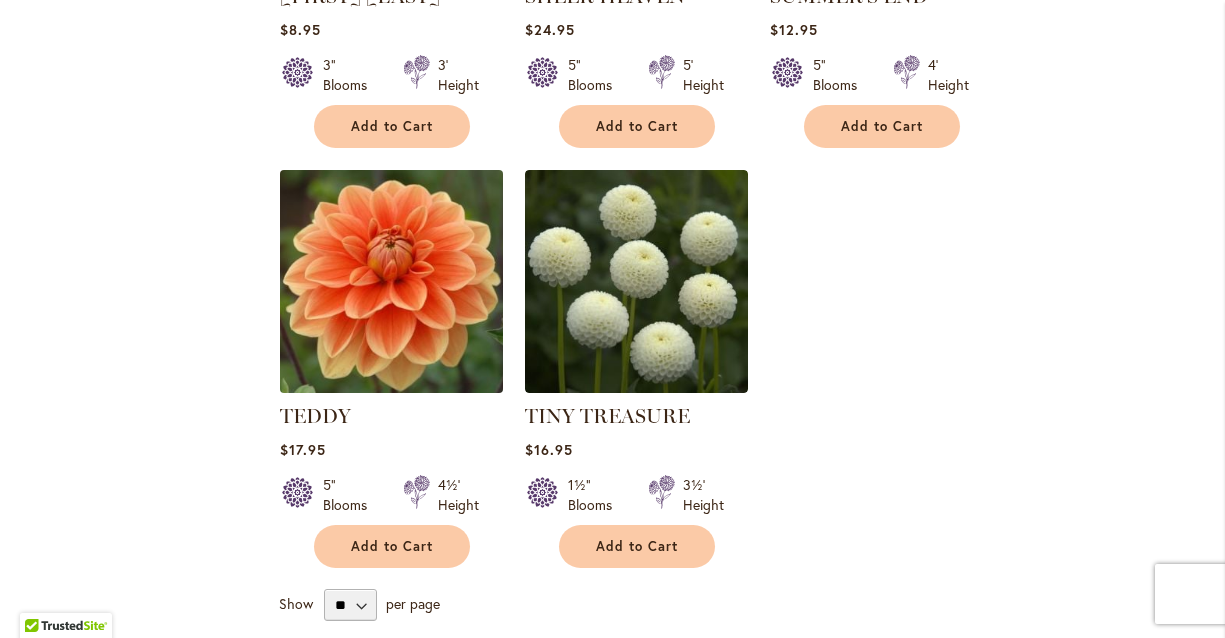 click at bounding box center (391, 281) 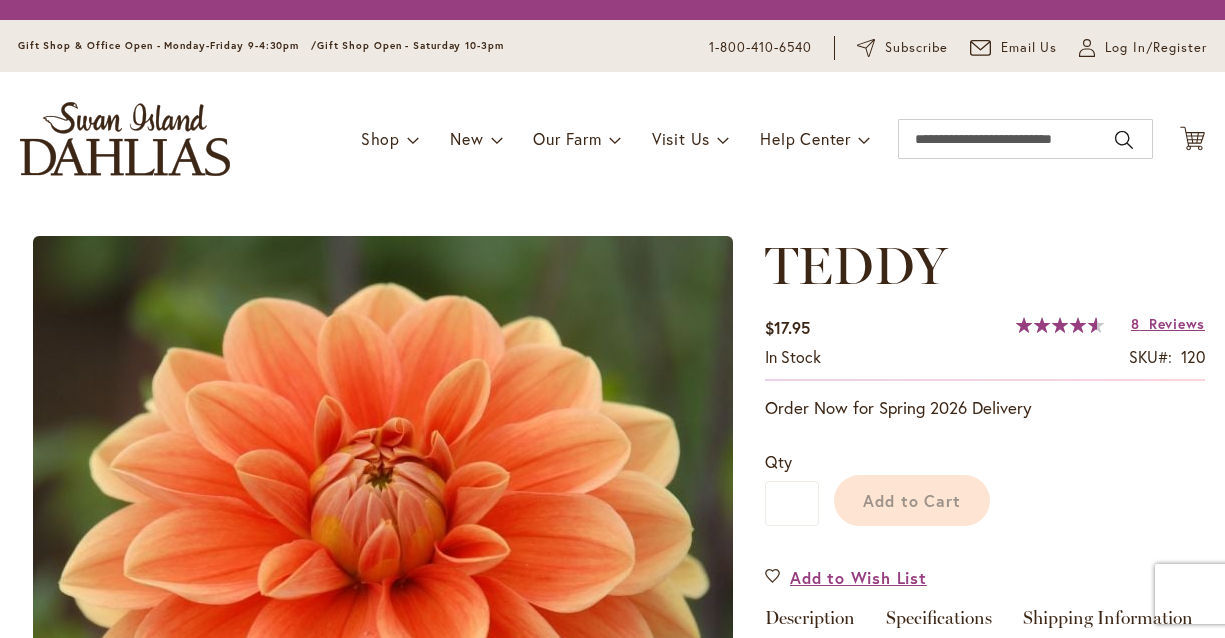scroll, scrollTop: 0, scrollLeft: 0, axis: both 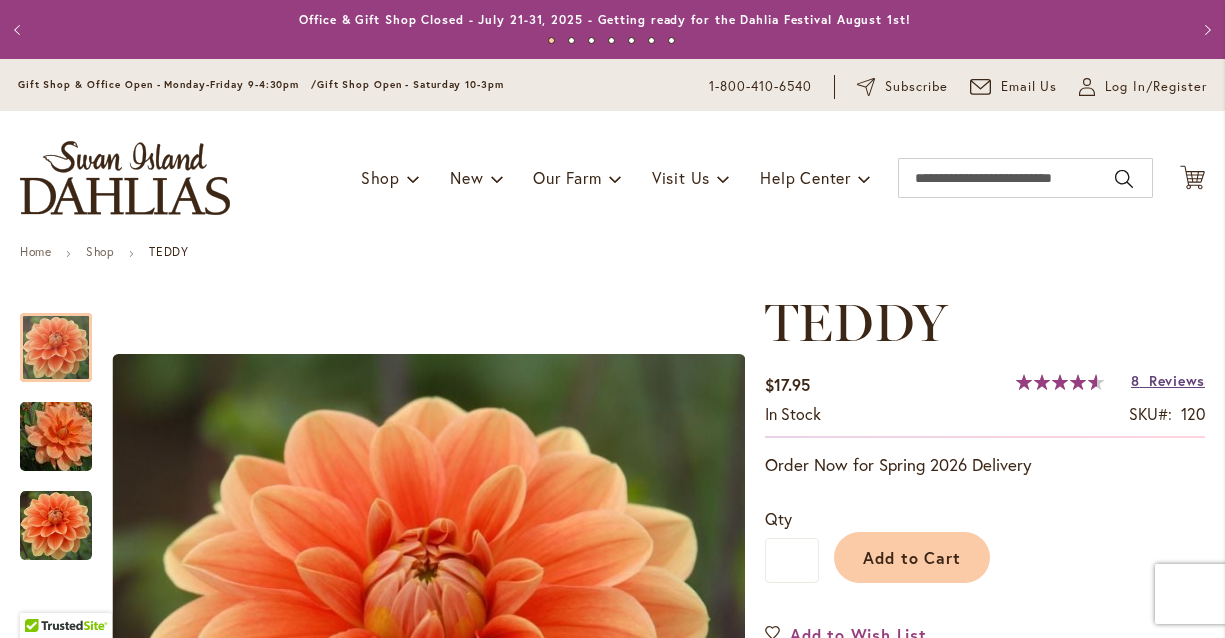 click on "Reviews" at bounding box center [1177, 380] 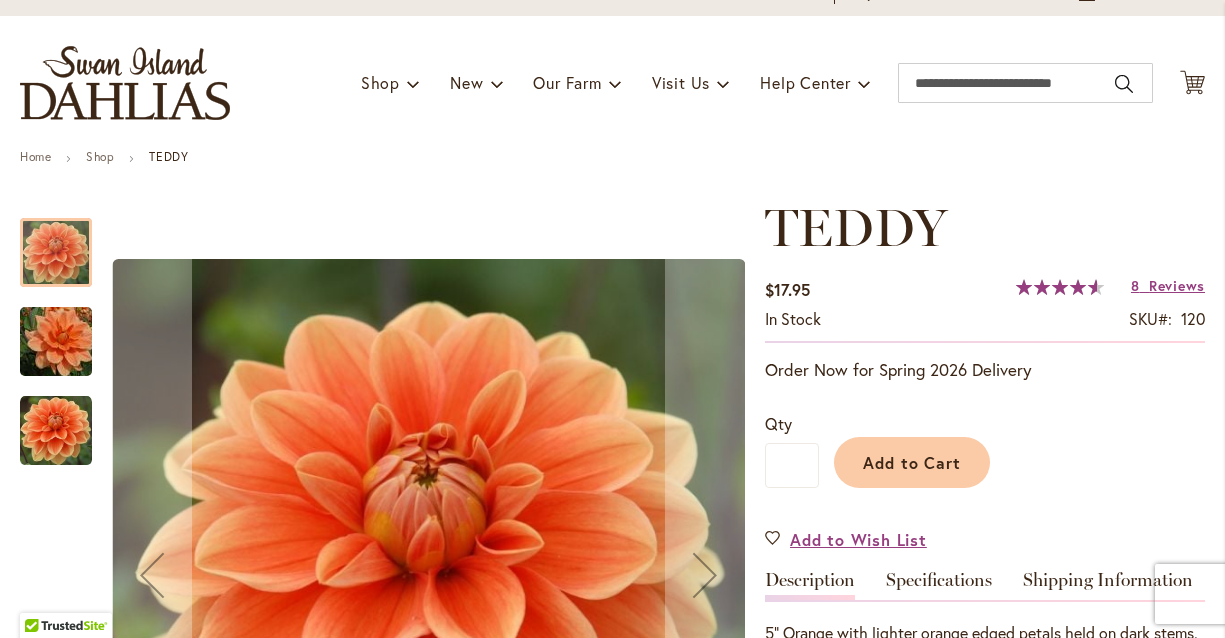 scroll, scrollTop: 0, scrollLeft: 0, axis: both 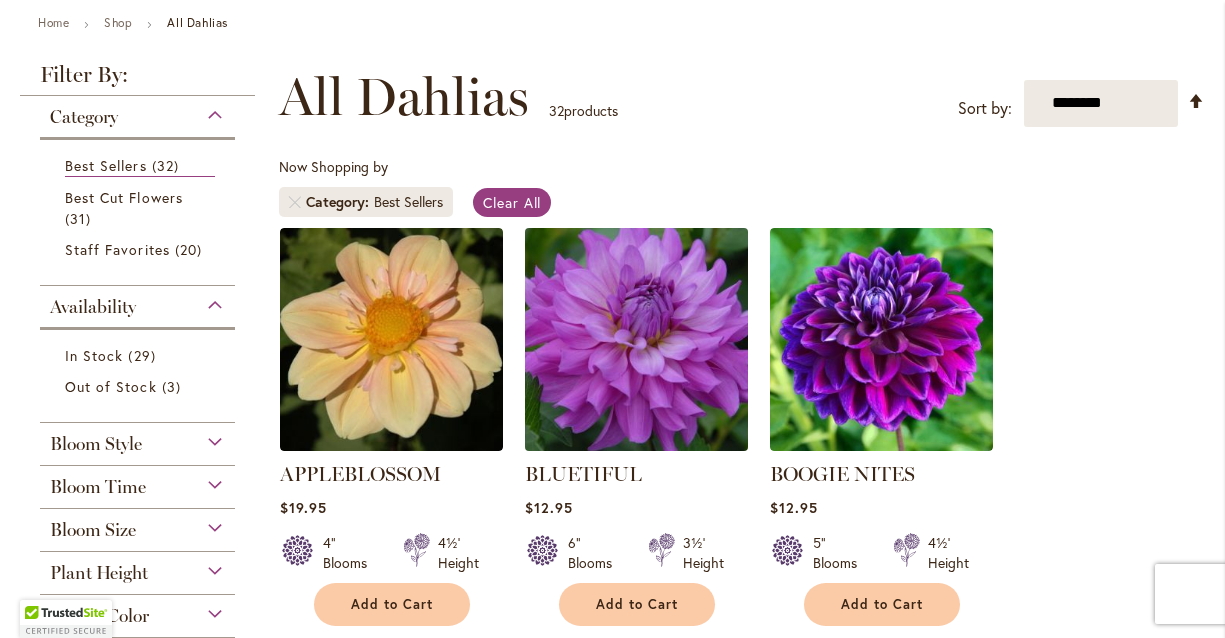 click at bounding box center [636, 339] 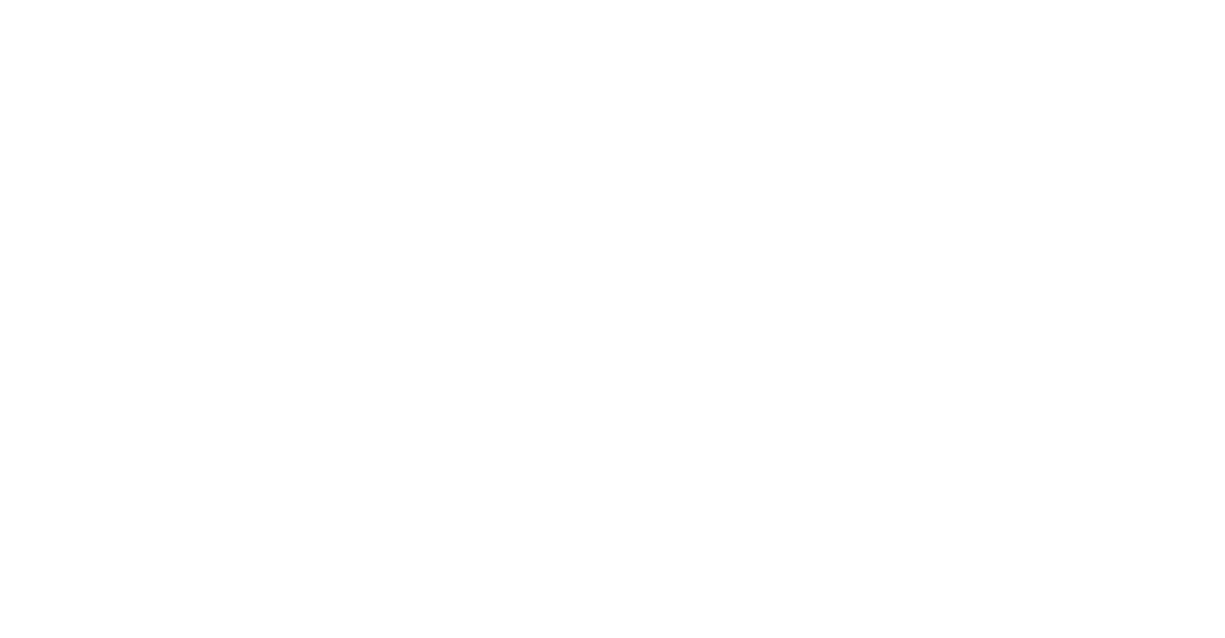 scroll, scrollTop: 0, scrollLeft: 0, axis: both 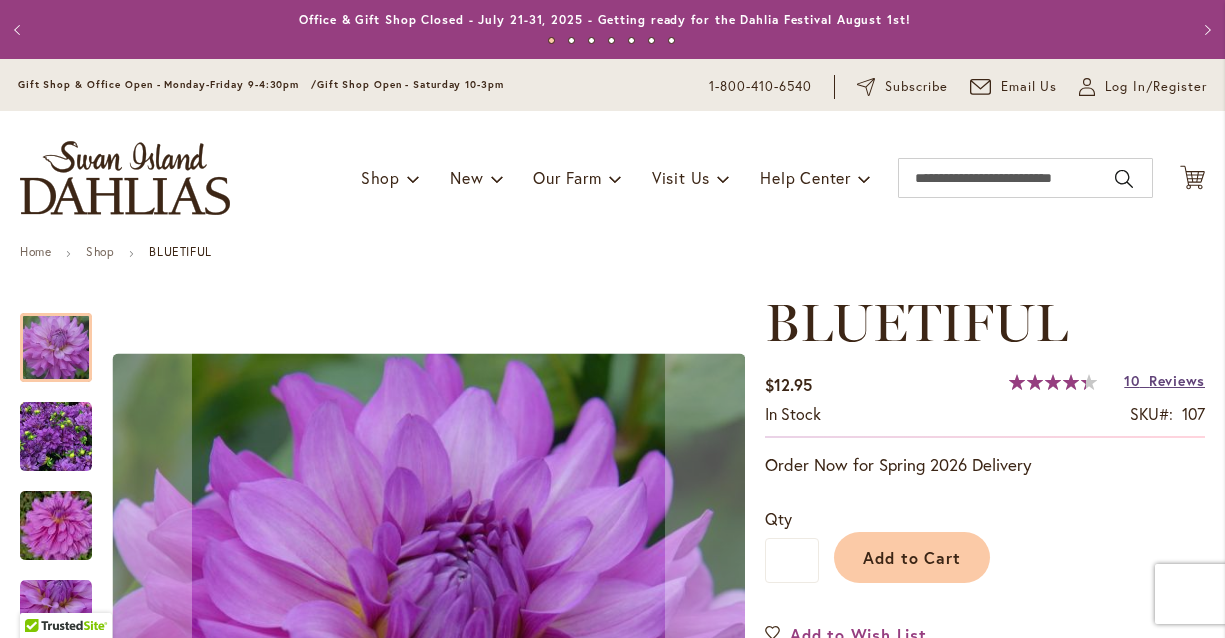 click on "Reviews" at bounding box center [1177, 380] 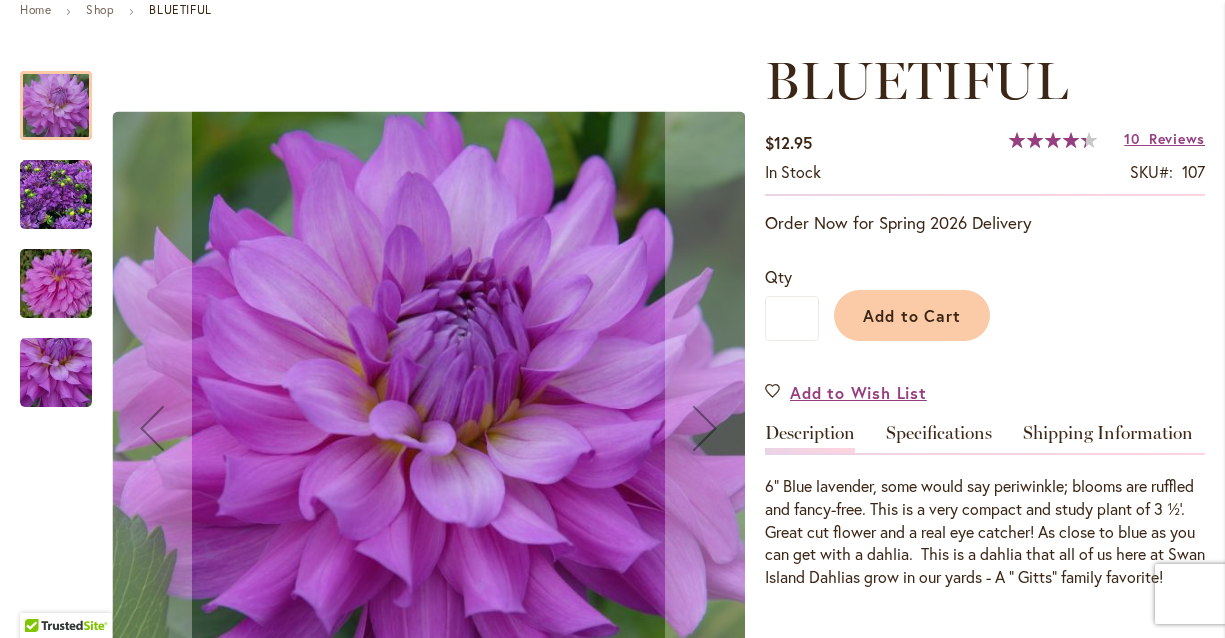 scroll, scrollTop: 0, scrollLeft: 0, axis: both 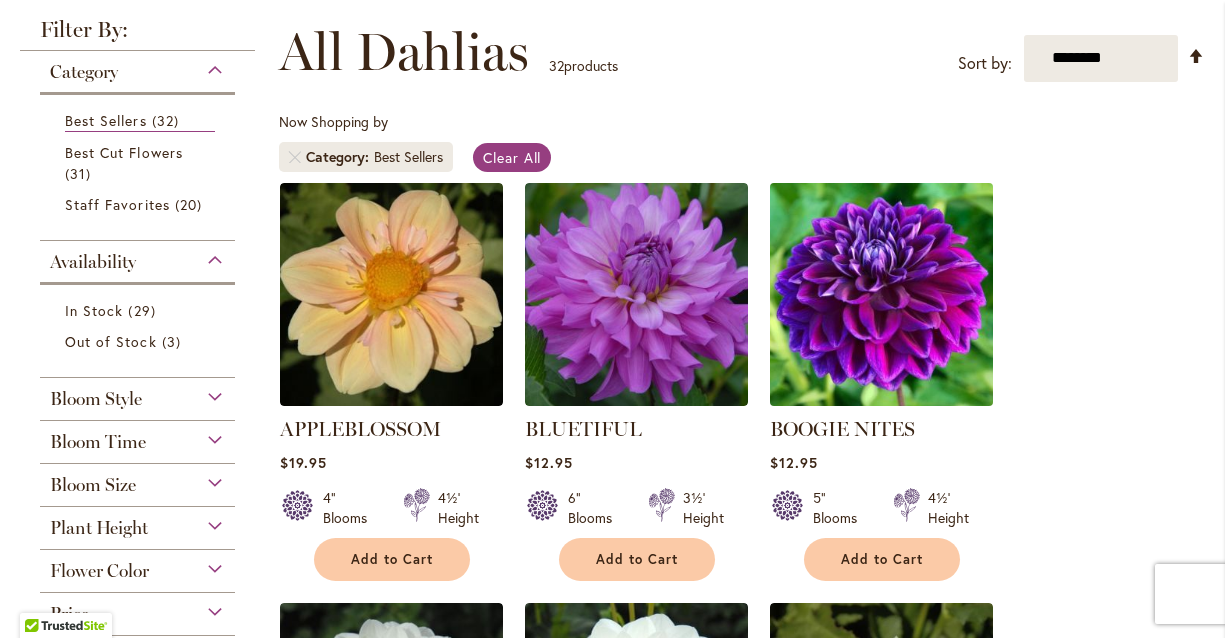click at bounding box center [881, 294] 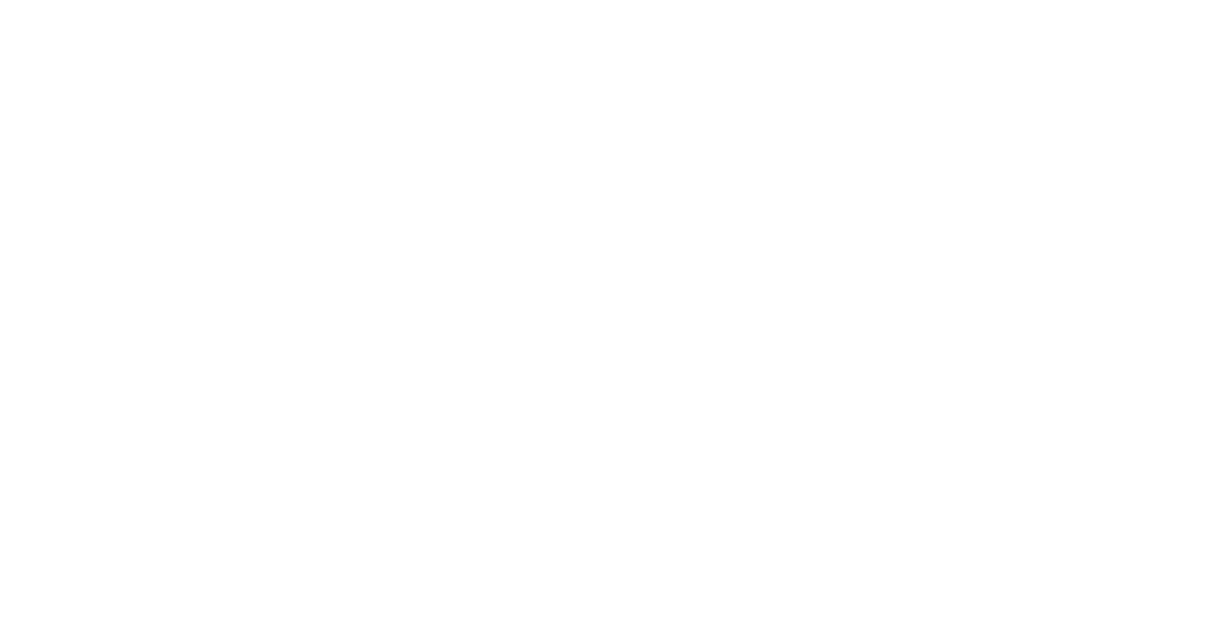 scroll, scrollTop: 0, scrollLeft: 0, axis: both 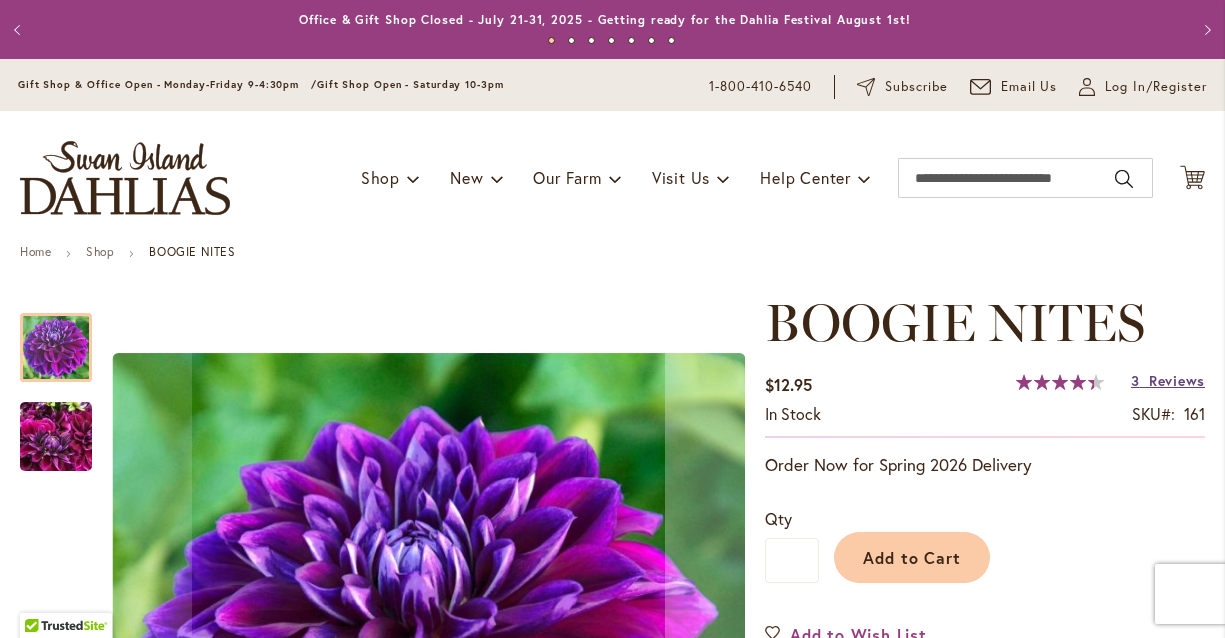 click on "Reviews" at bounding box center (1177, 380) 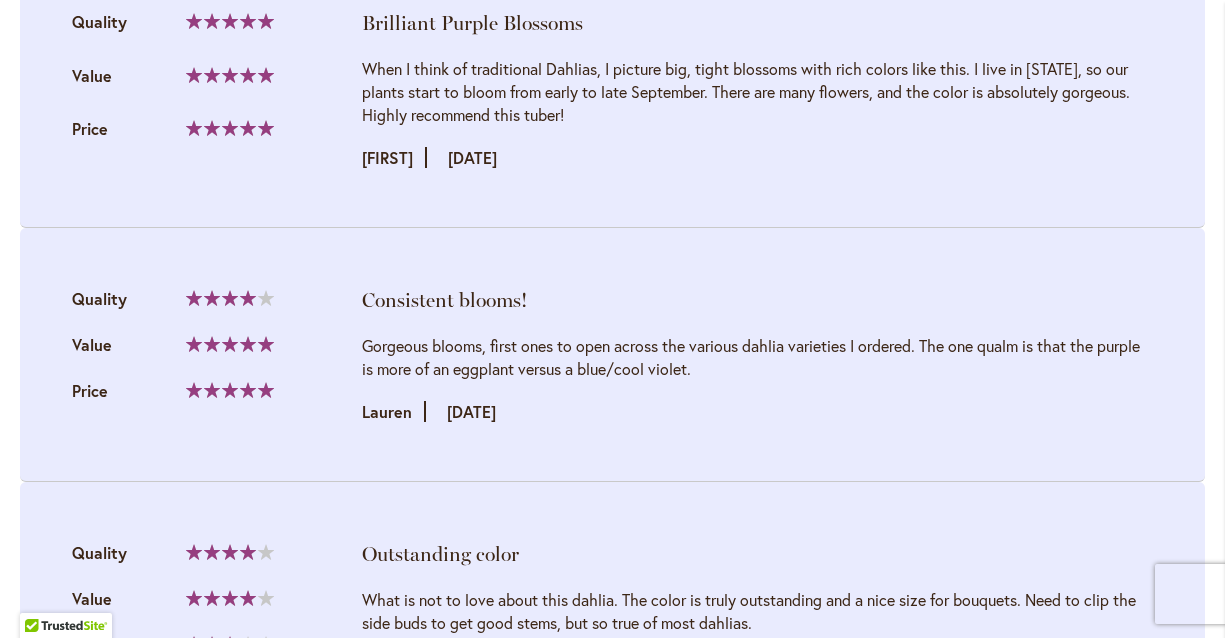 scroll, scrollTop: 2391, scrollLeft: 0, axis: vertical 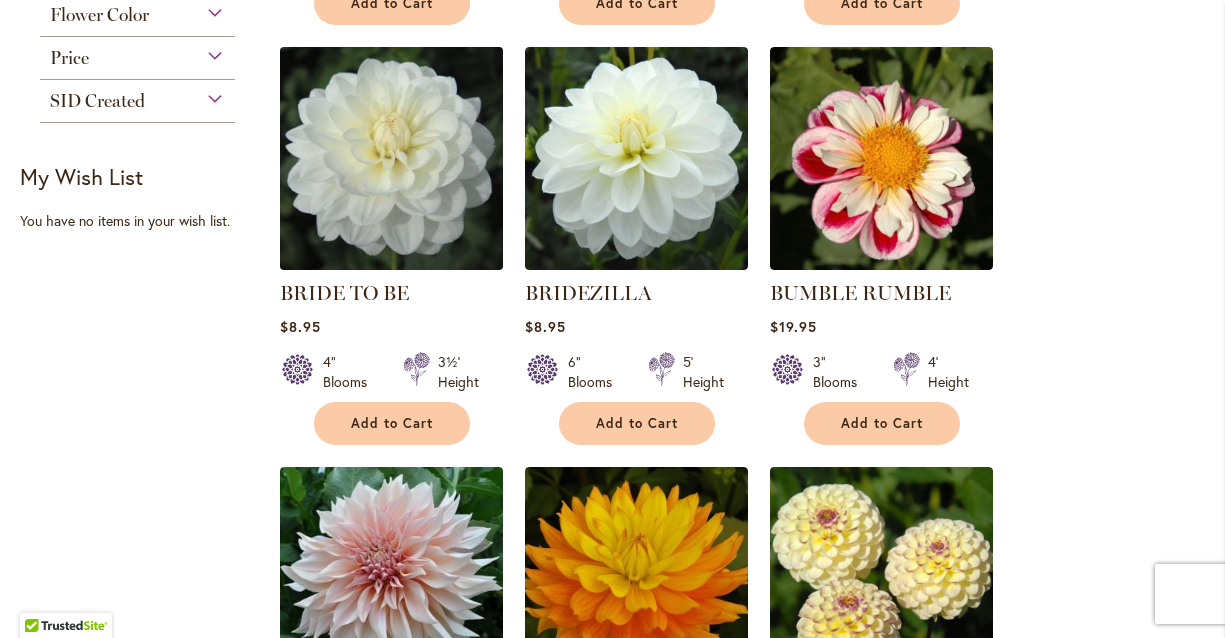 click at bounding box center [391, 158] 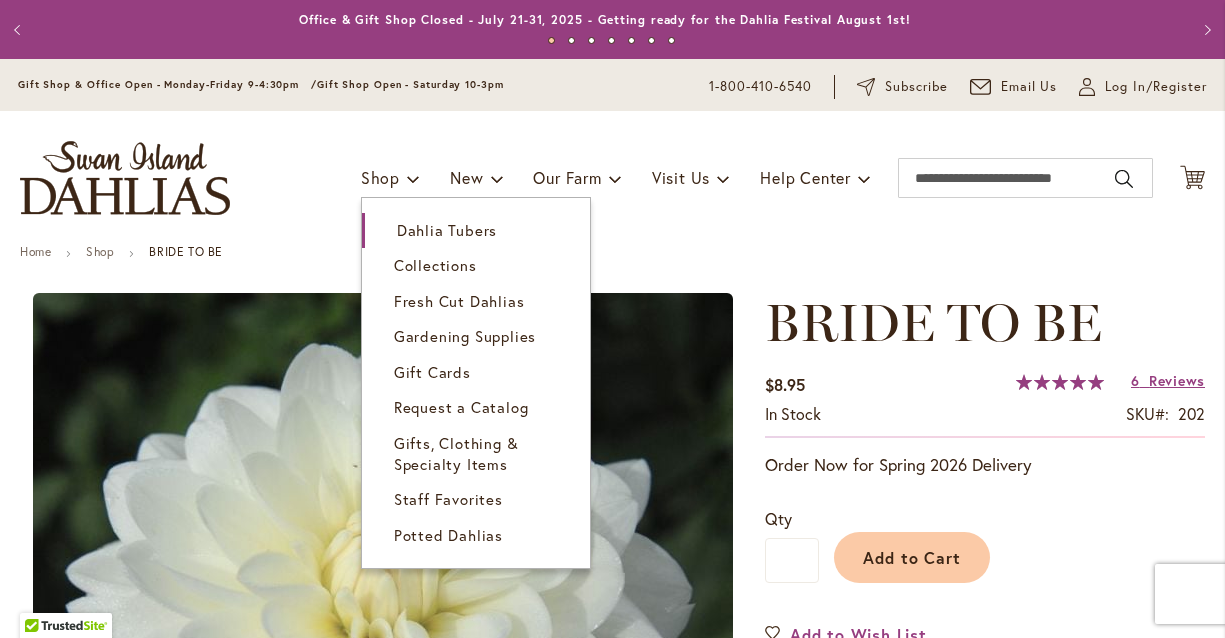 scroll, scrollTop: 0, scrollLeft: 0, axis: both 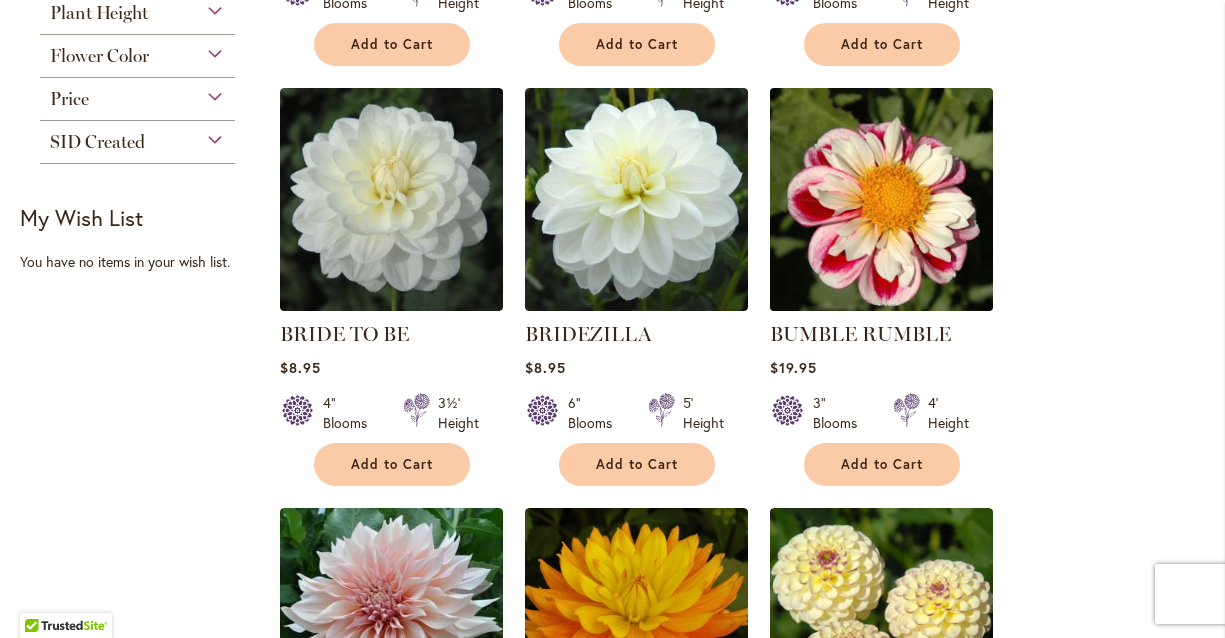 click at bounding box center [881, 199] 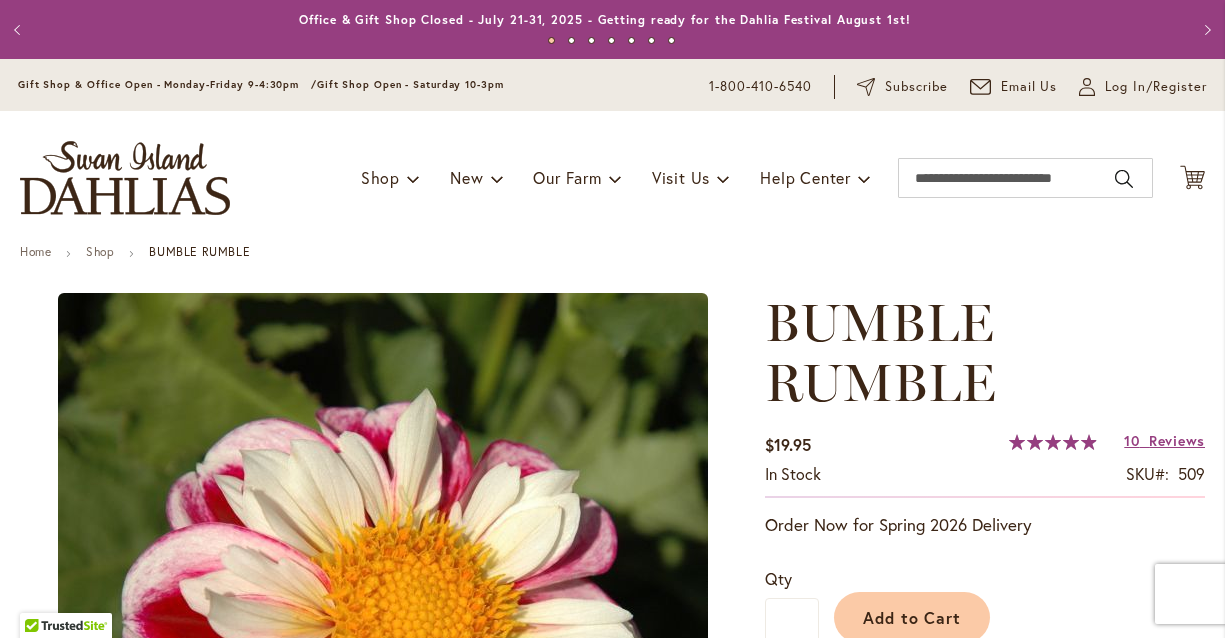 scroll, scrollTop: 0, scrollLeft: 0, axis: both 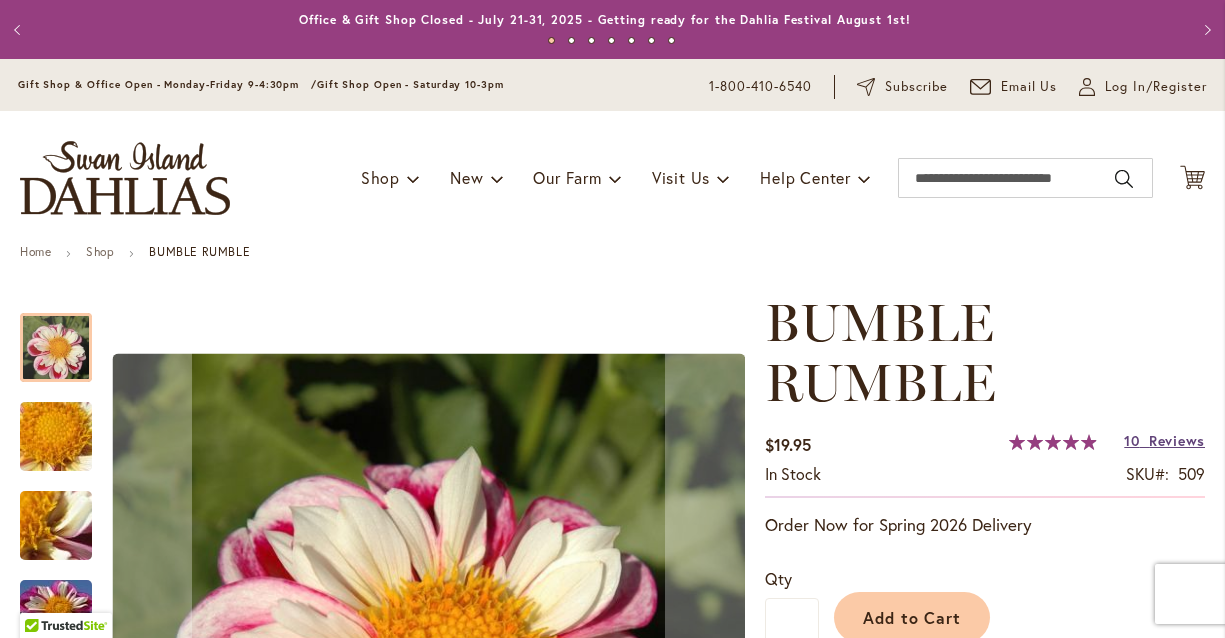 click on "Reviews" at bounding box center [1177, 440] 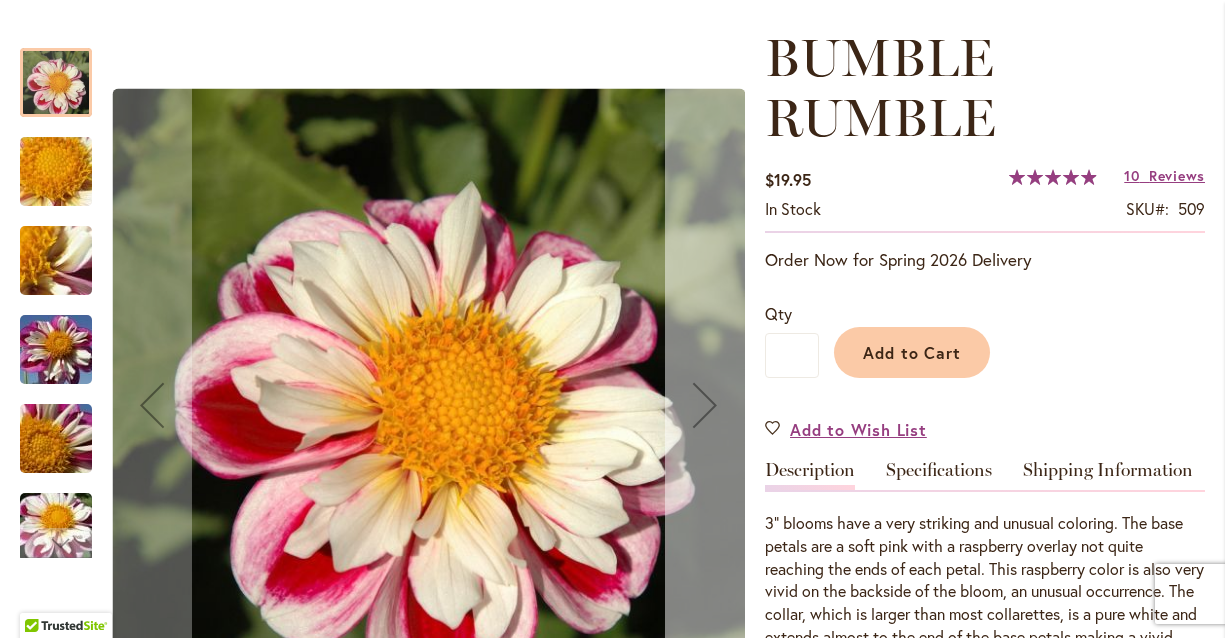 scroll, scrollTop: 277, scrollLeft: 0, axis: vertical 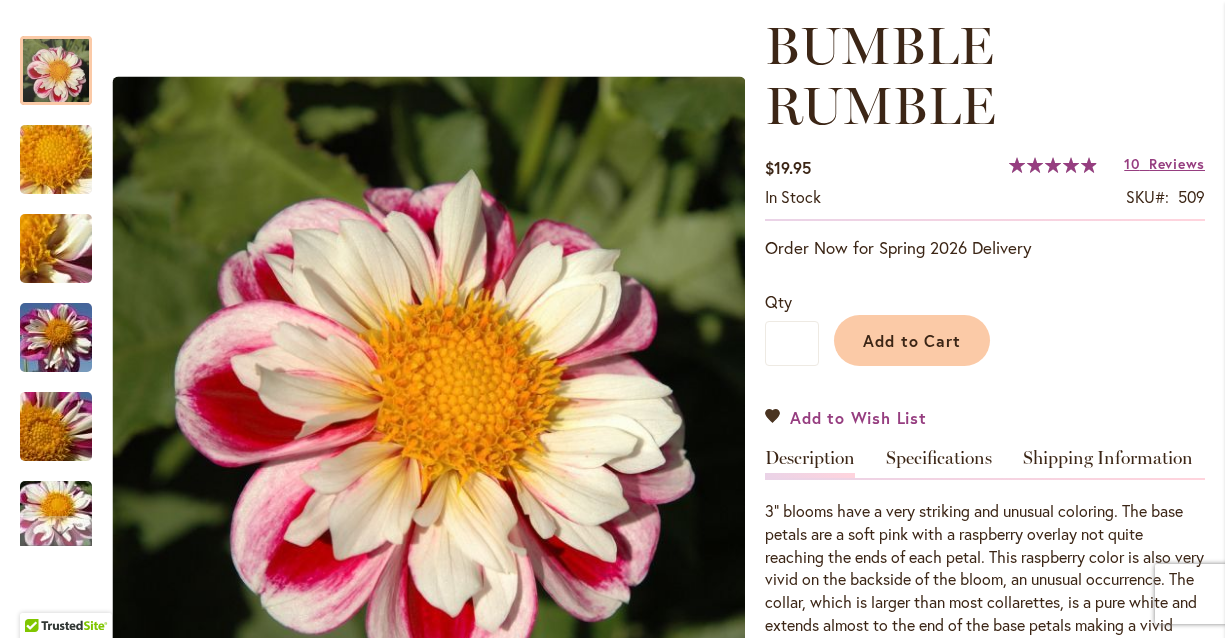 click on "Add to Wish List" at bounding box center [858, 417] 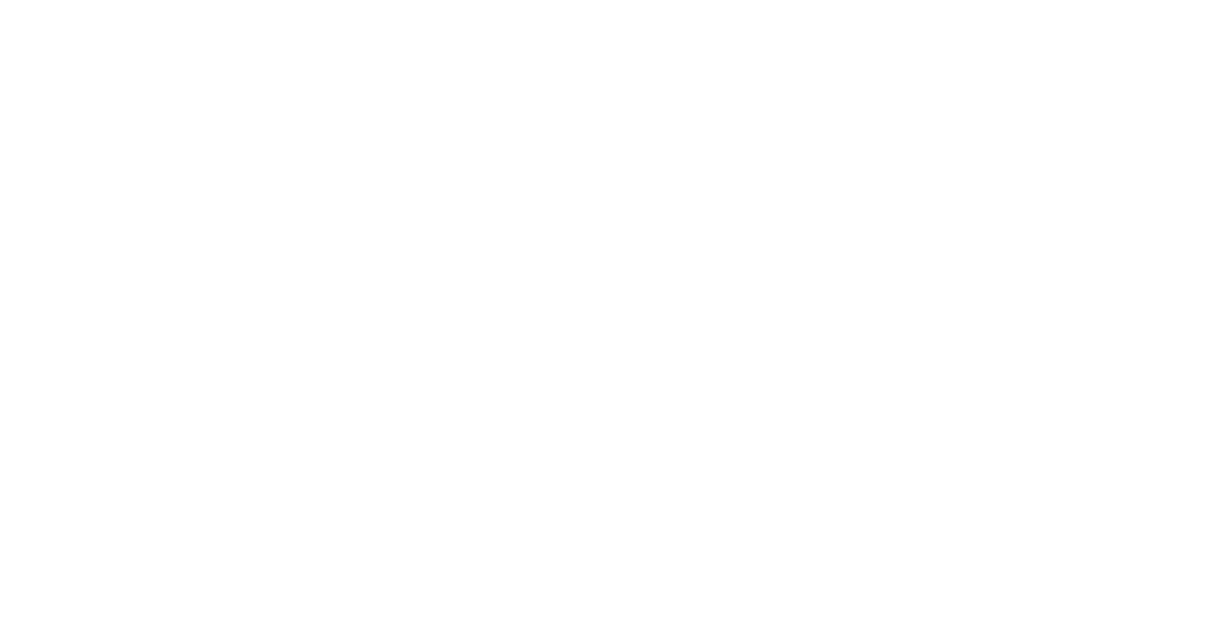 scroll, scrollTop: 0, scrollLeft: 0, axis: both 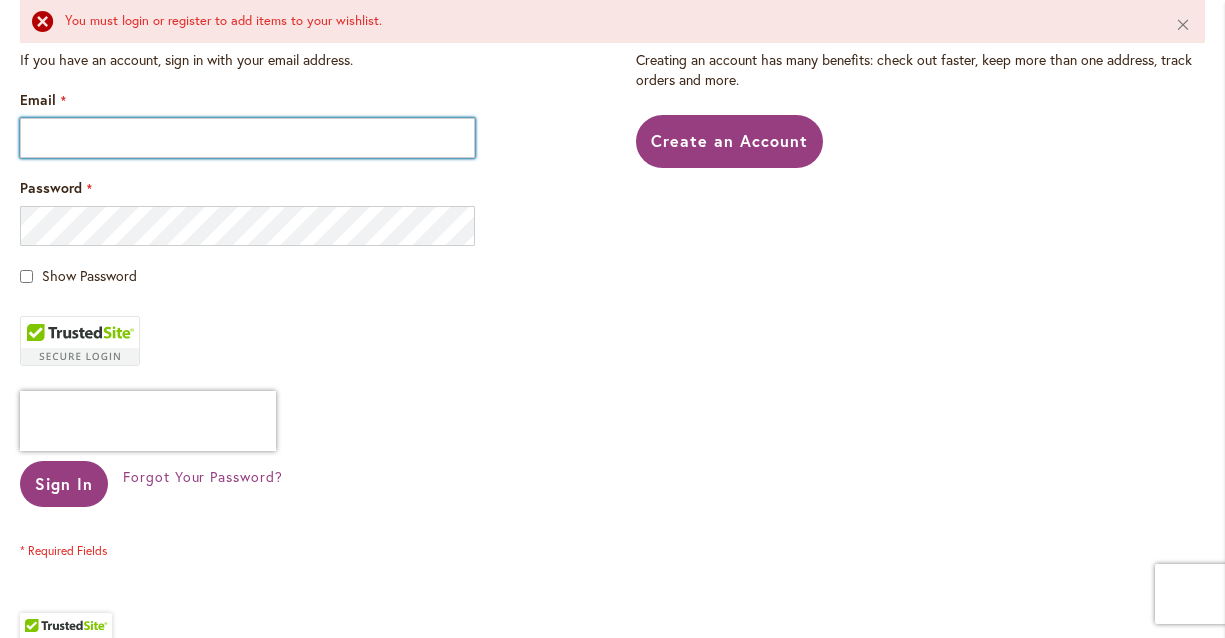 click on "Email" at bounding box center [247, 138] 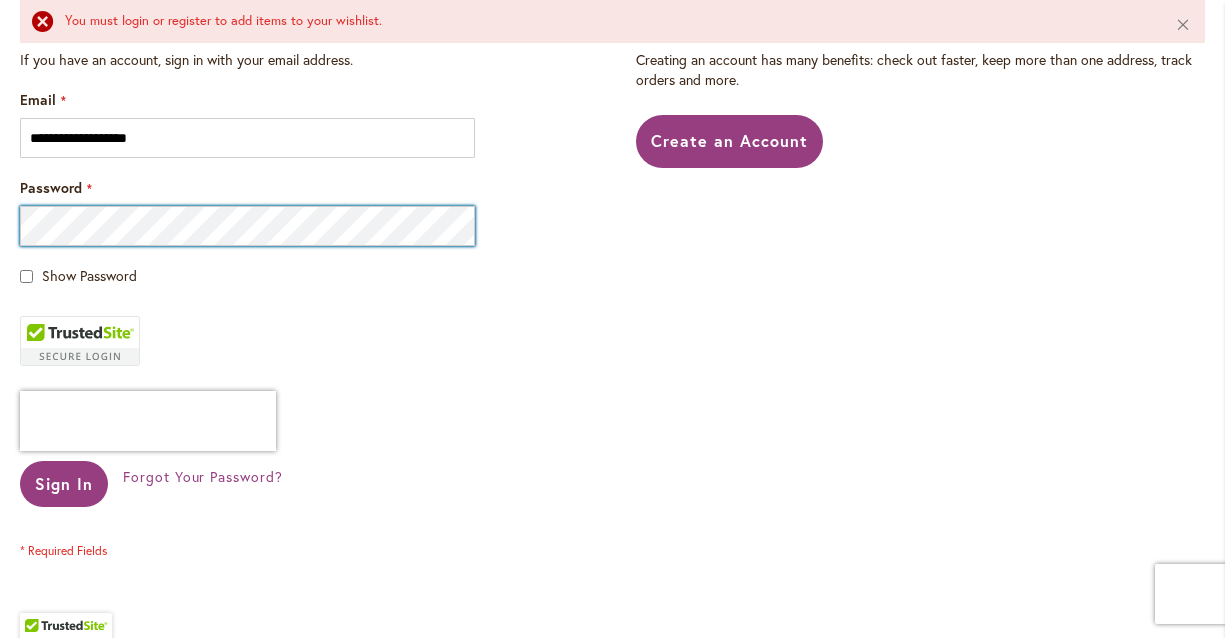 click on "Sign In" at bounding box center (64, 484) 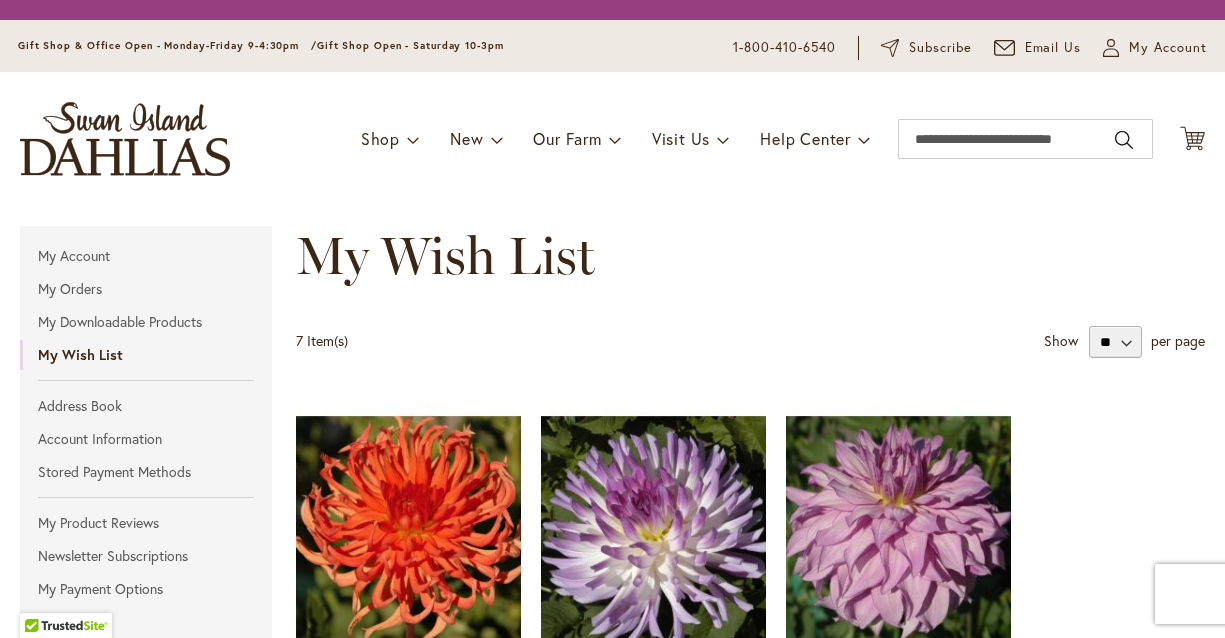 scroll, scrollTop: 0, scrollLeft: 0, axis: both 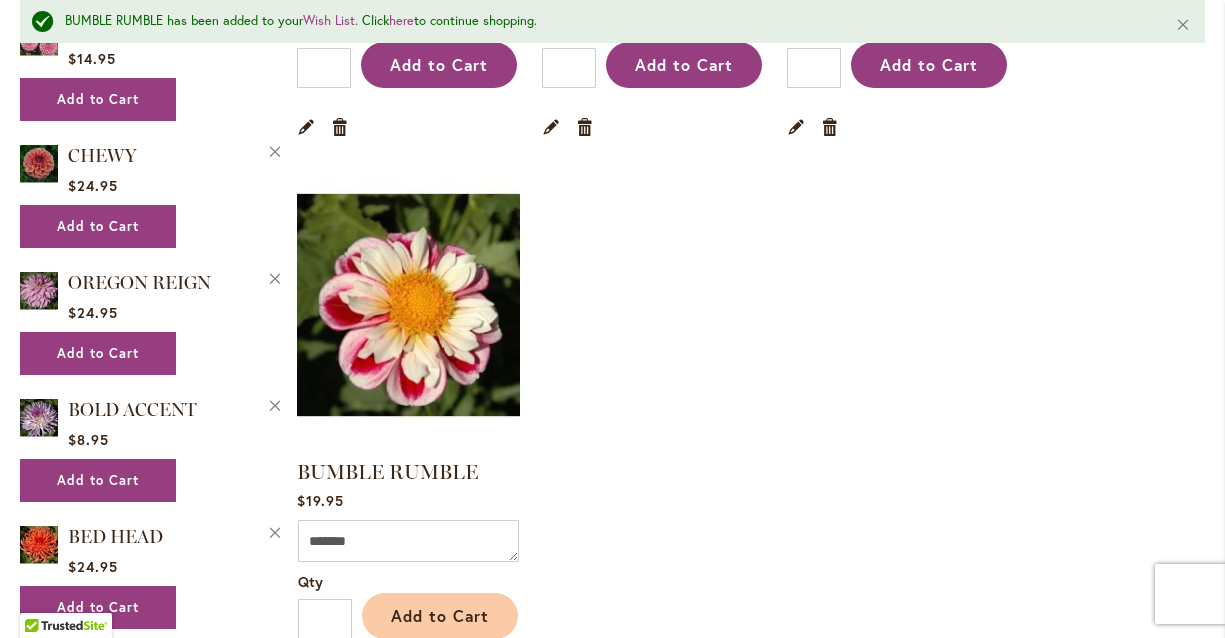 click on "Add to Cart" at bounding box center [440, 615] 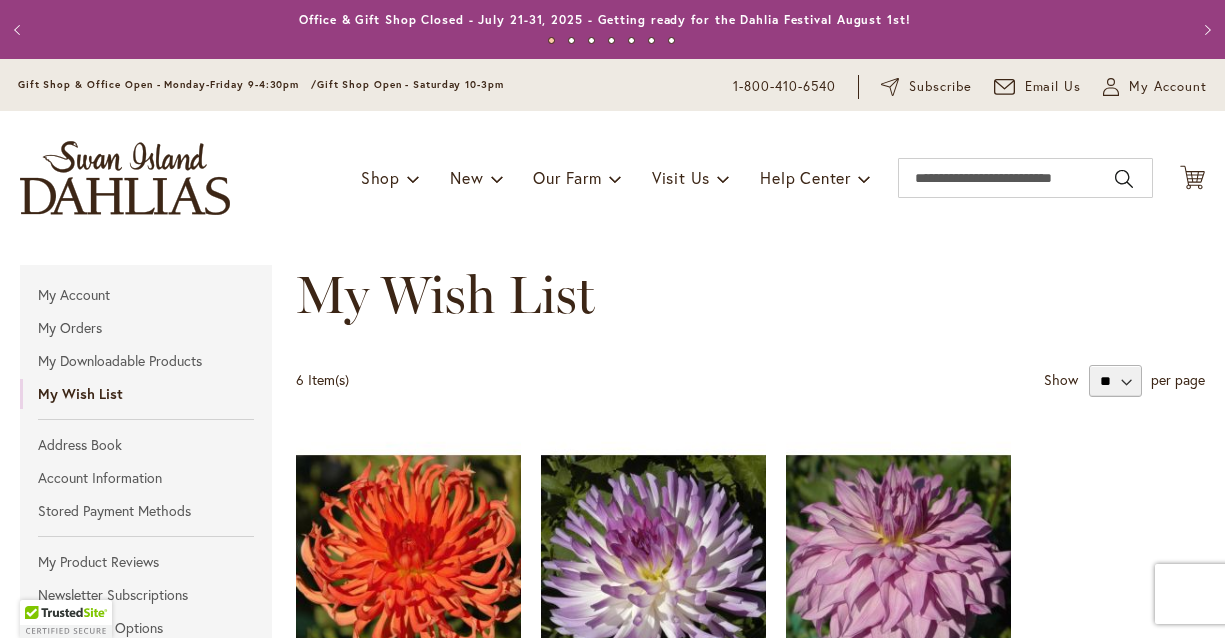 scroll, scrollTop: 0, scrollLeft: 0, axis: both 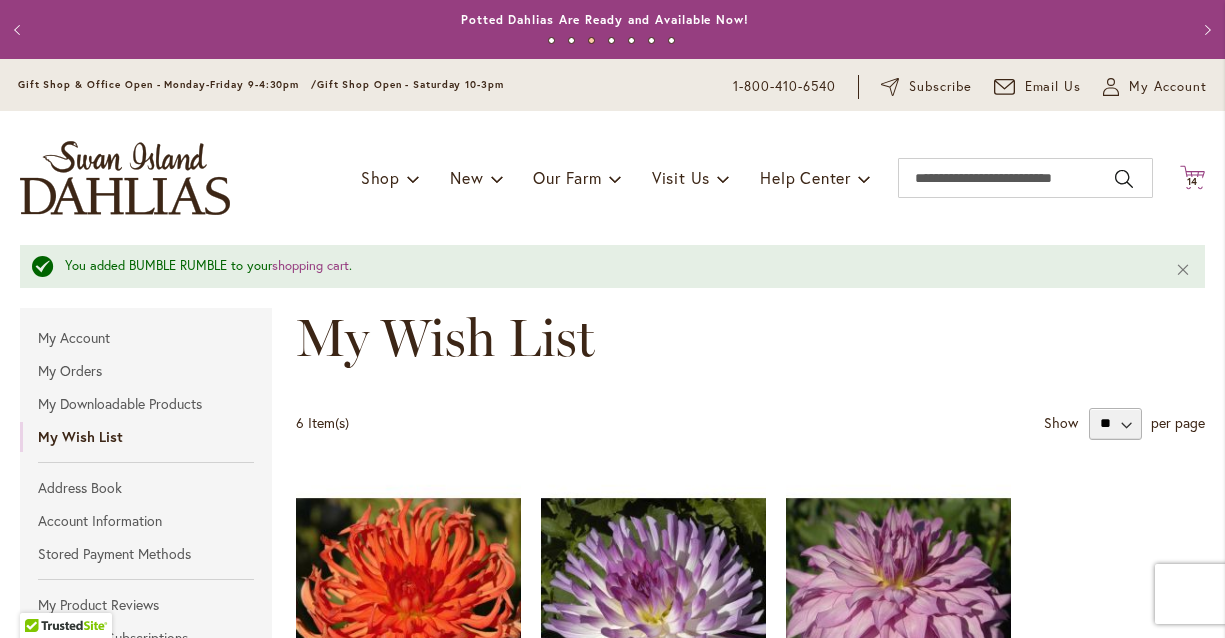 click on "Cart
.cls-1 {
fill: #231f20;
}" 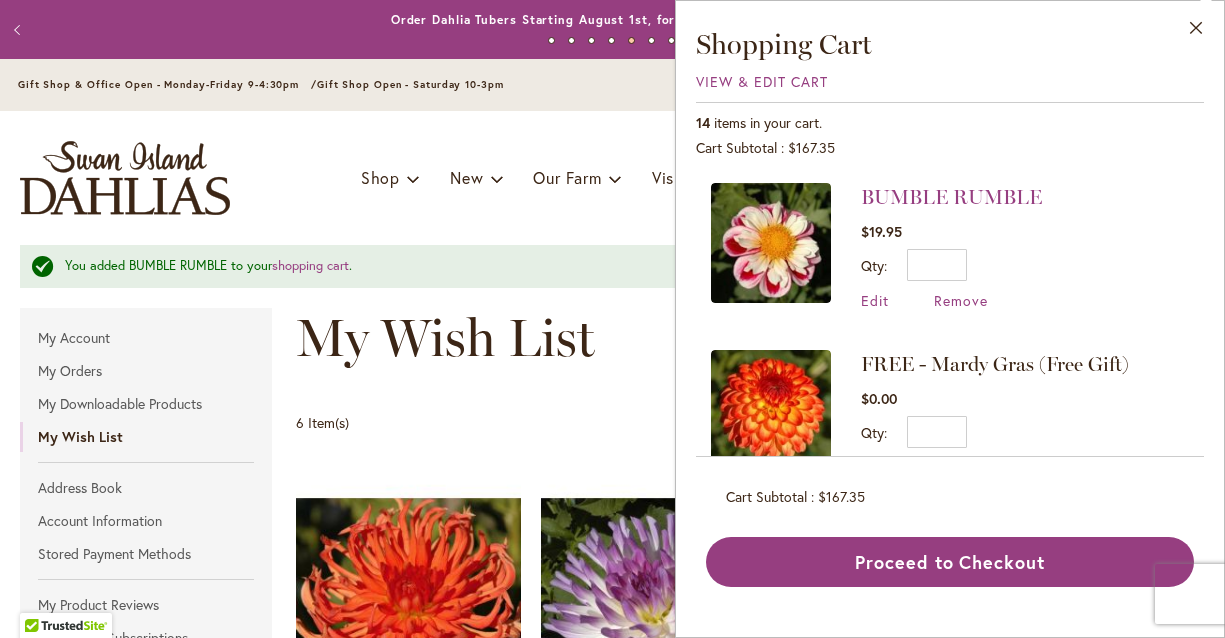 click on "My Wish List
6 Item(s)
Show
**
**
**
per page
BED HEAD
Rating:
67%
4                  Reviews" at bounding box center (744, 1026) 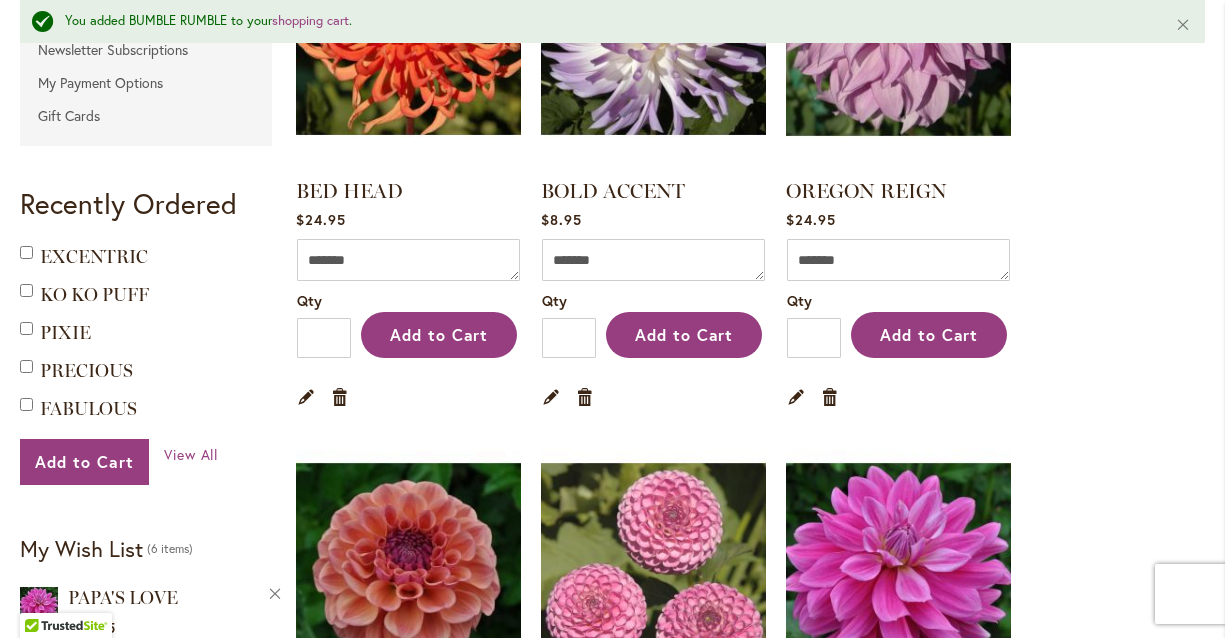 scroll, scrollTop: 0, scrollLeft: 0, axis: both 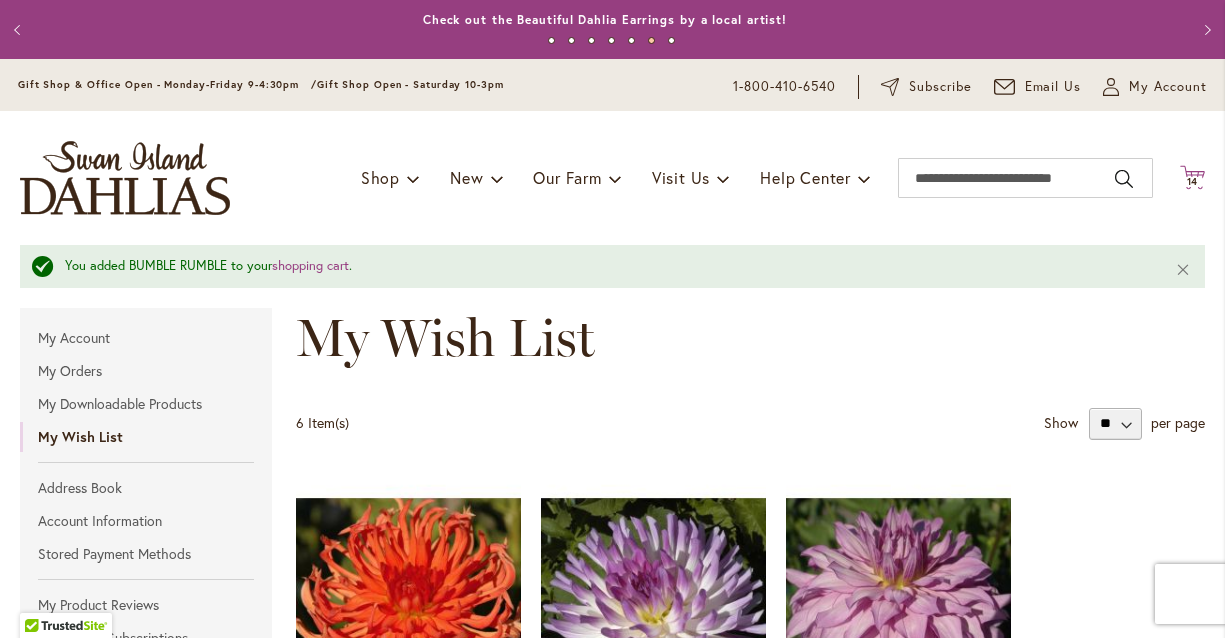 click on "14" at bounding box center (1193, 181) 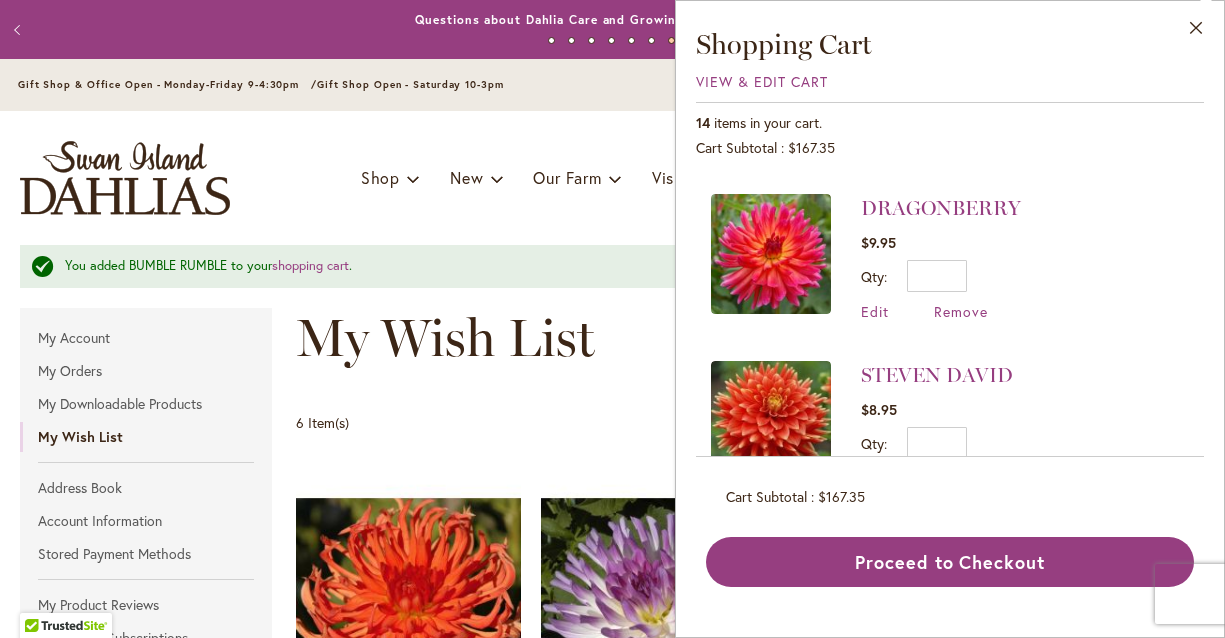 scroll, scrollTop: 38, scrollLeft: 0, axis: vertical 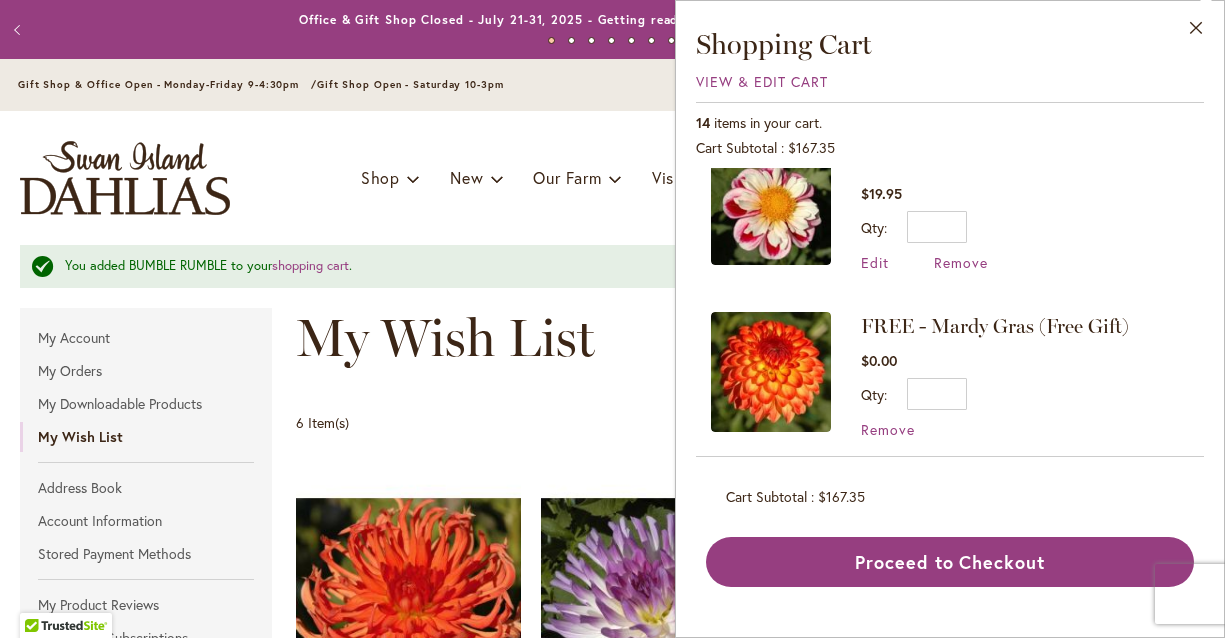 click at bounding box center (771, 372) 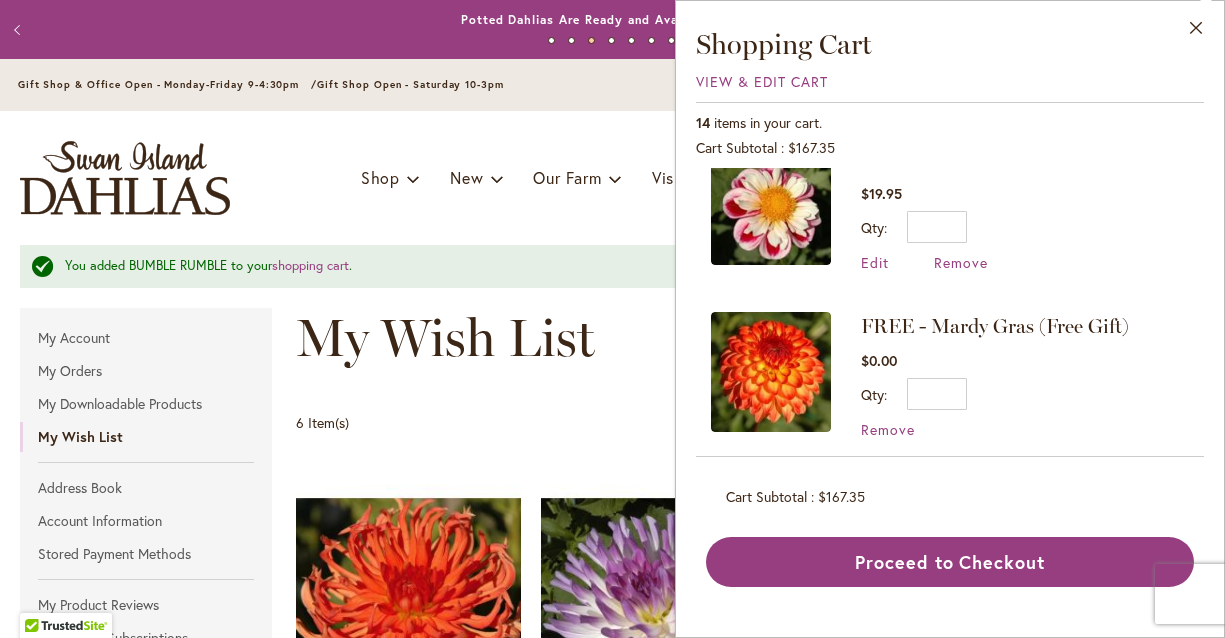 click at bounding box center [771, 205] 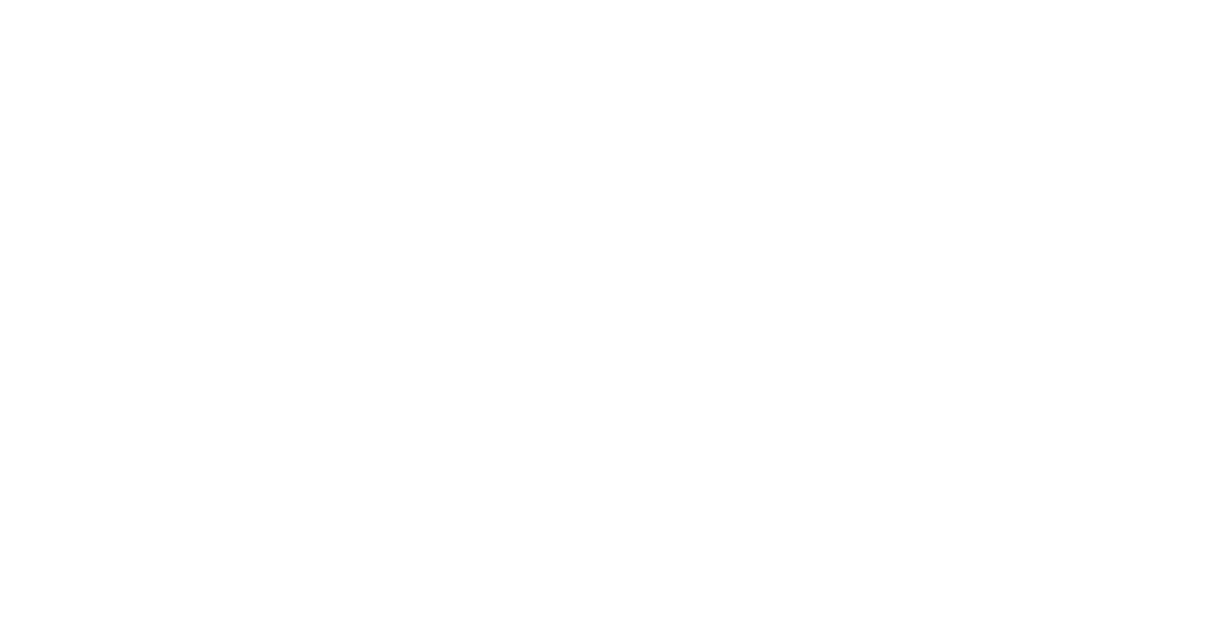 scroll, scrollTop: 0, scrollLeft: 0, axis: both 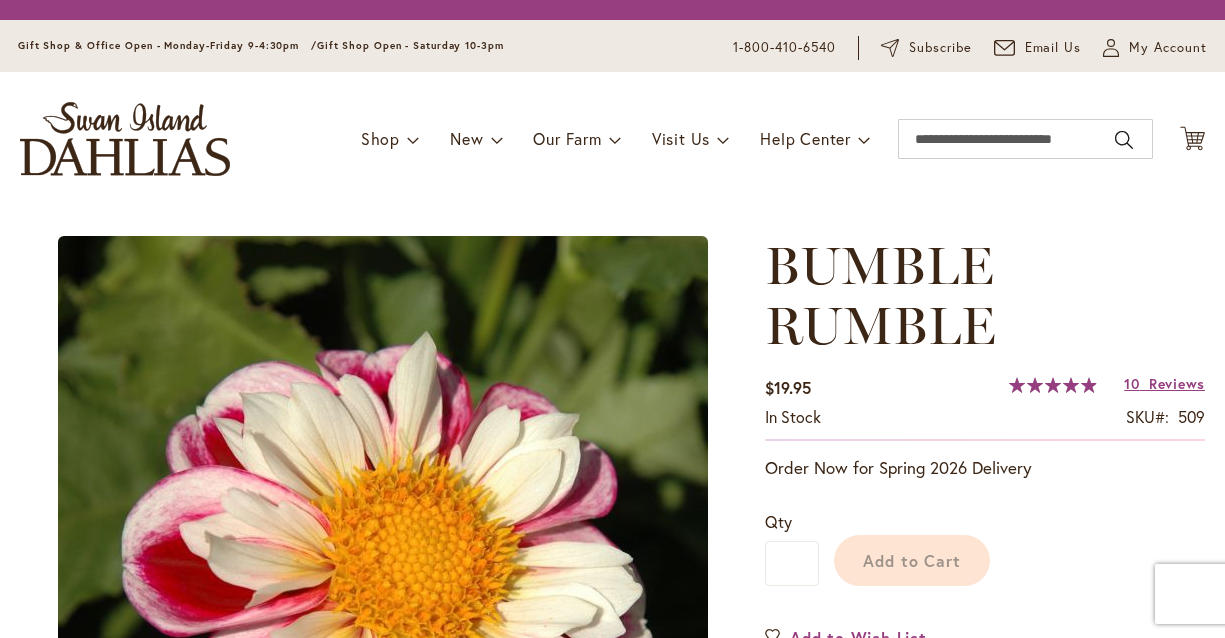 type on "***" 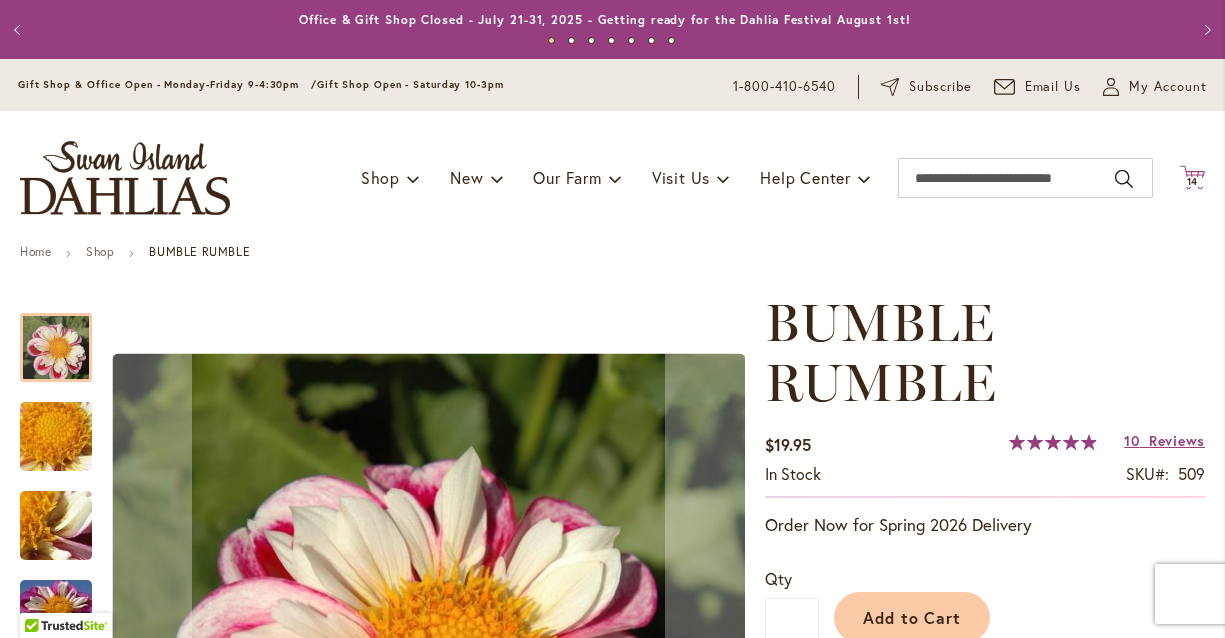 click on "14" at bounding box center [1193, 181] 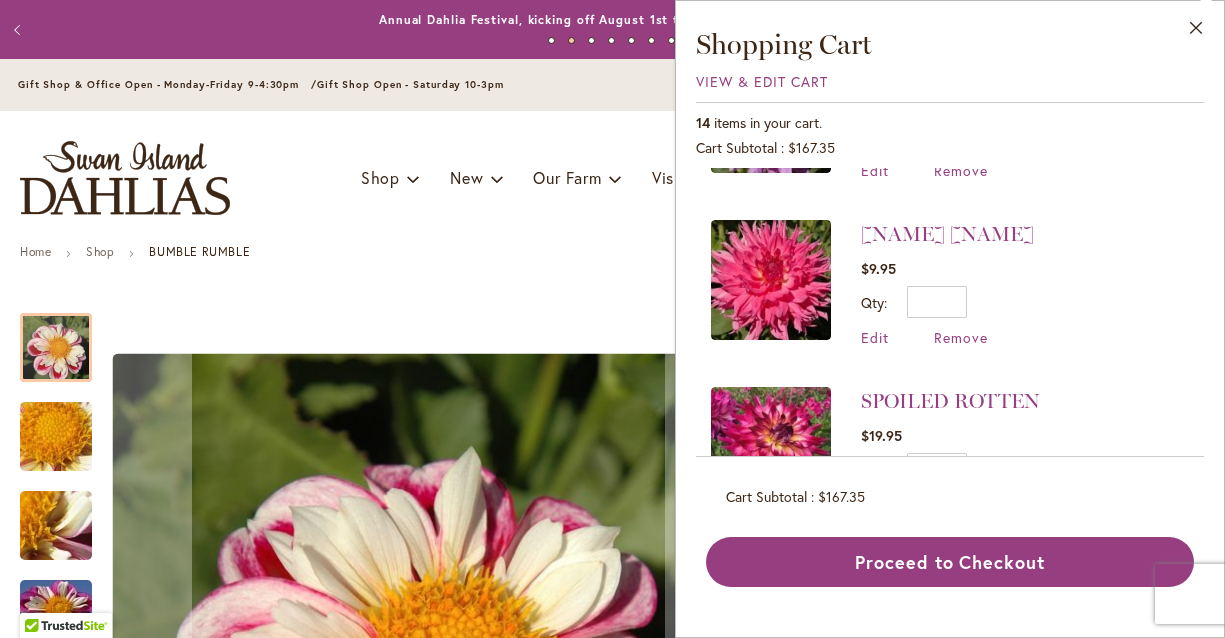 scroll, scrollTop: 2039, scrollLeft: 0, axis: vertical 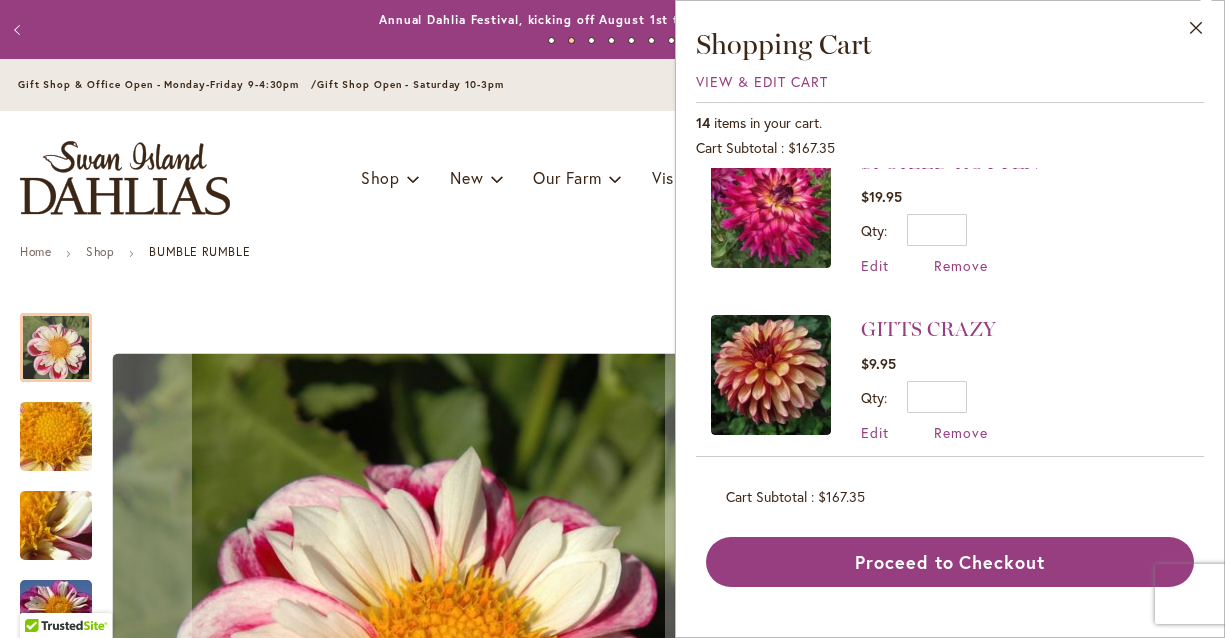 click at bounding box center (771, 375) 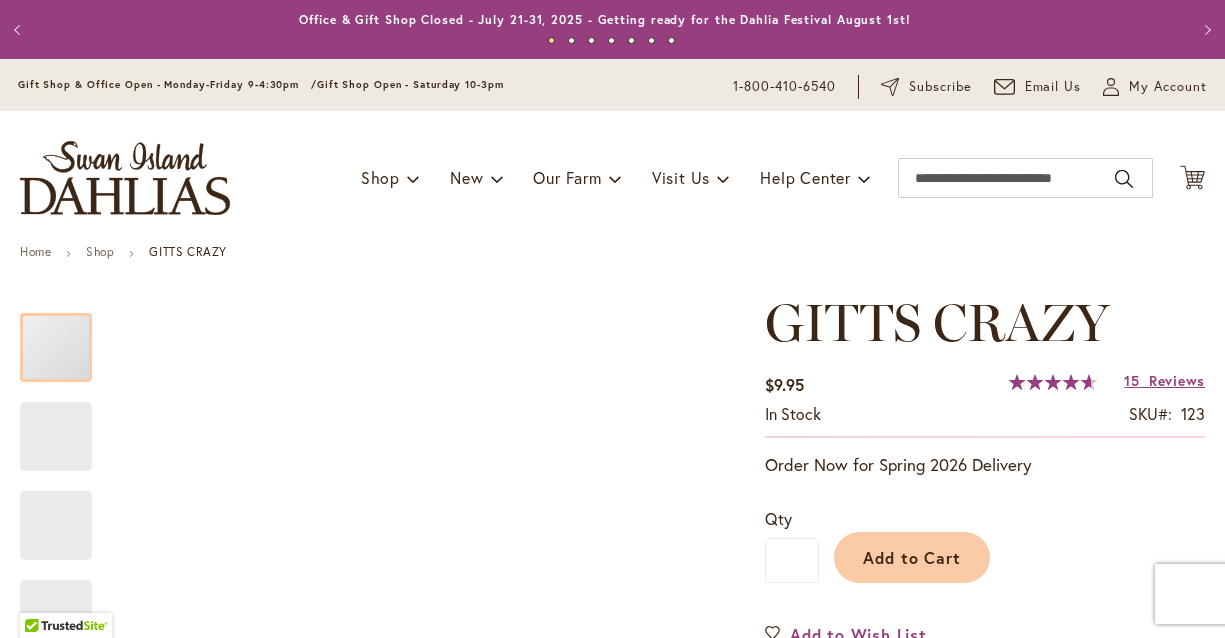 type on "***" 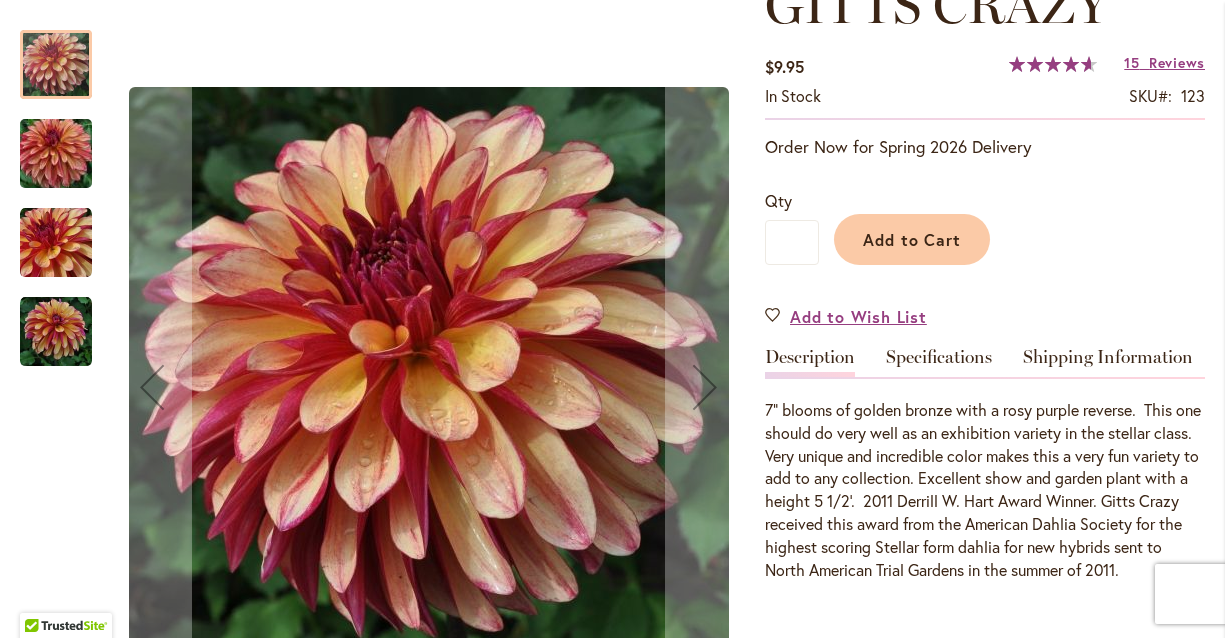 scroll, scrollTop: 502, scrollLeft: 0, axis: vertical 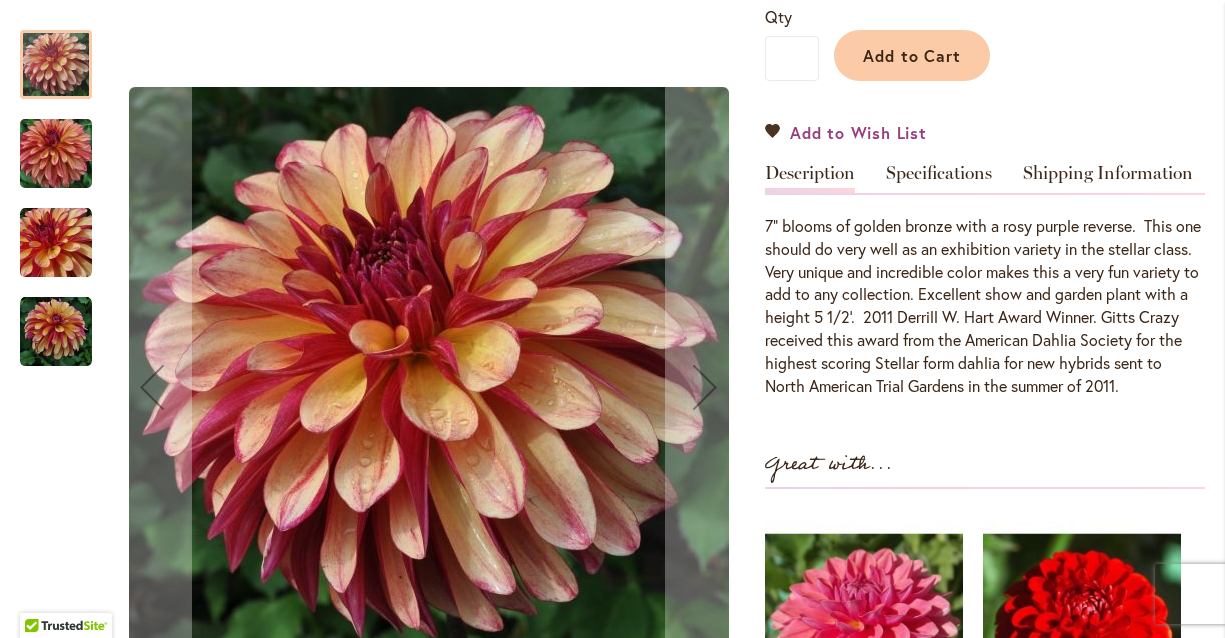 click on "Add to Wish List" at bounding box center (846, 132) 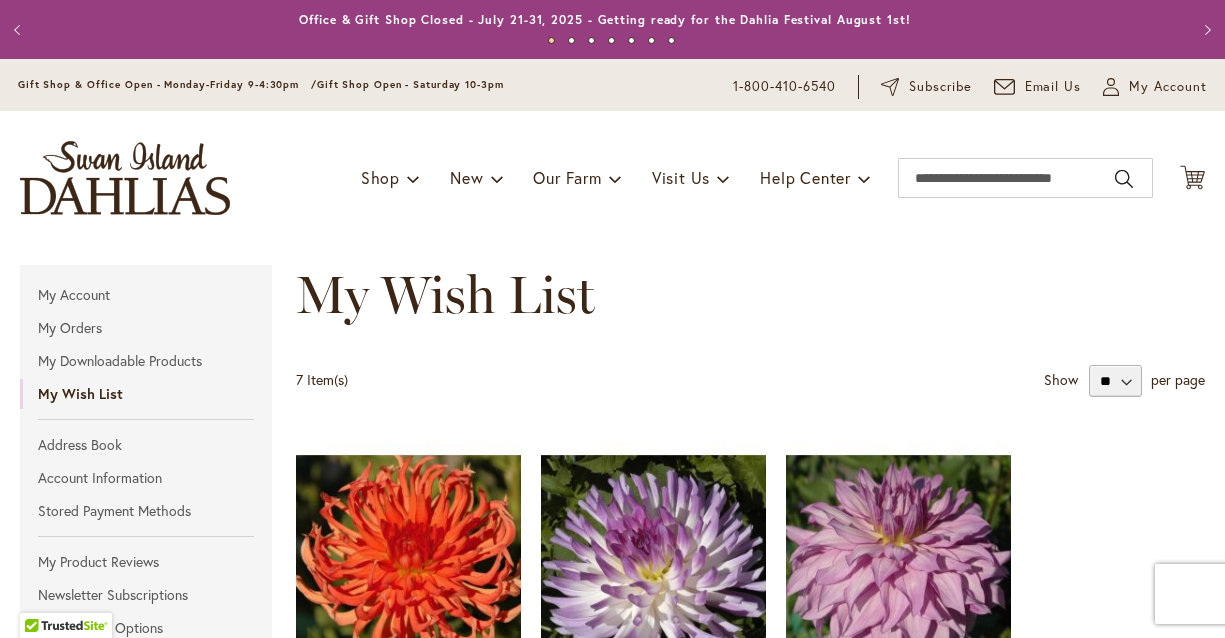 scroll, scrollTop: 0, scrollLeft: 0, axis: both 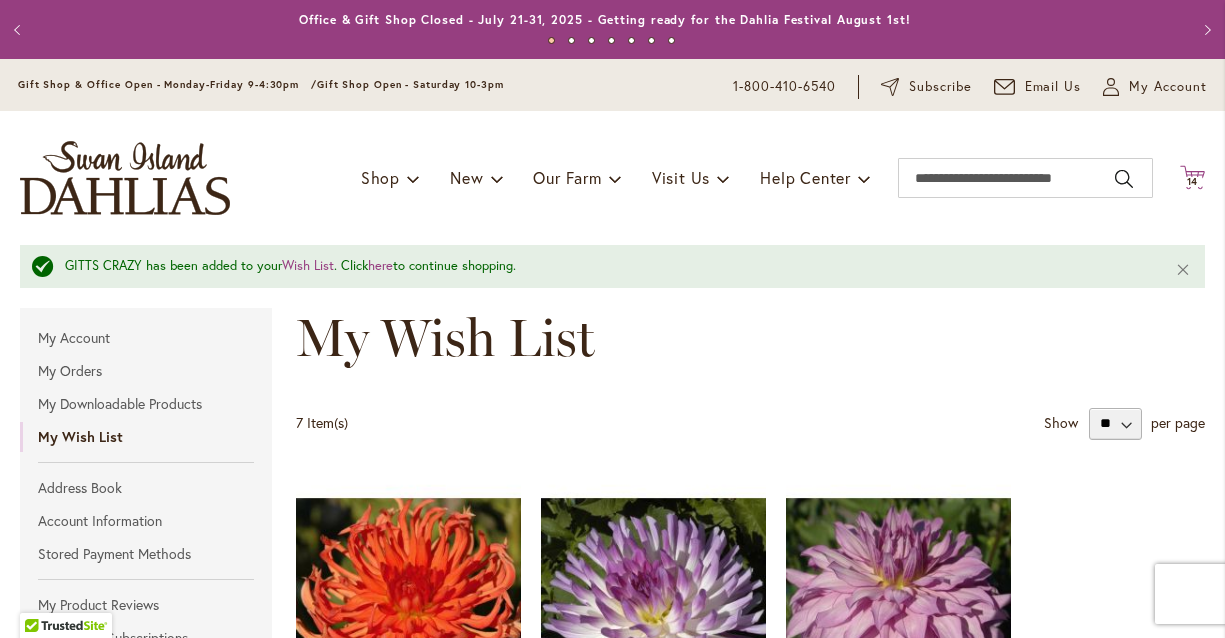 click on "Cart
.cls-1 {
fill: #231f20;
}" 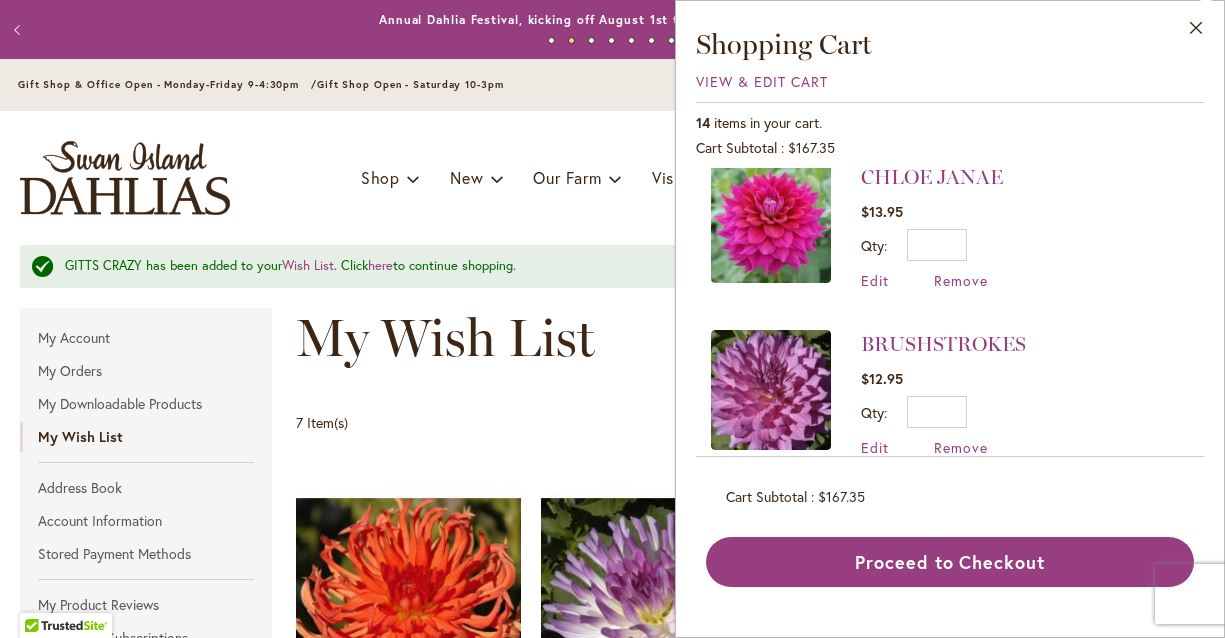 scroll, scrollTop: 2039, scrollLeft: 0, axis: vertical 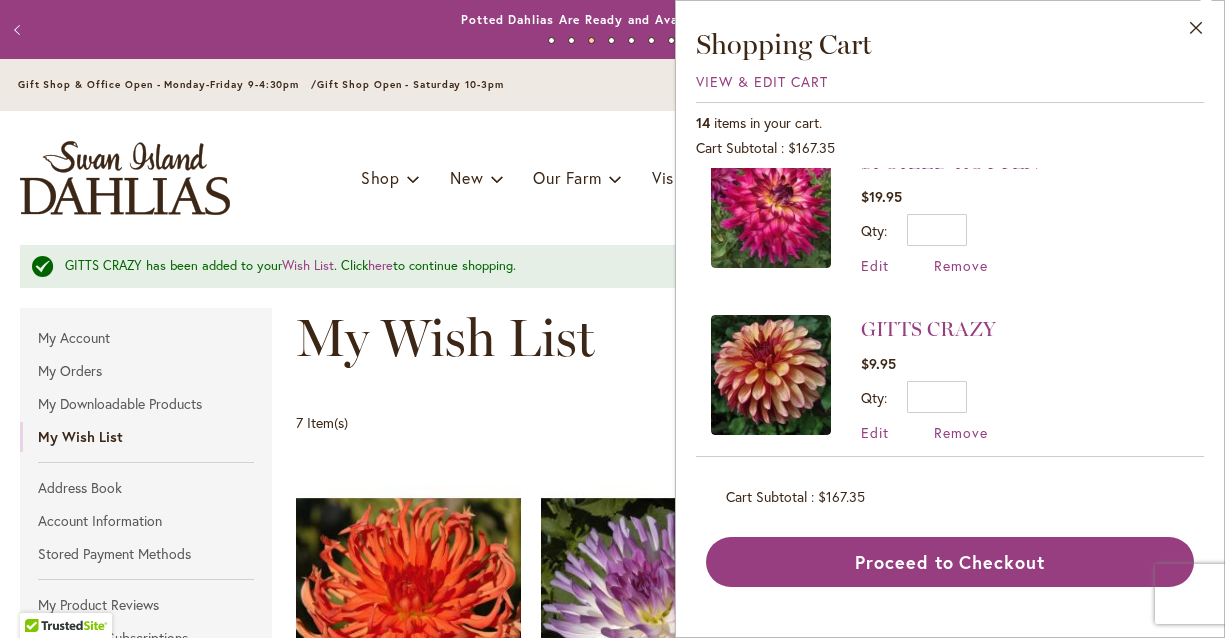 click at bounding box center [771, 208] 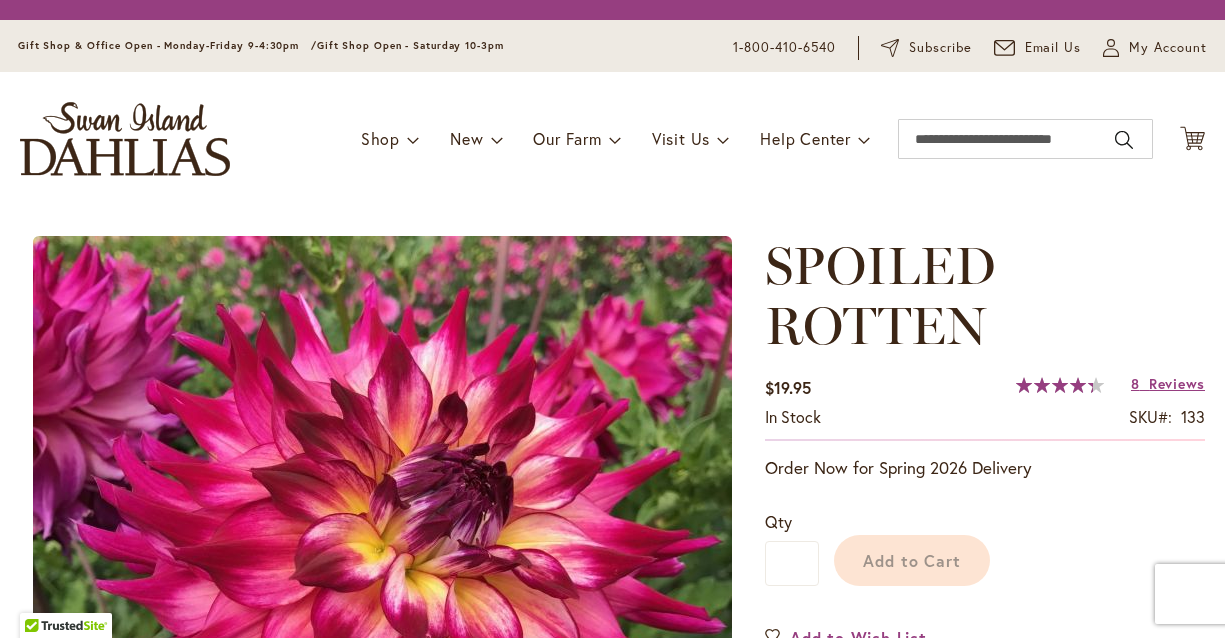 scroll, scrollTop: 0, scrollLeft: 0, axis: both 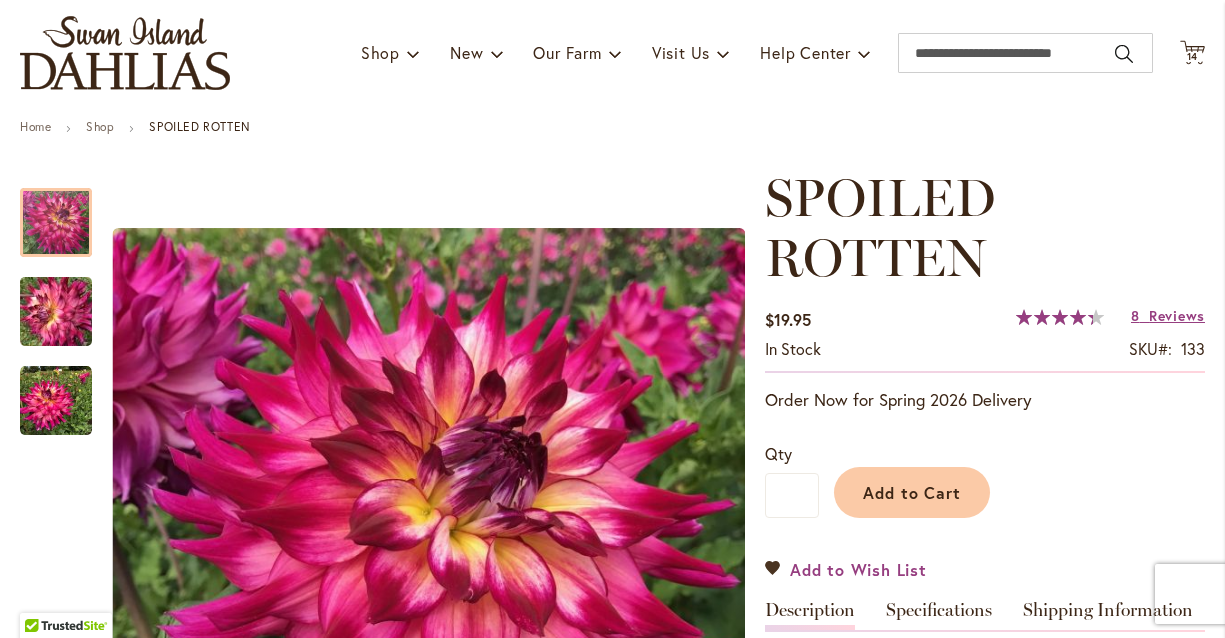 click on "Add to Wish List" at bounding box center [846, 569] 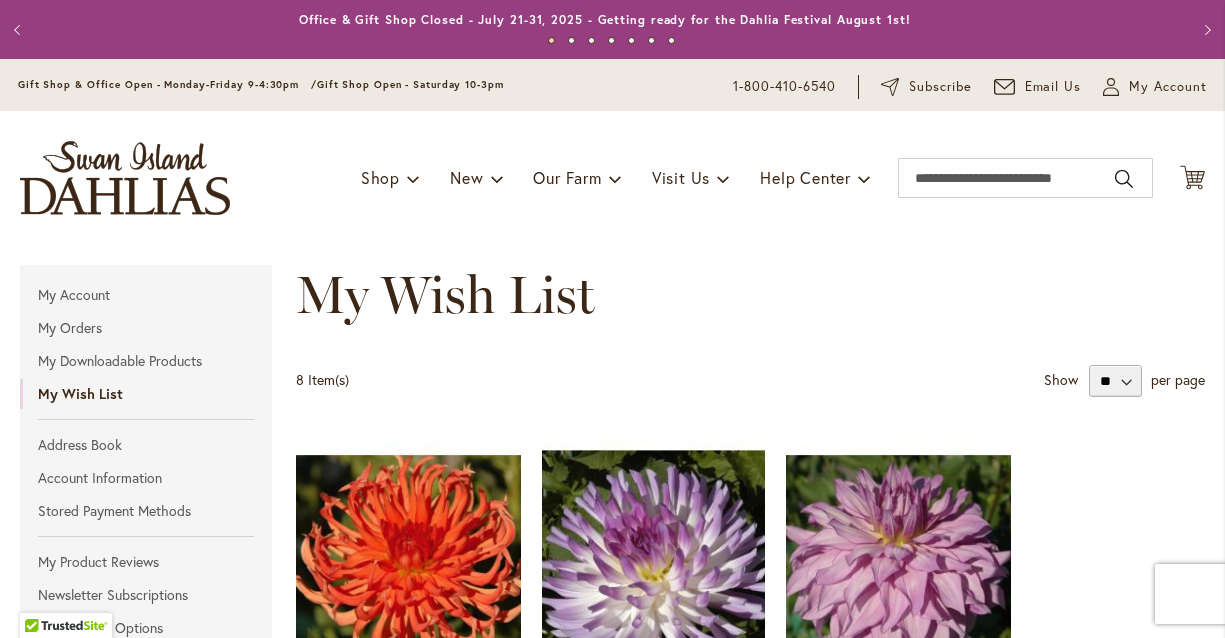 scroll, scrollTop: 0, scrollLeft: 0, axis: both 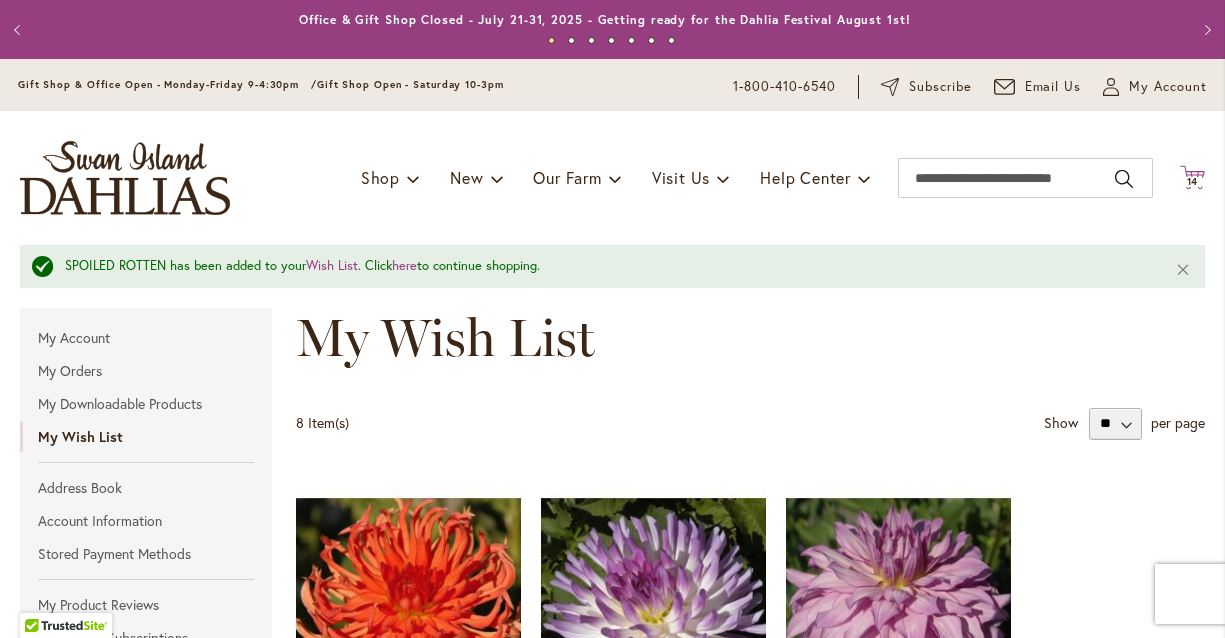 click on "14" at bounding box center [1193, 181] 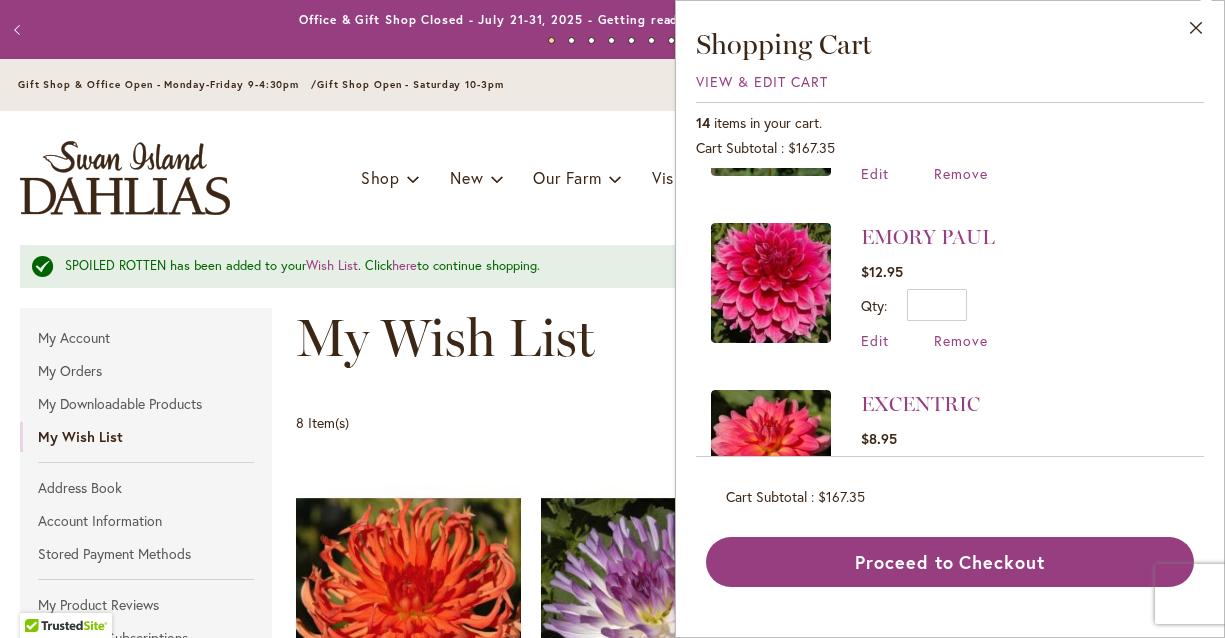 scroll, scrollTop: 2039, scrollLeft: 0, axis: vertical 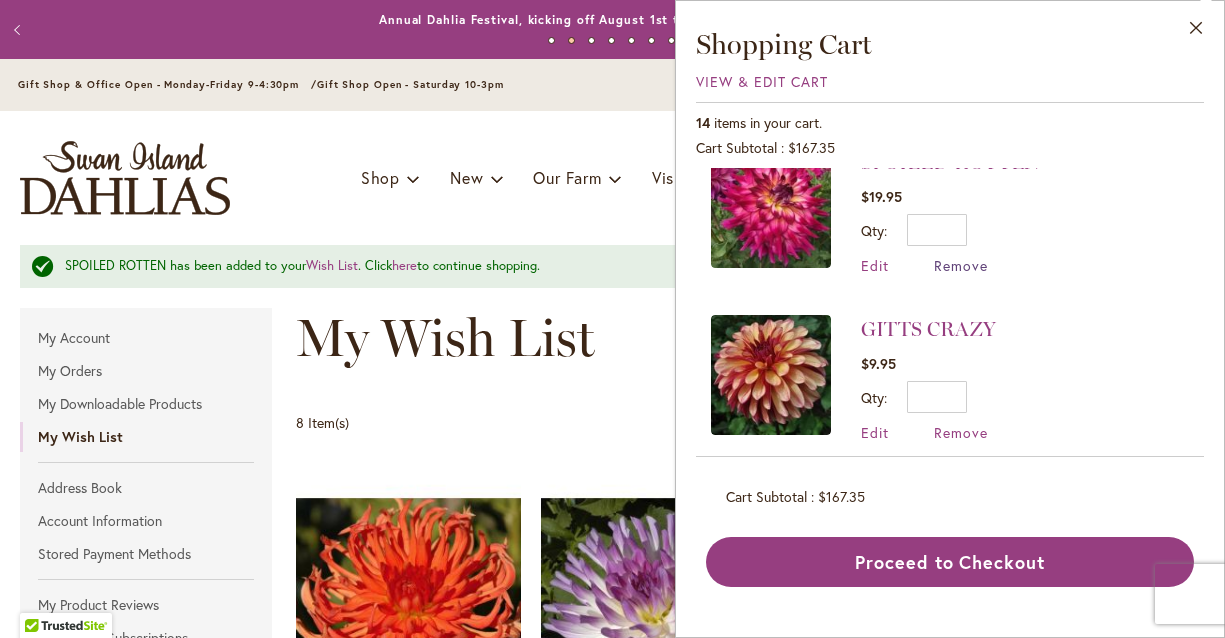 click on "Remove" at bounding box center (961, 265) 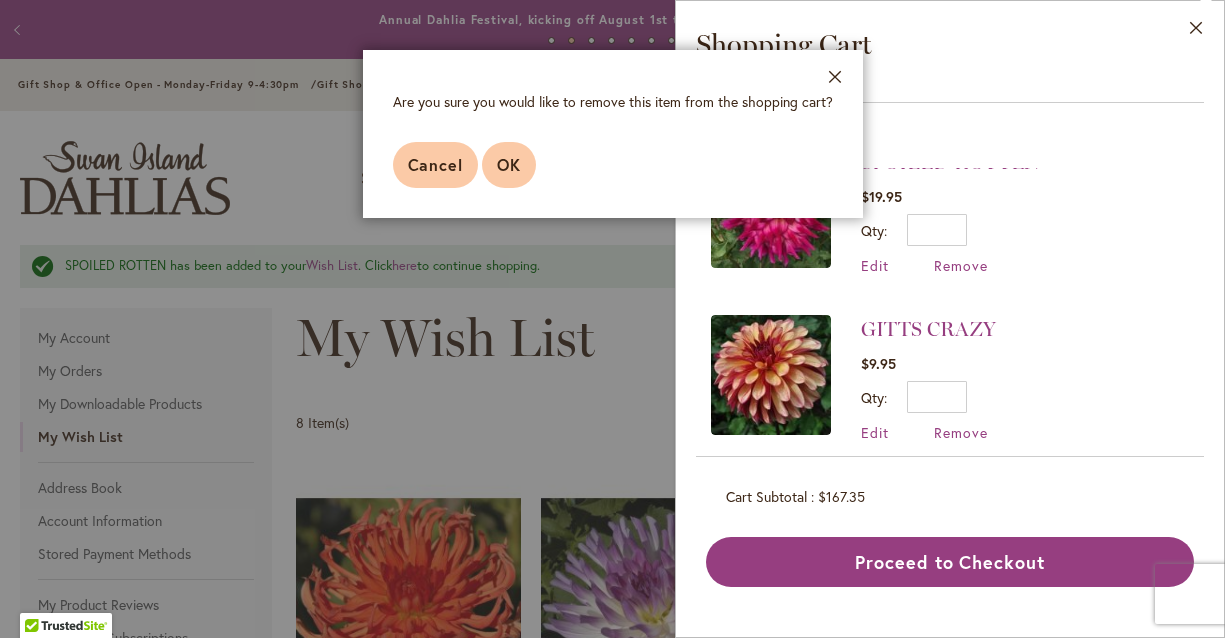 click on "OK" at bounding box center (509, 164) 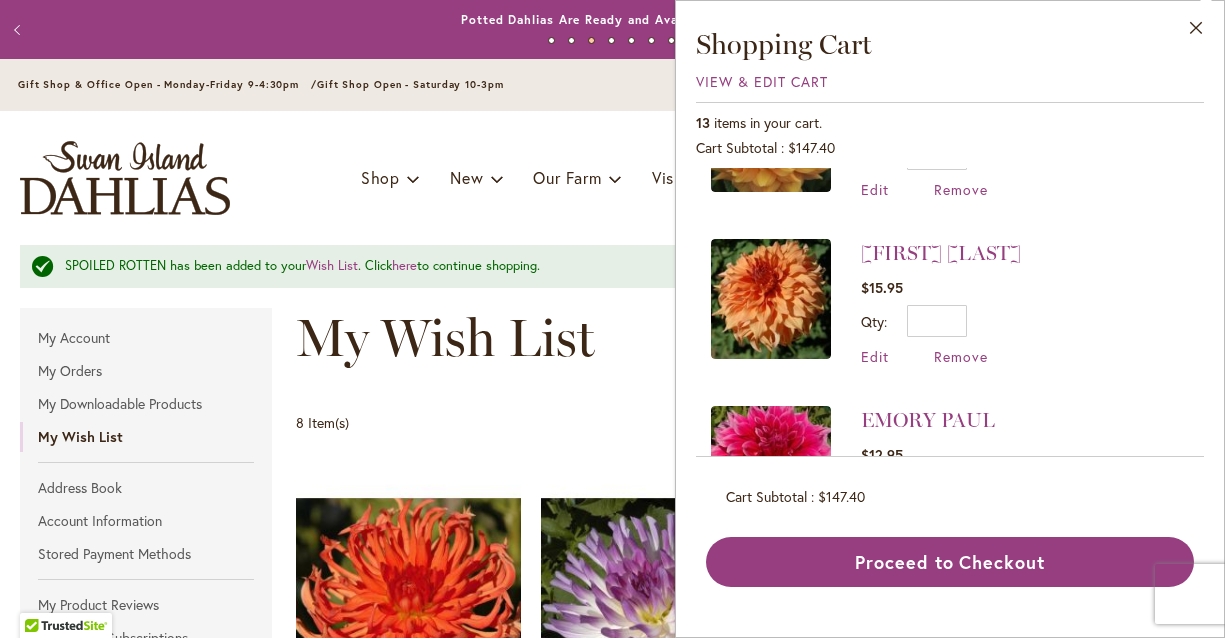 scroll, scrollTop: 1873, scrollLeft: 0, axis: vertical 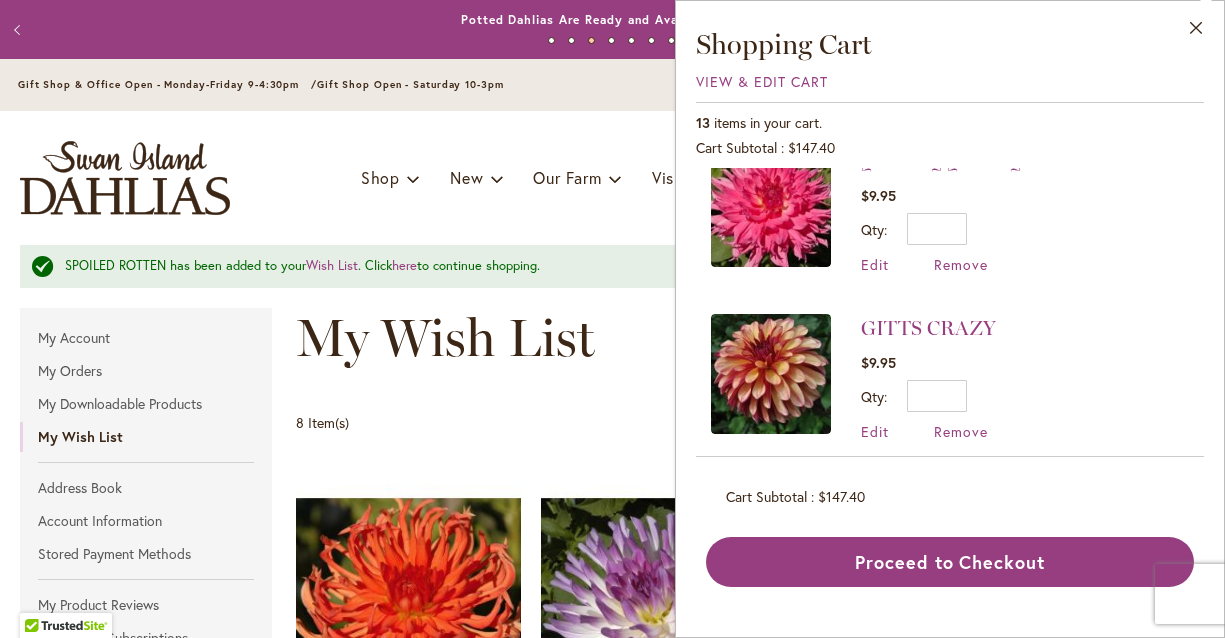 click on "Edit
Remove" at bounding box center (928, 431) 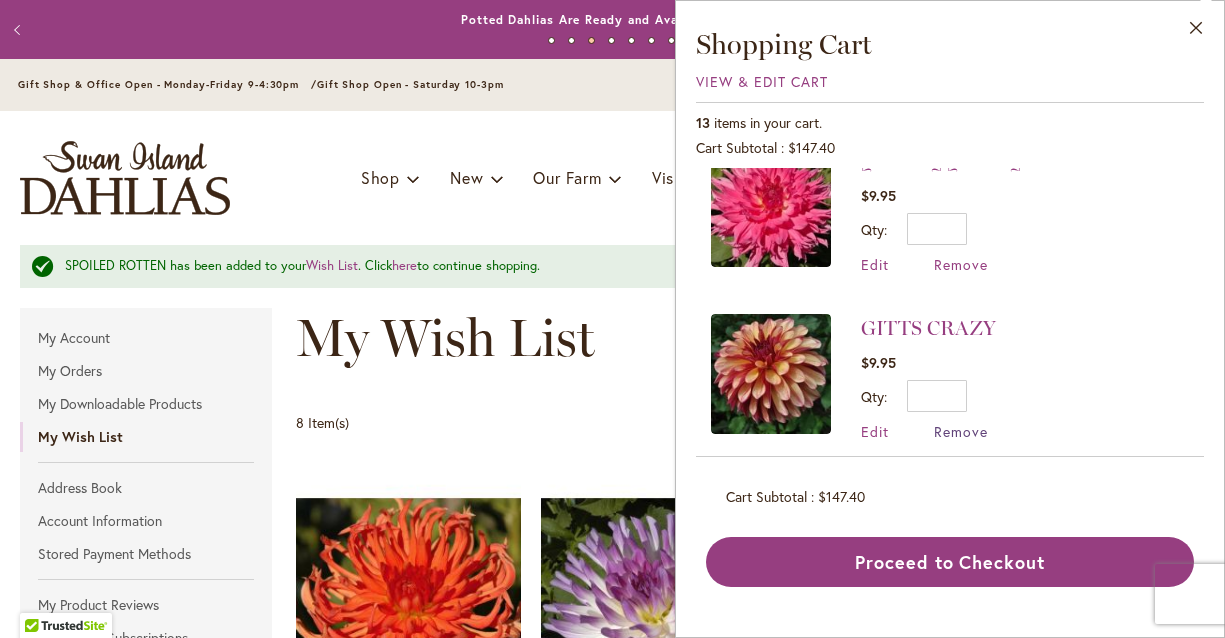 click on "Remove" at bounding box center [961, 431] 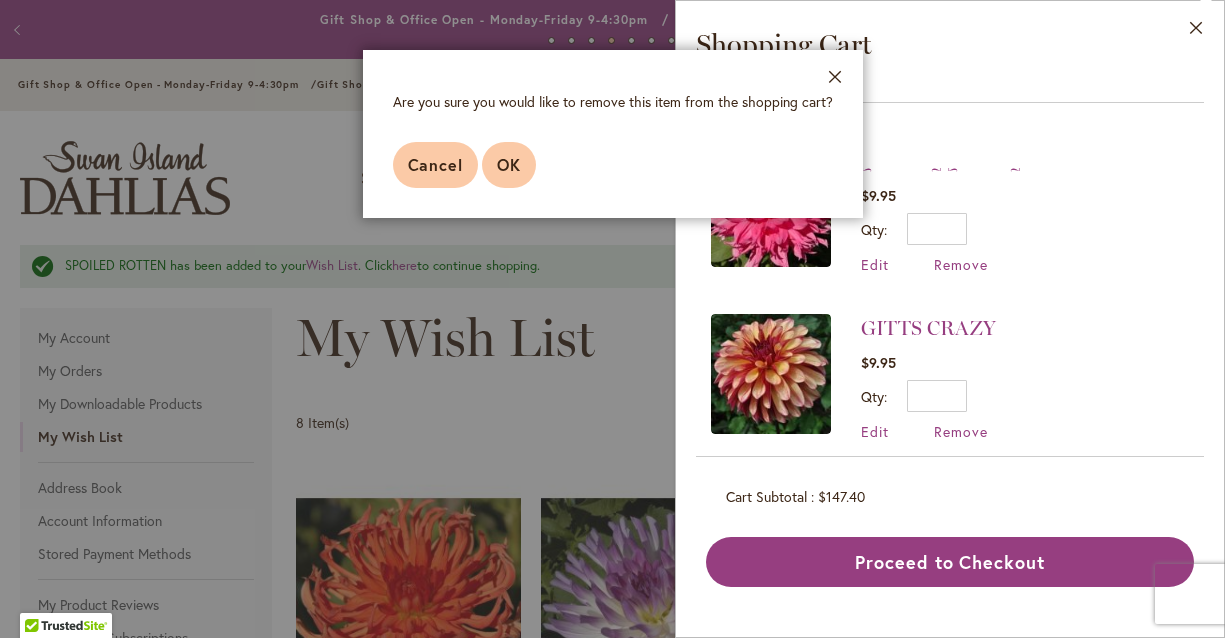 click on "OK" at bounding box center (509, 164) 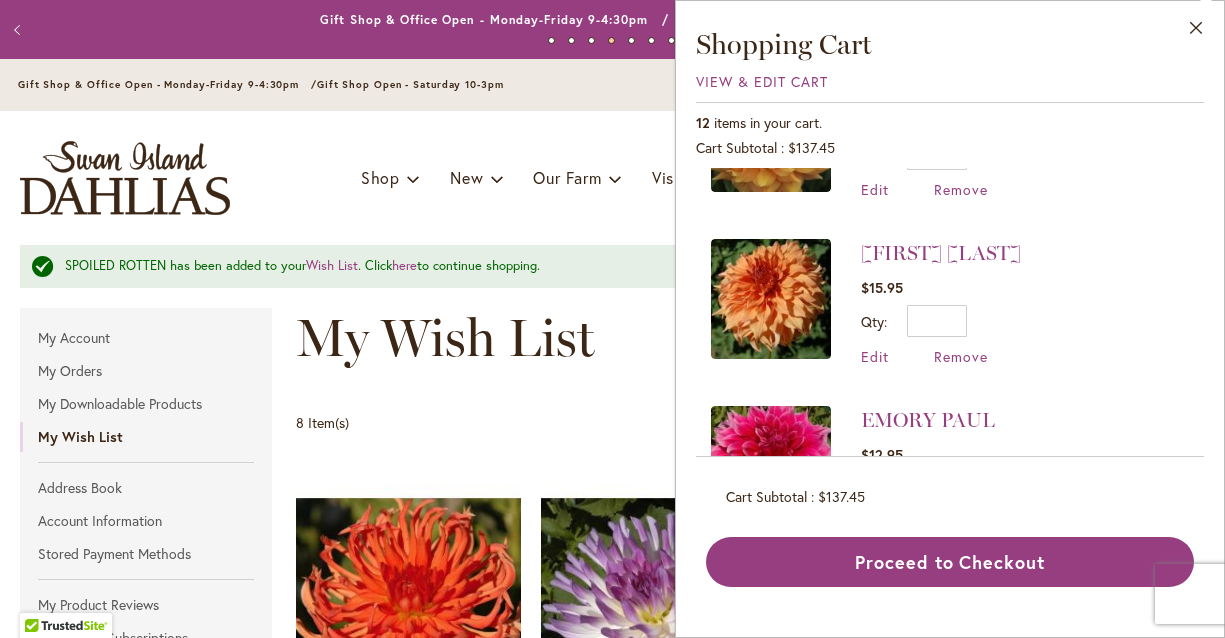 scroll, scrollTop: 1708, scrollLeft: 0, axis: vertical 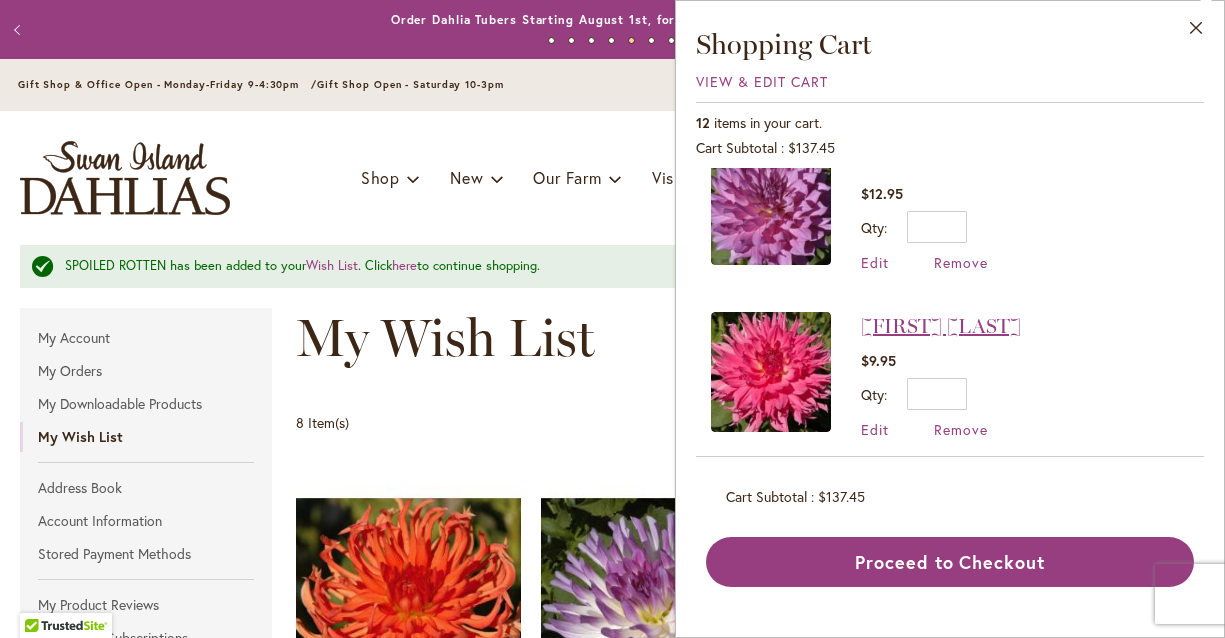 click on "[FIRST] [LAST]" at bounding box center (941, 326) 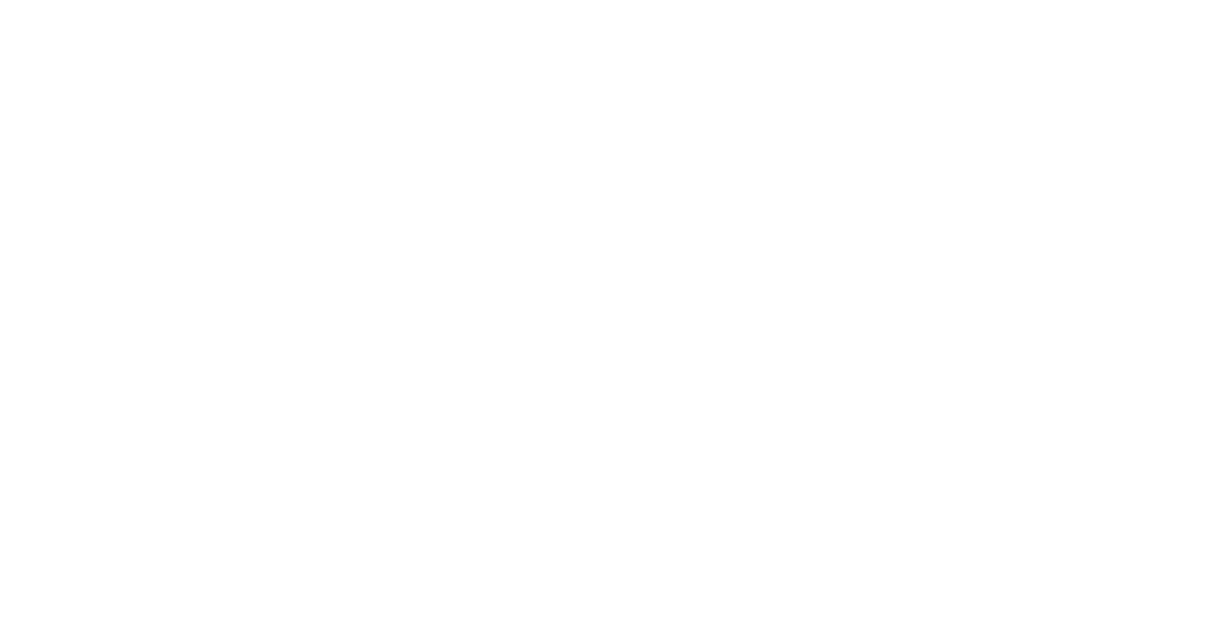 scroll, scrollTop: 0, scrollLeft: 0, axis: both 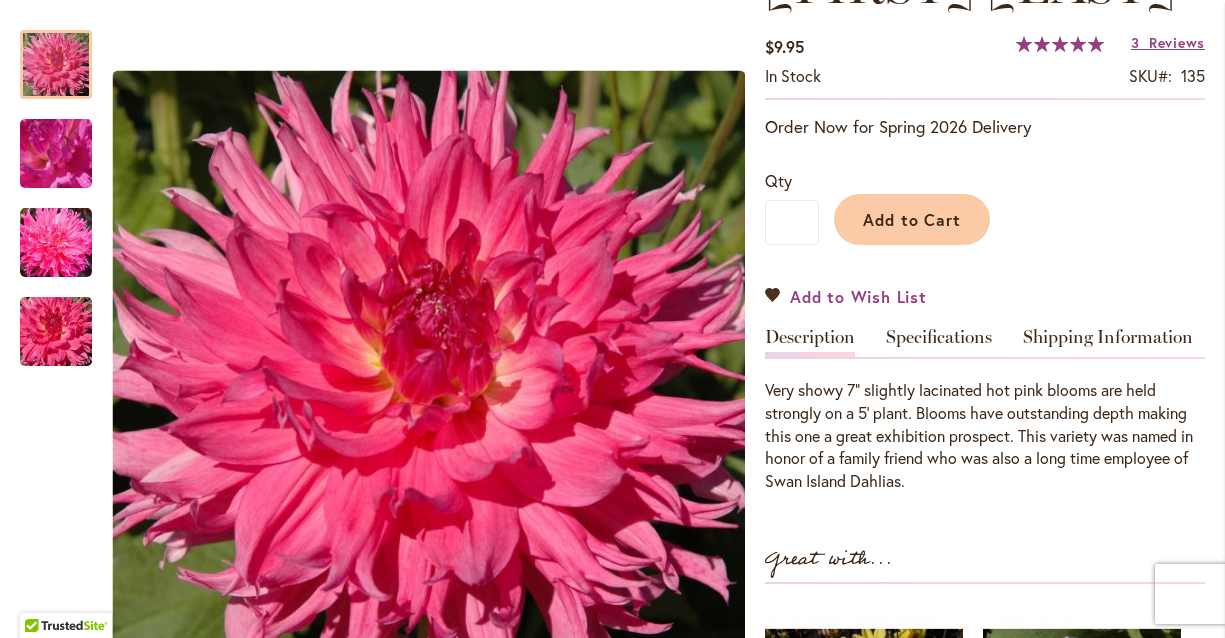 click on "Add to Wish List" at bounding box center [846, 296] 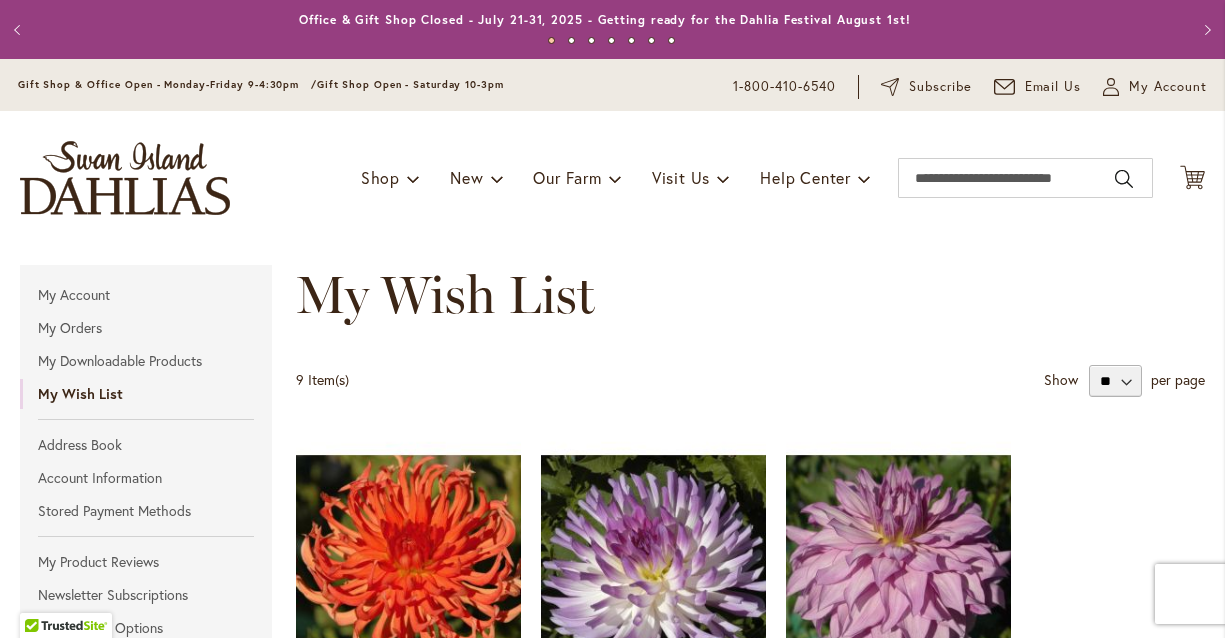 scroll, scrollTop: 0, scrollLeft: 0, axis: both 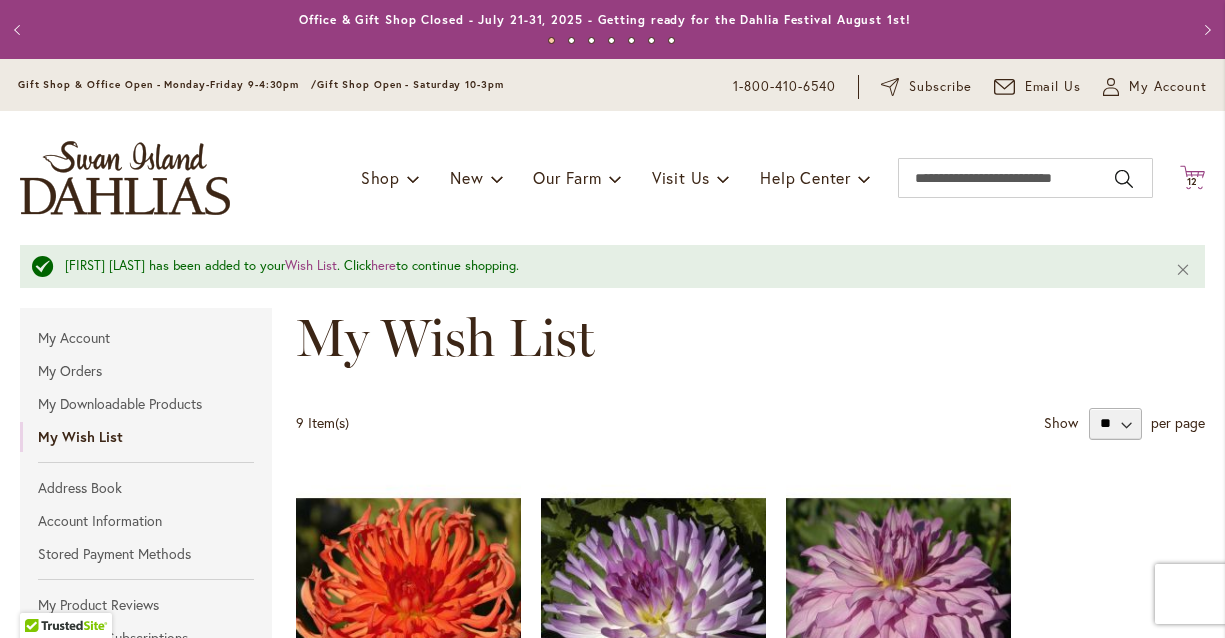 click on "Cart
.cls-1 {
fill: #231f20;
}
12
12
items" at bounding box center [1192, 178] 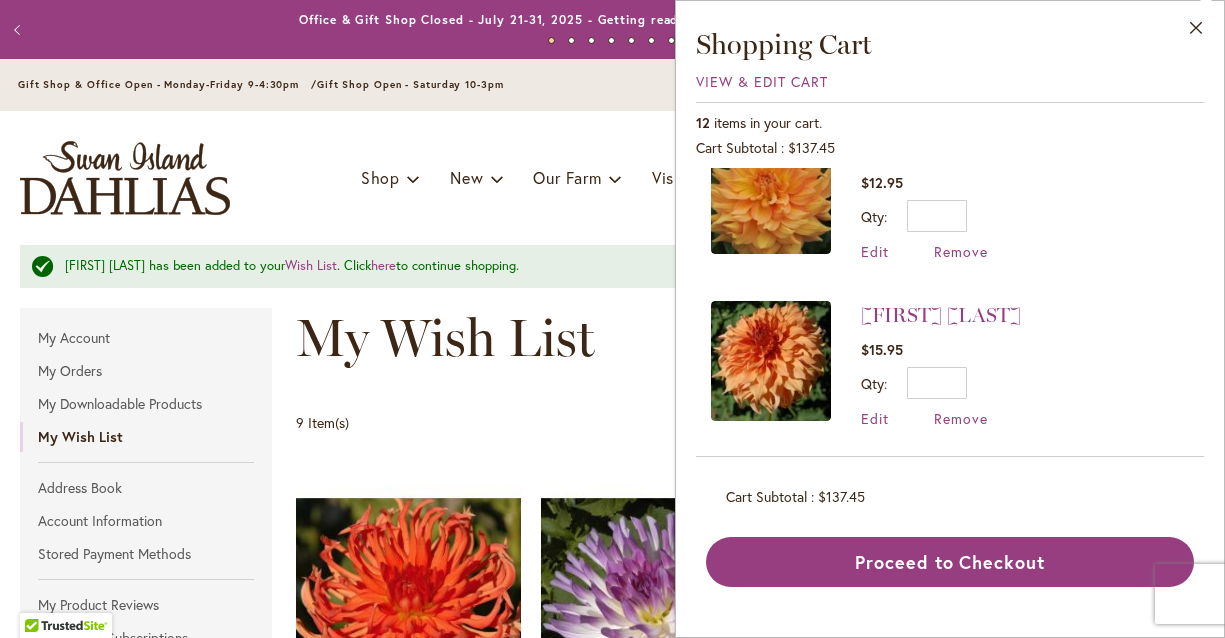 scroll, scrollTop: 1708, scrollLeft: 0, axis: vertical 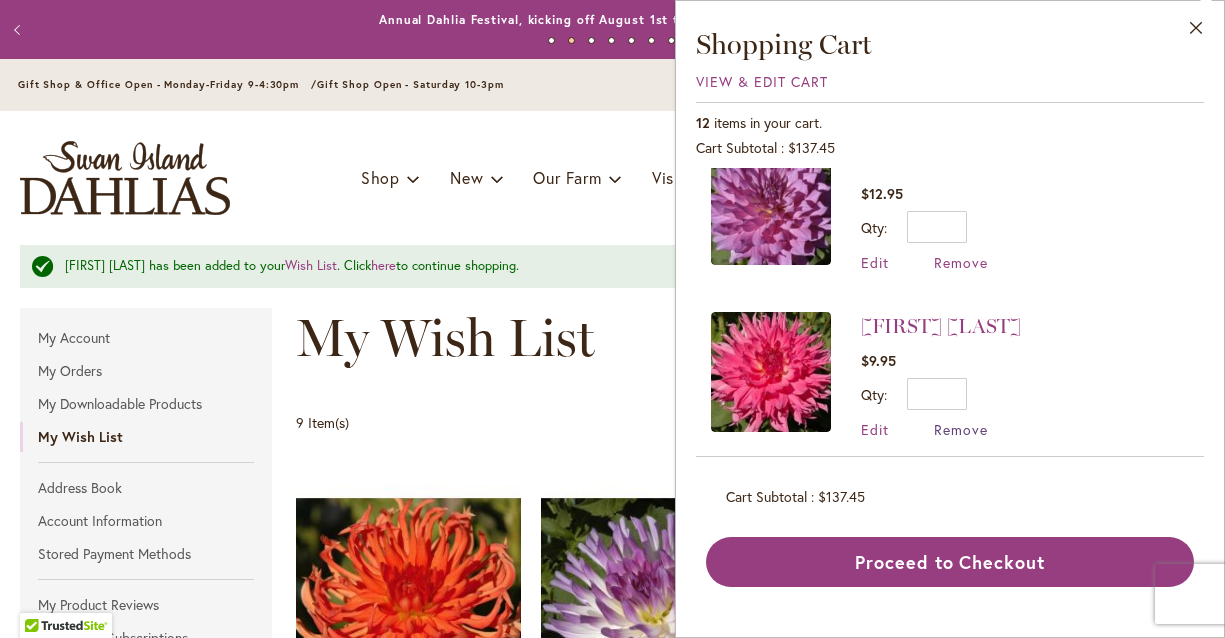 click on "Remove" at bounding box center (961, 429) 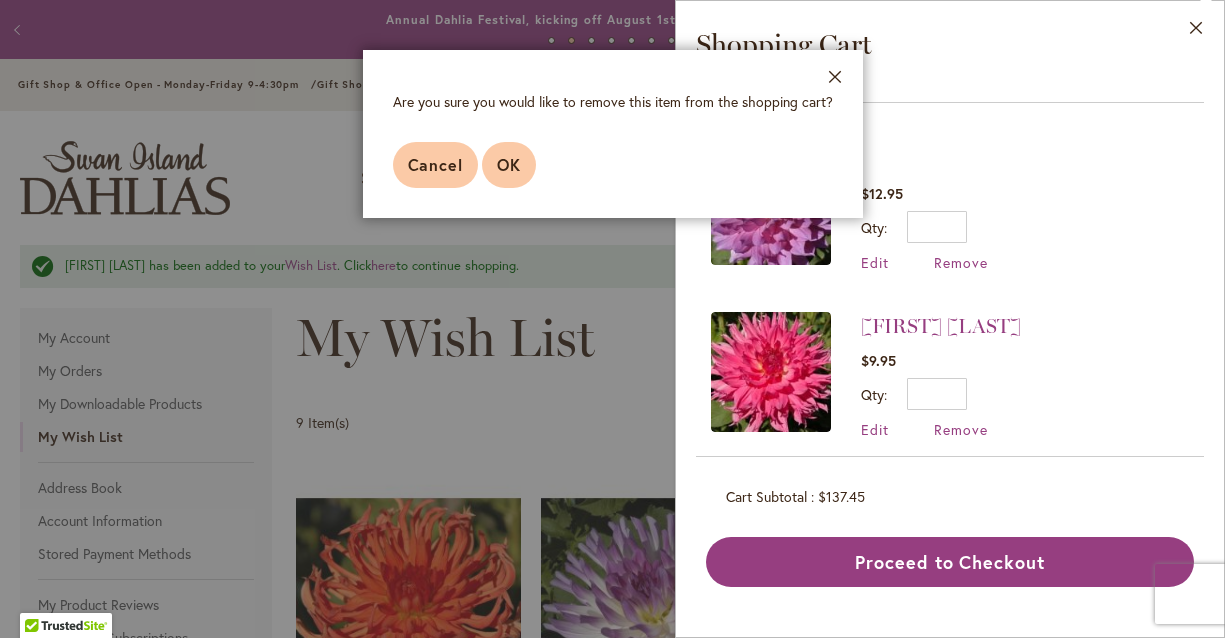 click on "OK" at bounding box center (509, 165) 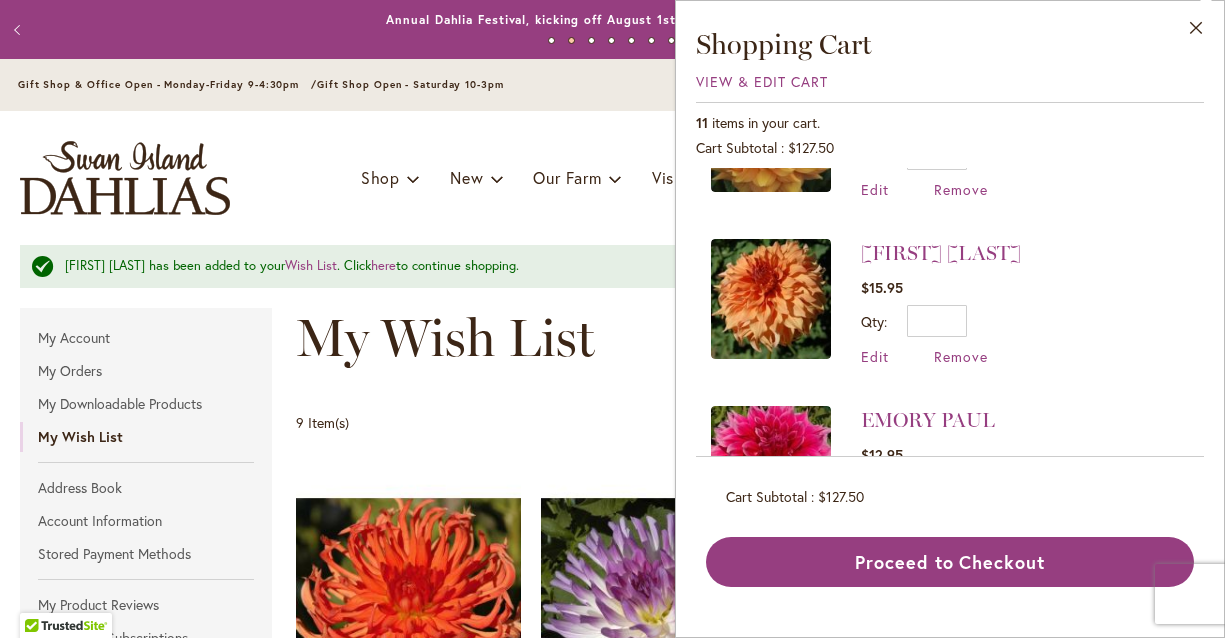 scroll, scrollTop: 1542, scrollLeft: 0, axis: vertical 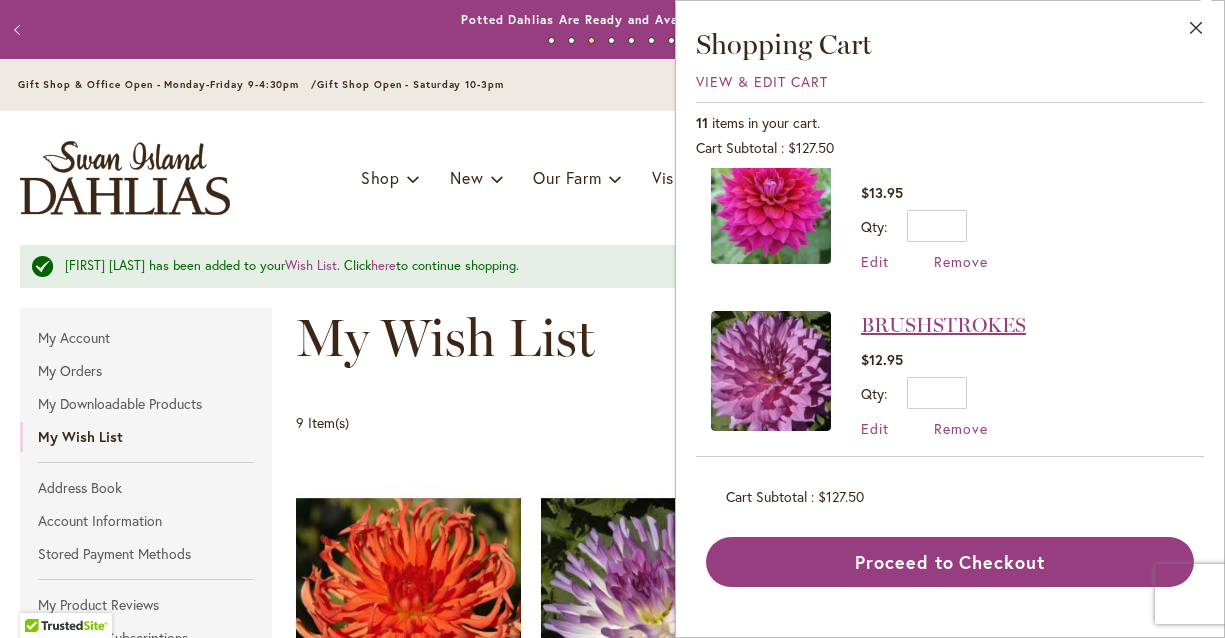 click on "BRUSHSTROKES" at bounding box center [943, 325] 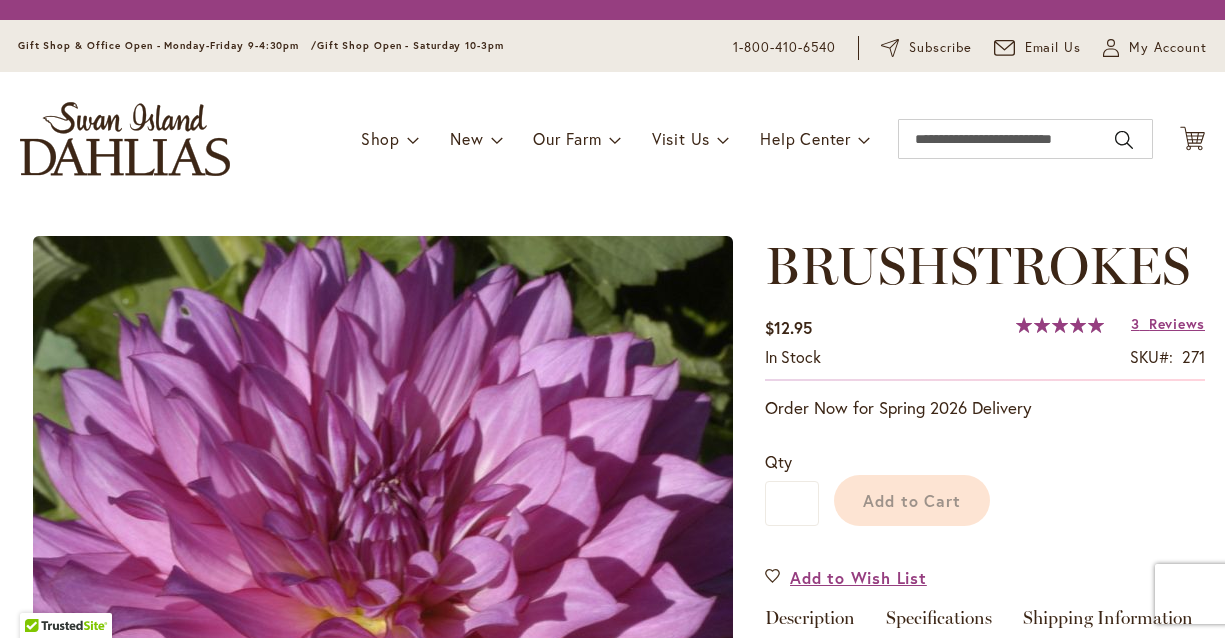 scroll, scrollTop: 0, scrollLeft: 0, axis: both 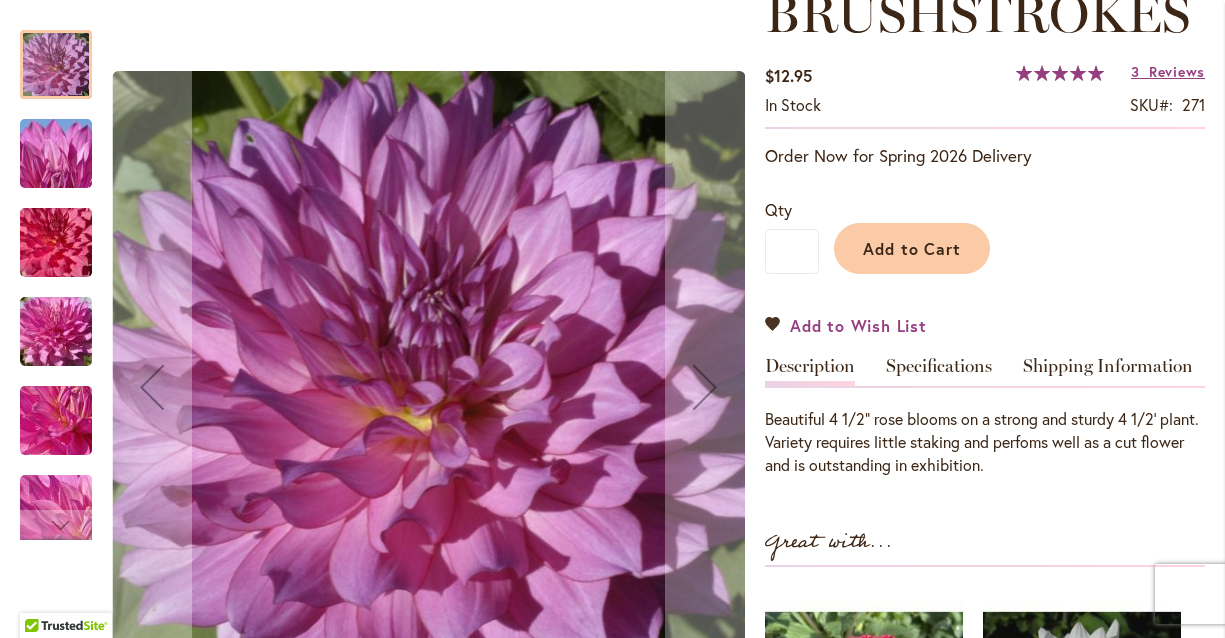 click on "Add to Wish List" at bounding box center (846, 325) 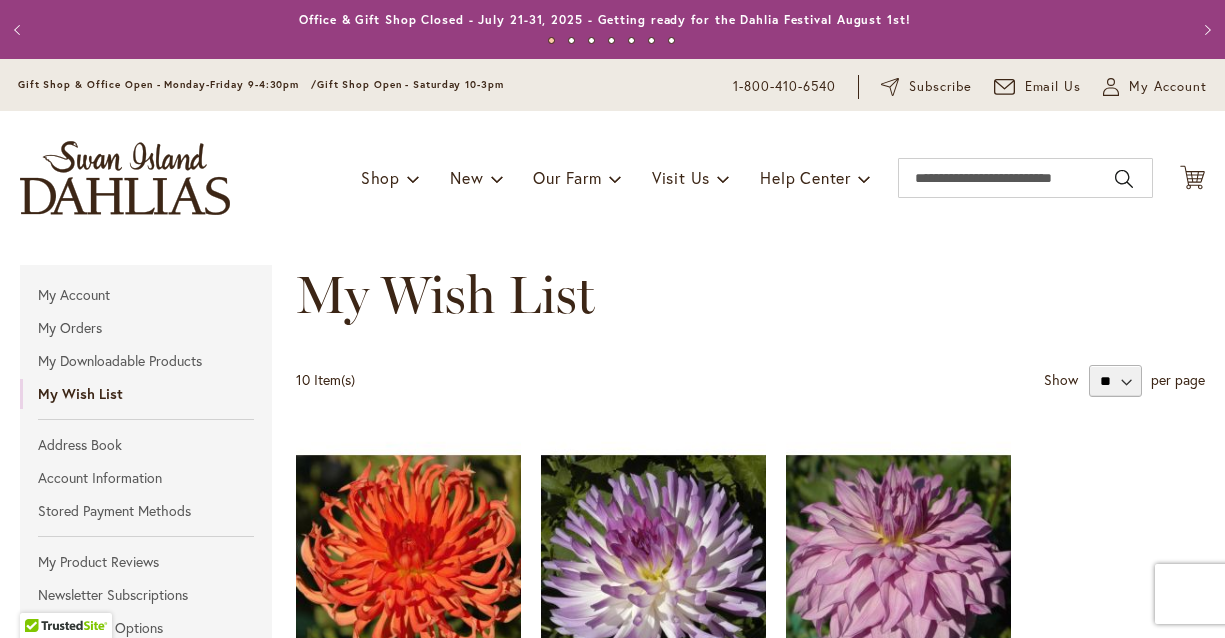 scroll, scrollTop: 0, scrollLeft: 0, axis: both 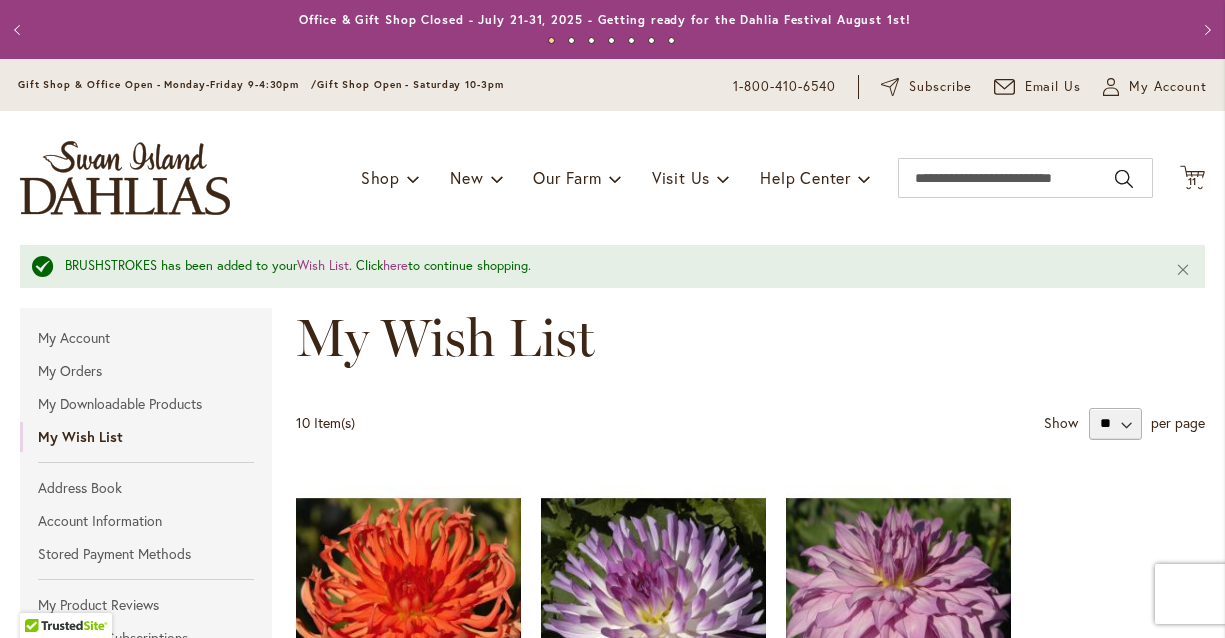 click on "Toggle Nav
Shop
Dahlia Tubers
Collections
Fresh Cut Dahlias
Gardening Supplies
Gift Cards
Request a Catalog
Gifts, Clothing & Specialty Items" at bounding box center [612, 178] 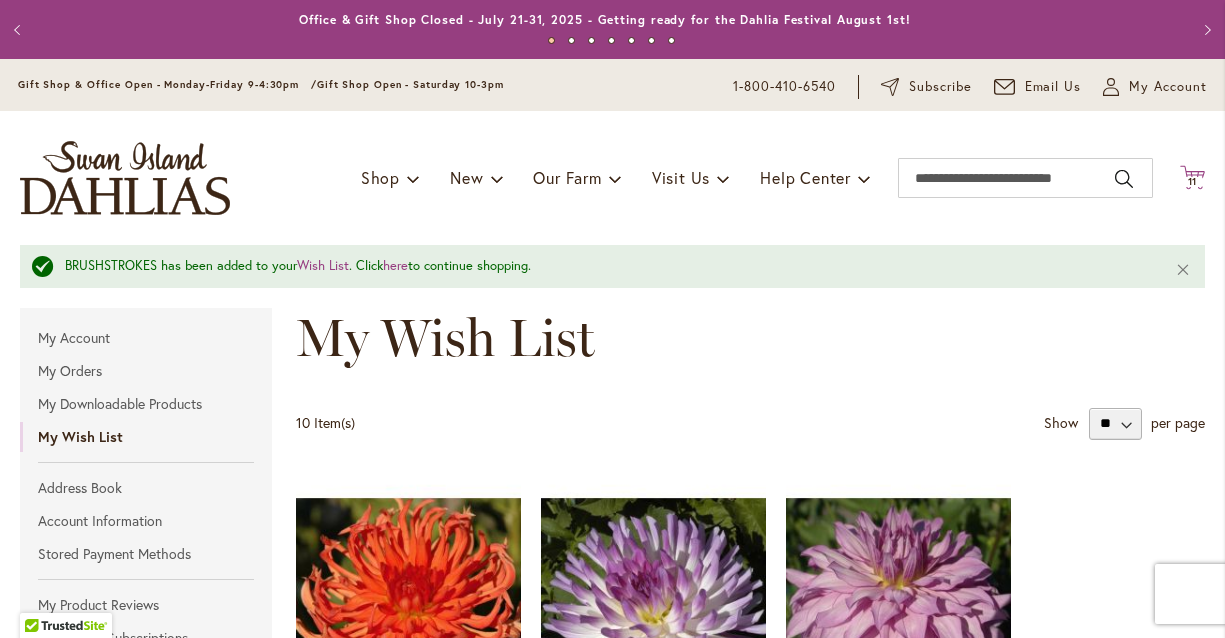 click on "Cart
.cls-1 {
fill: #231f20;
}" 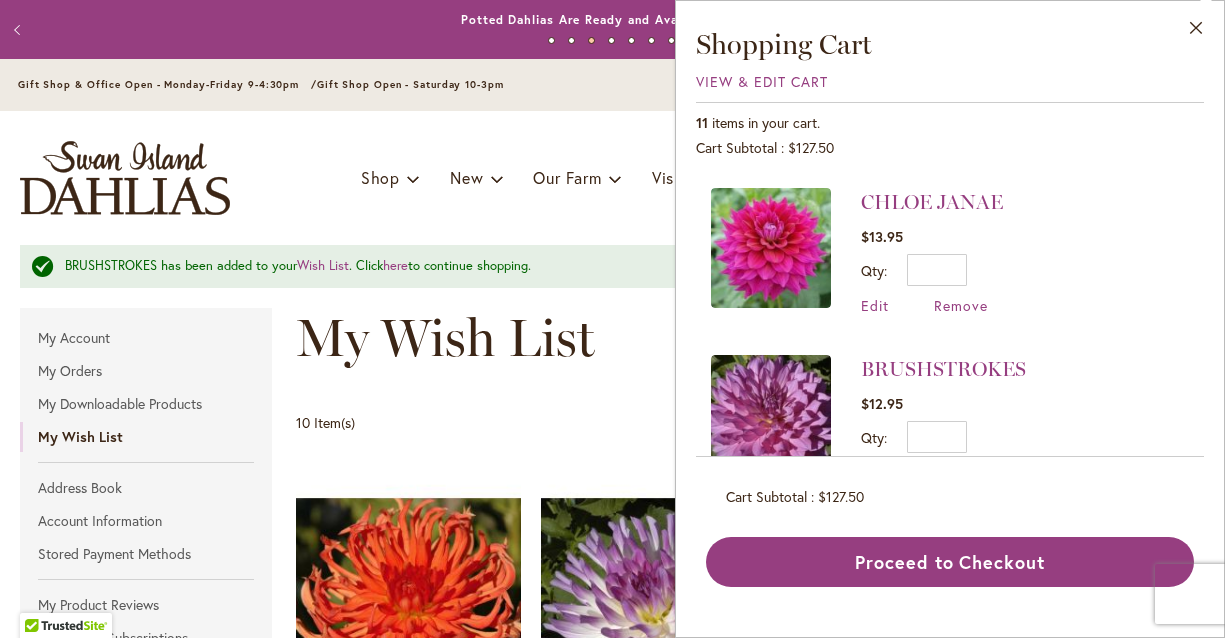 scroll, scrollTop: 1472, scrollLeft: 0, axis: vertical 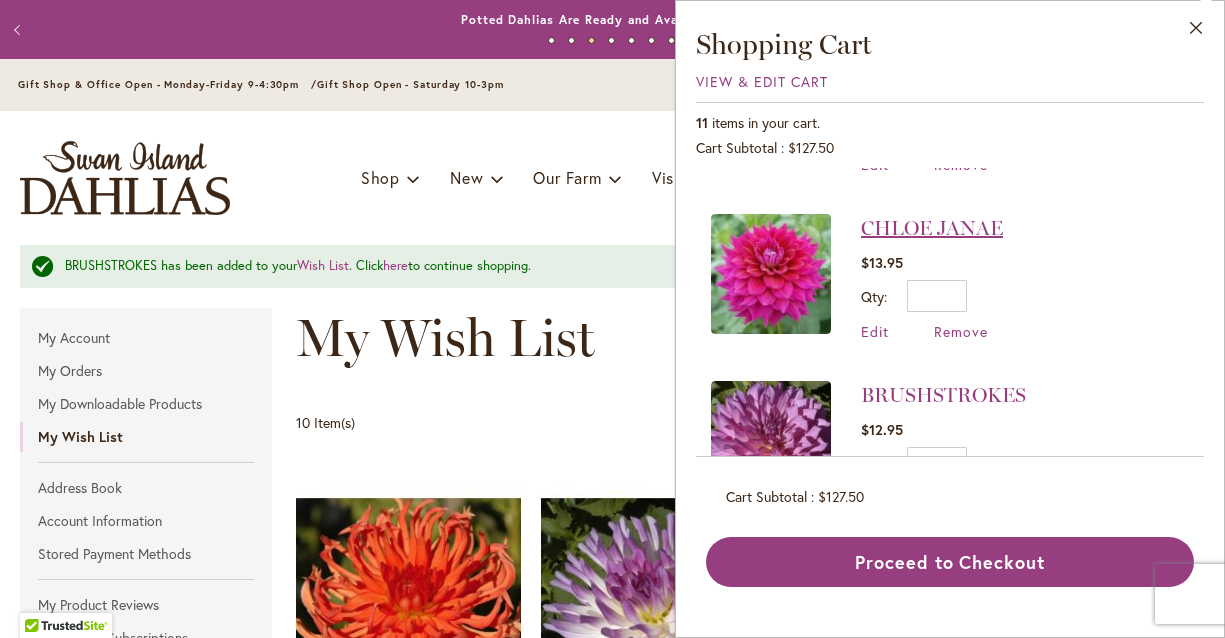 click on "CHLOE JANAE" at bounding box center [932, 228] 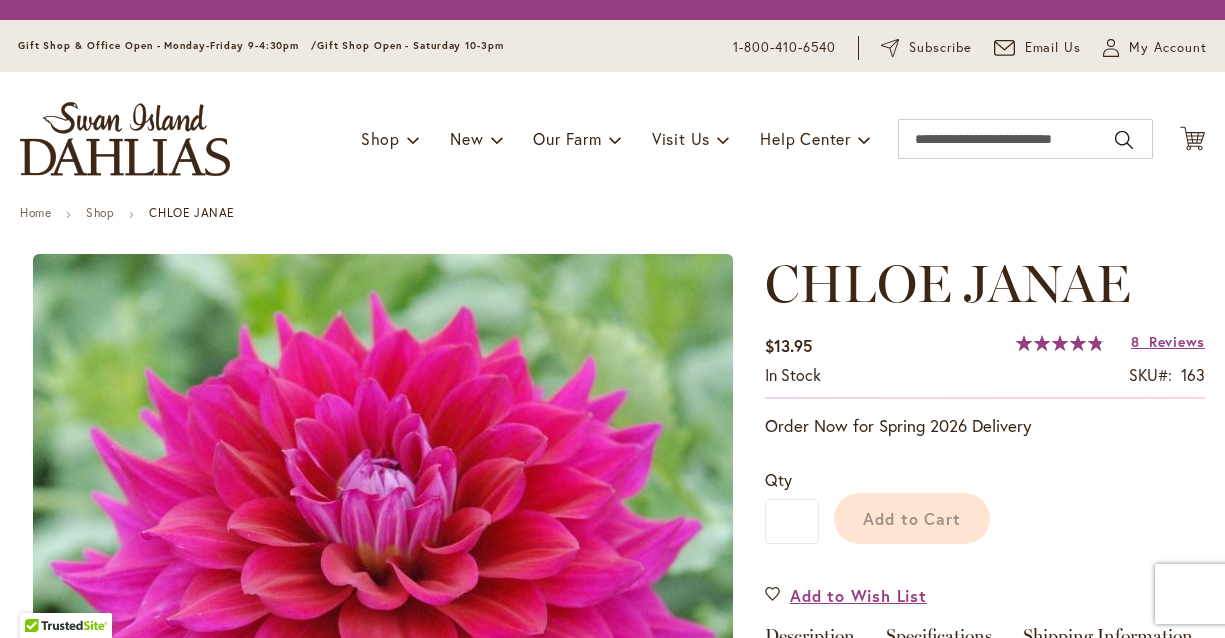 scroll, scrollTop: 0, scrollLeft: 0, axis: both 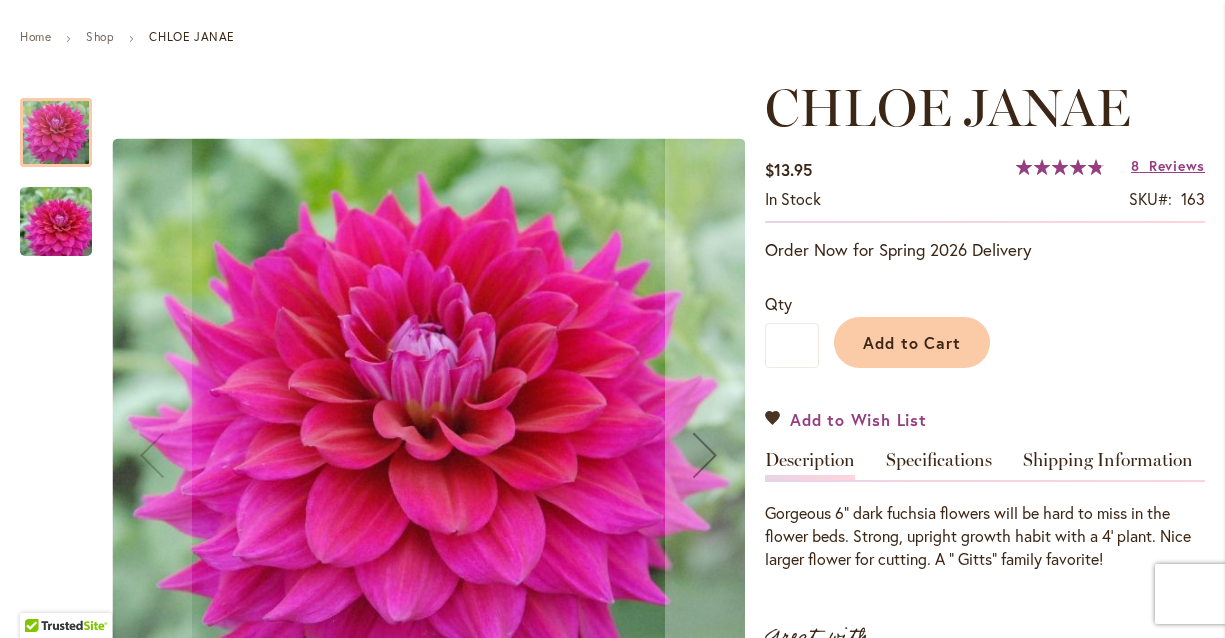 click on "Add to Wish List" at bounding box center (846, 419) 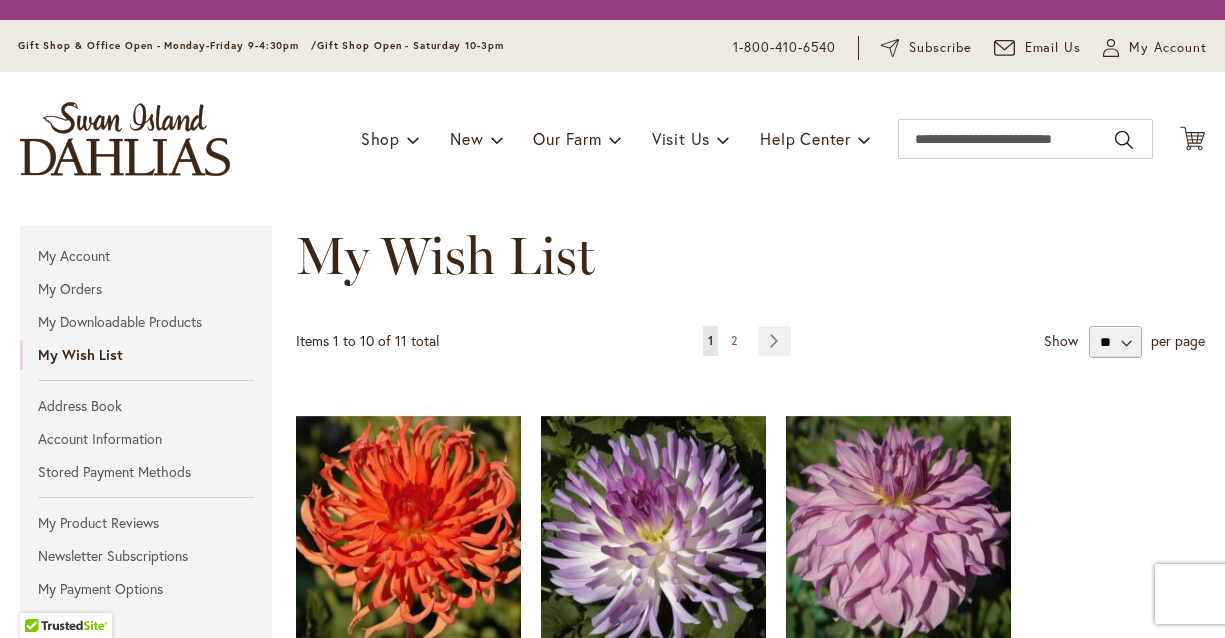scroll, scrollTop: 0, scrollLeft: 0, axis: both 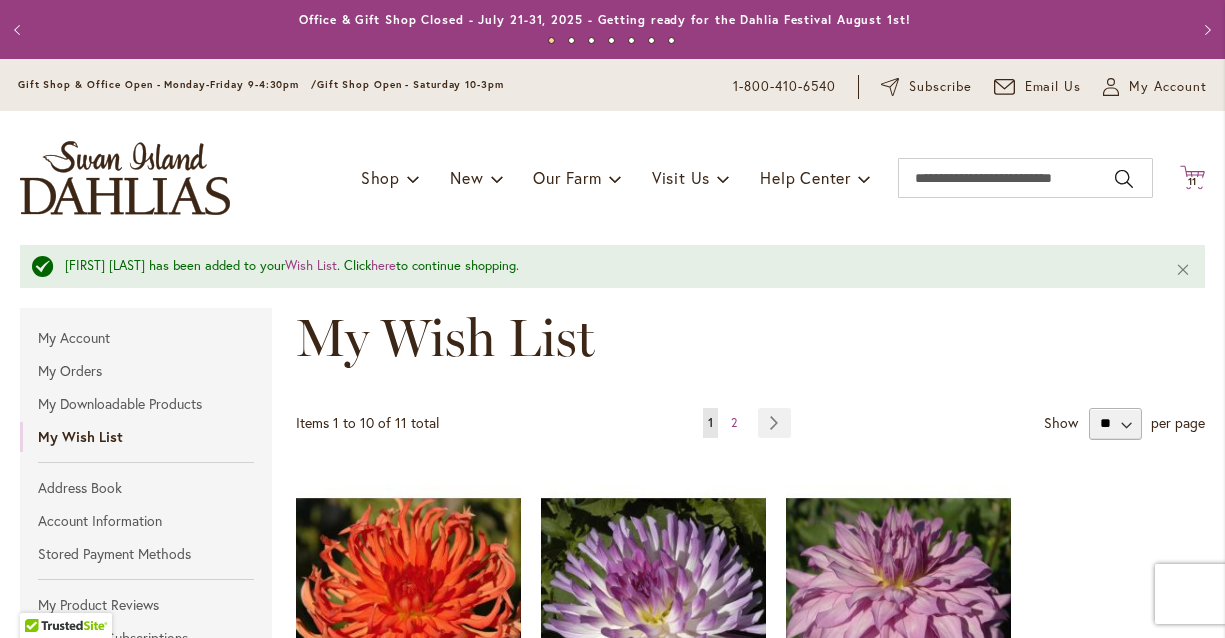 click on "11" at bounding box center [1193, 181] 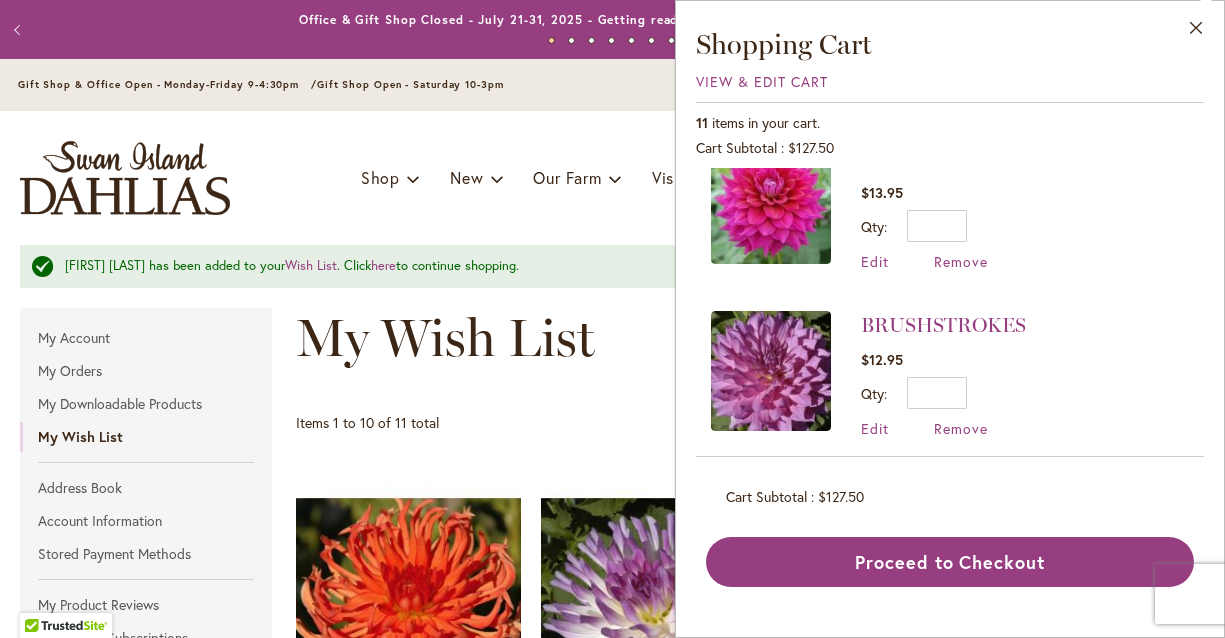 scroll, scrollTop: 933, scrollLeft: 0, axis: vertical 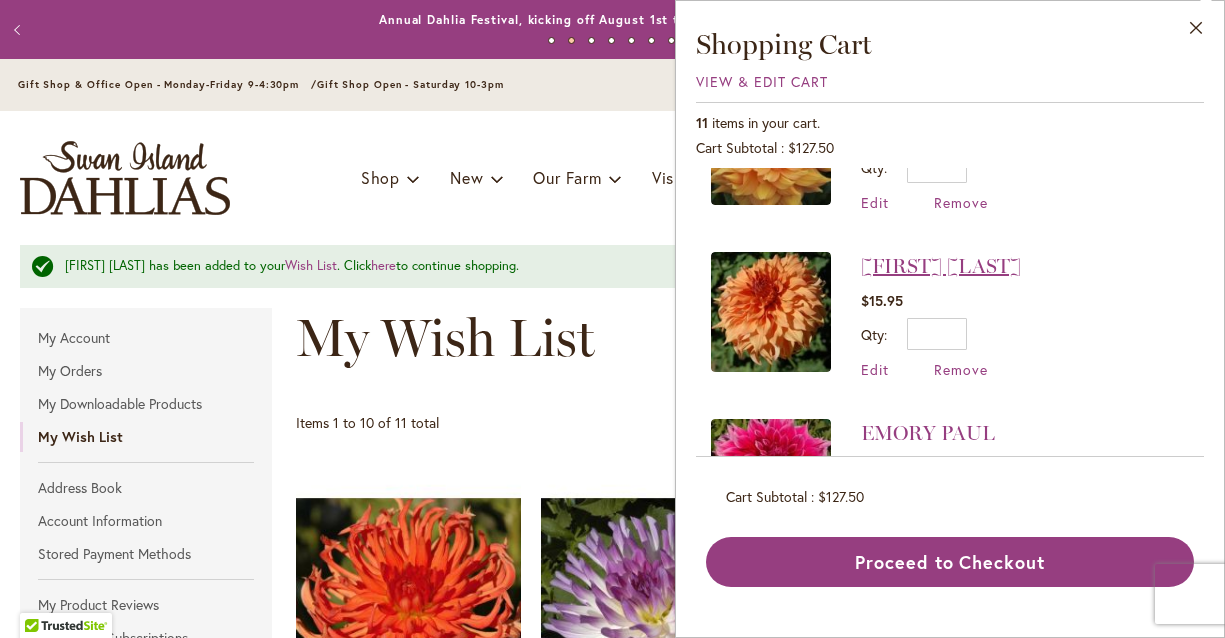 click on "[FIRST] [LAST]" at bounding box center (941, 266) 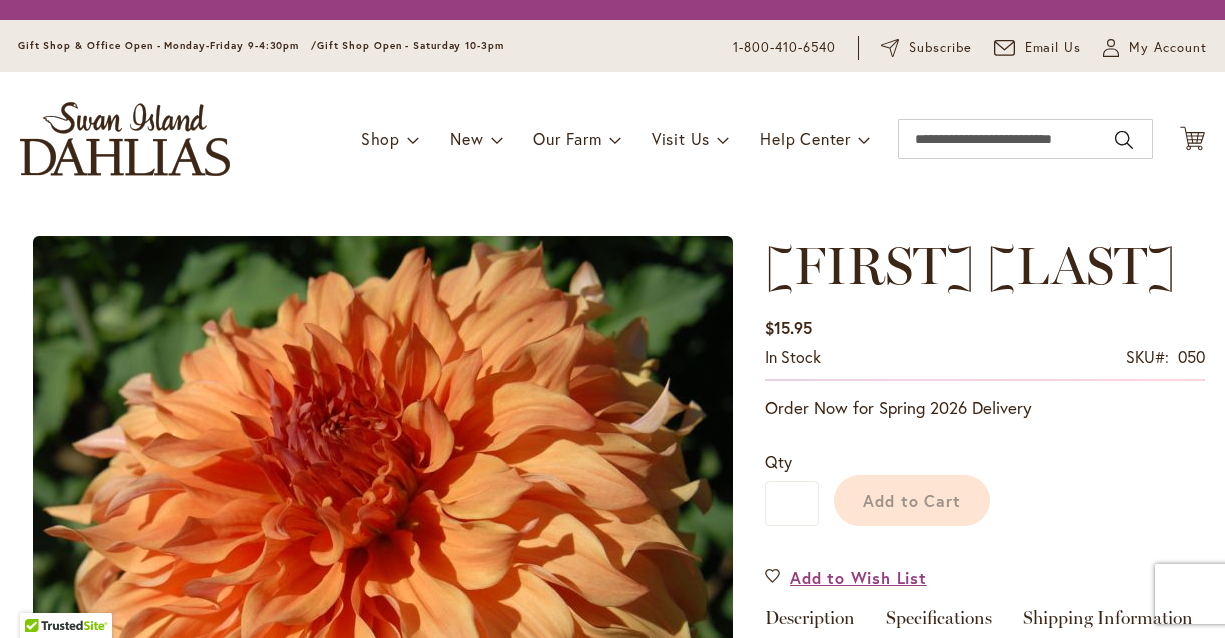 scroll, scrollTop: 0, scrollLeft: 0, axis: both 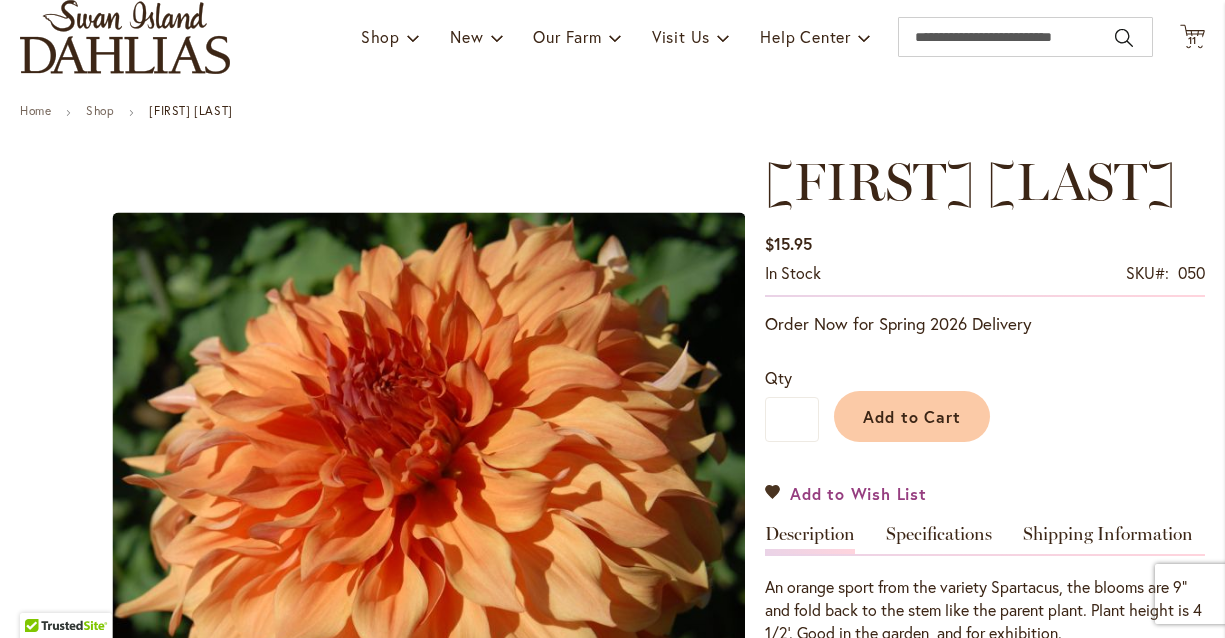 click on "Add to Wish List" at bounding box center (846, 493) 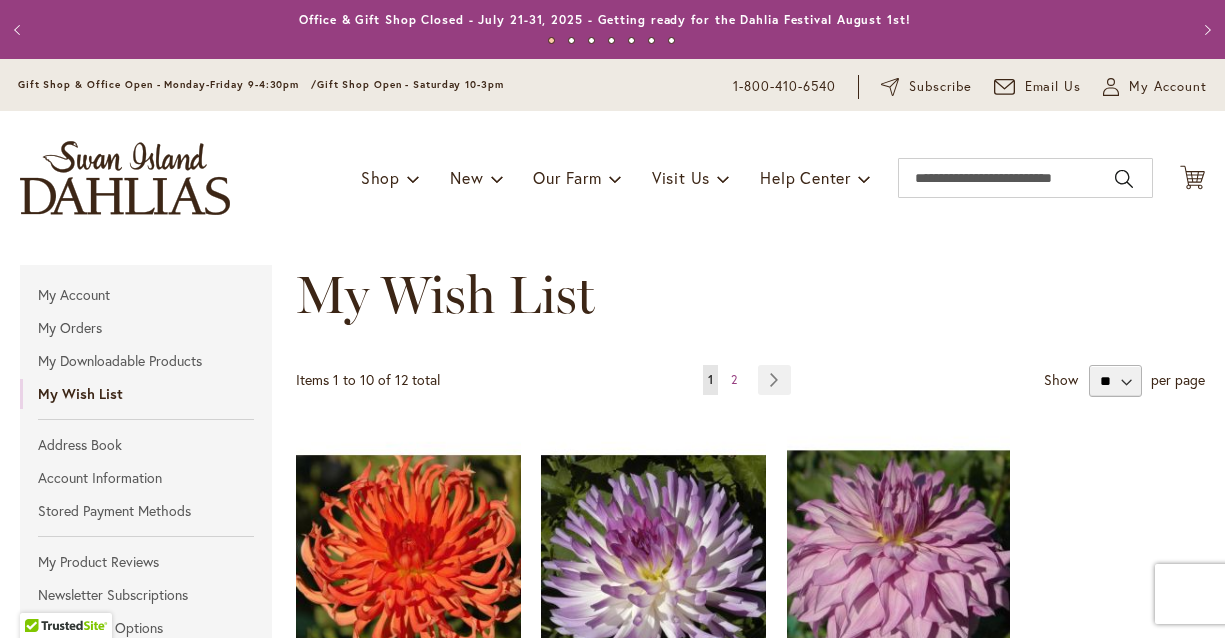 scroll, scrollTop: 0, scrollLeft: 0, axis: both 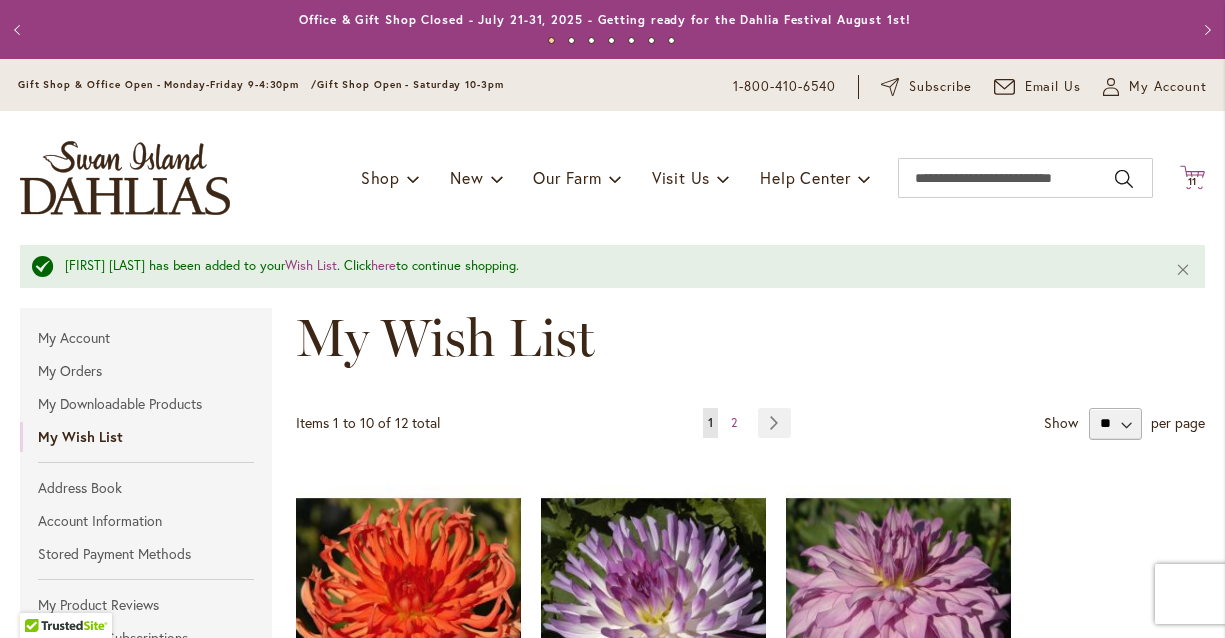 click on "11" at bounding box center [1193, 181] 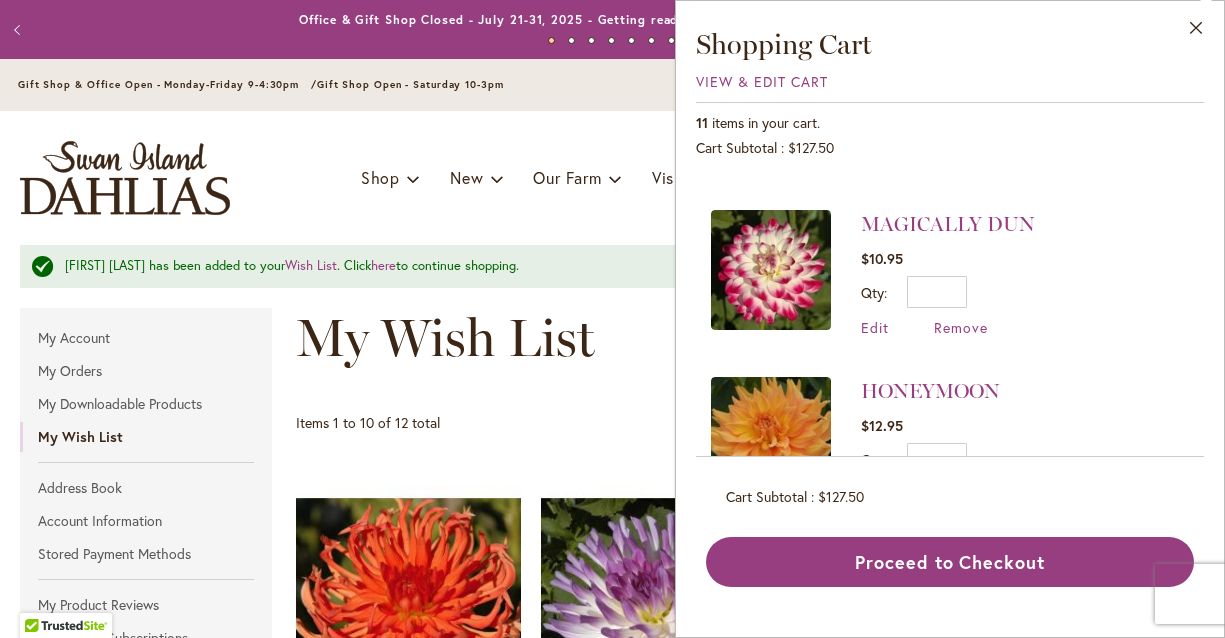 scroll, scrollTop: 745, scrollLeft: 0, axis: vertical 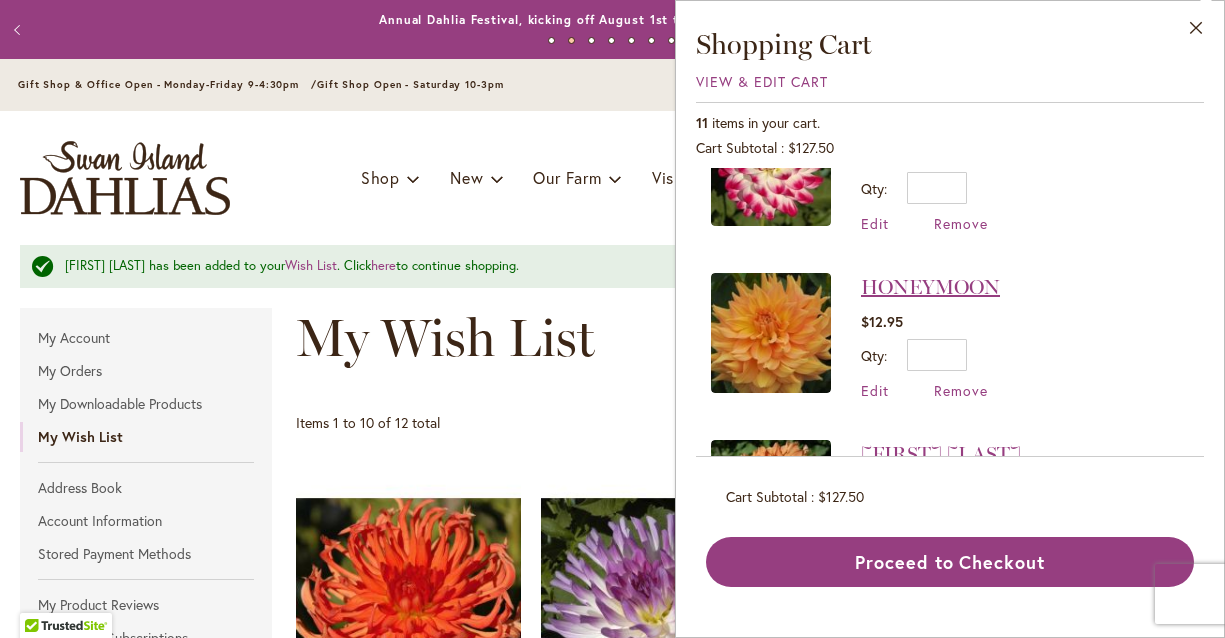 click on "HONEYMOON" at bounding box center [930, 287] 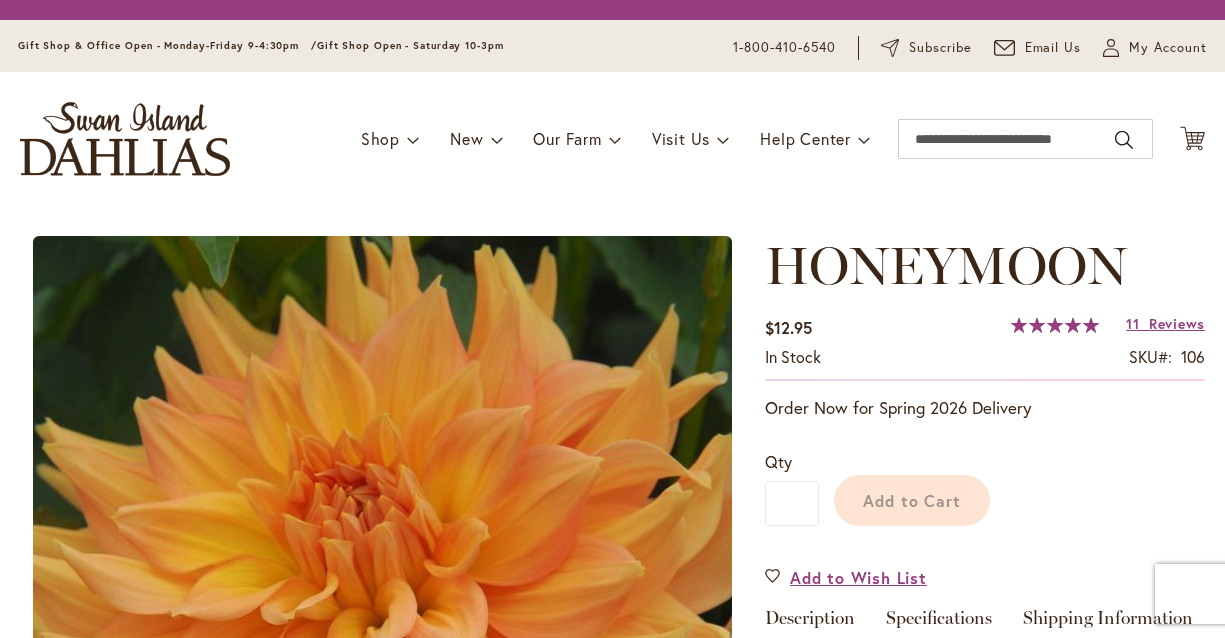 scroll, scrollTop: 0, scrollLeft: 0, axis: both 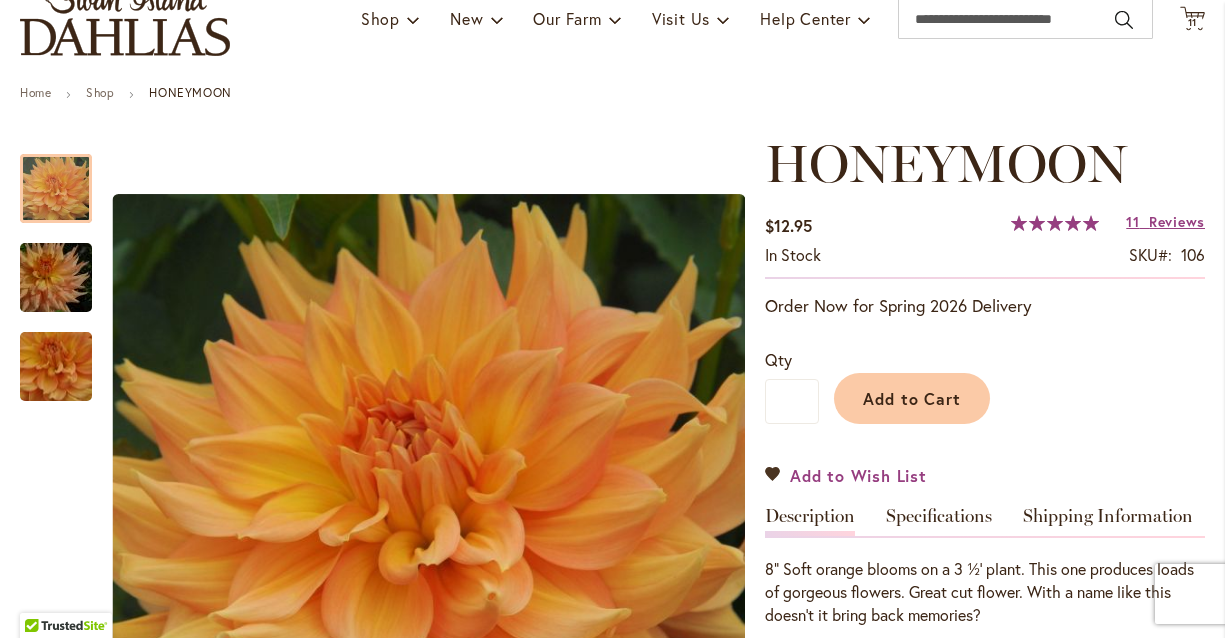 click on "Add to Wish List" at bounding box center [846, 475] 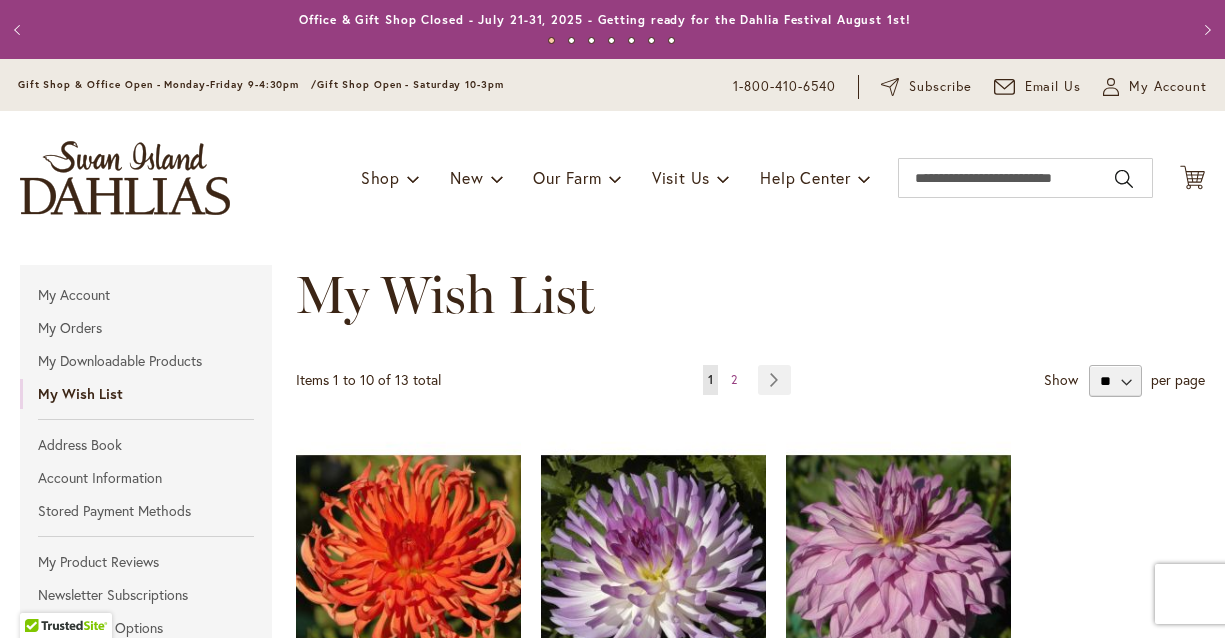 scroll, scrollTop: 0, scrollLeft: 0, axis: both 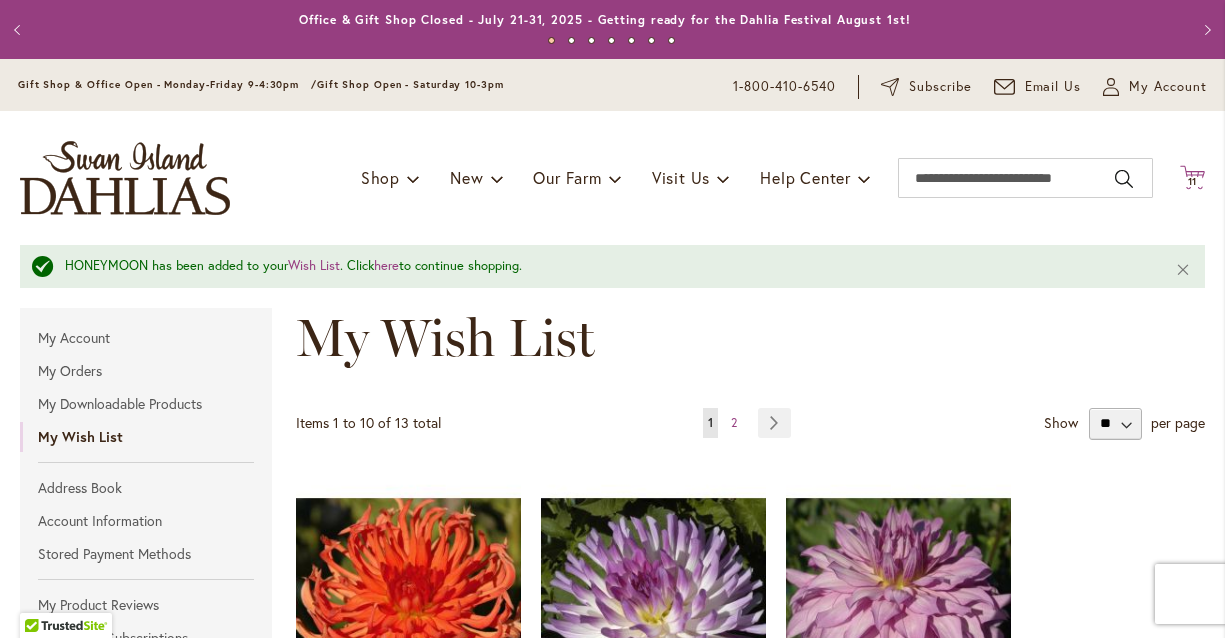 click 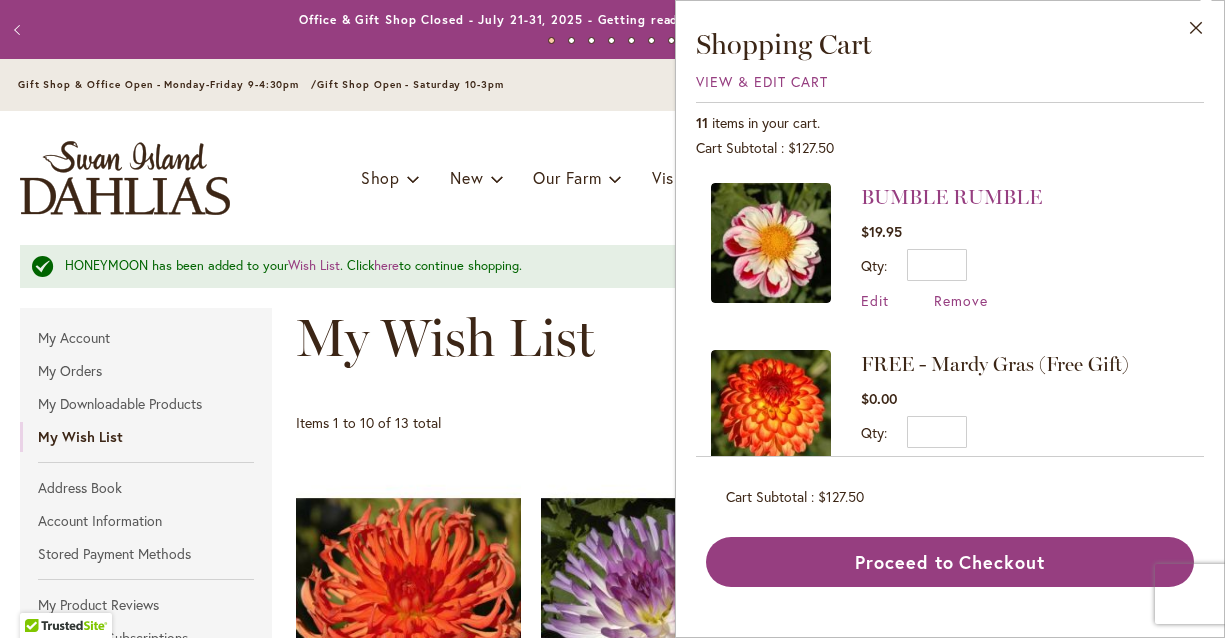 scroll, scrollTop: 672, scrollLeft: 0, axis: vertical 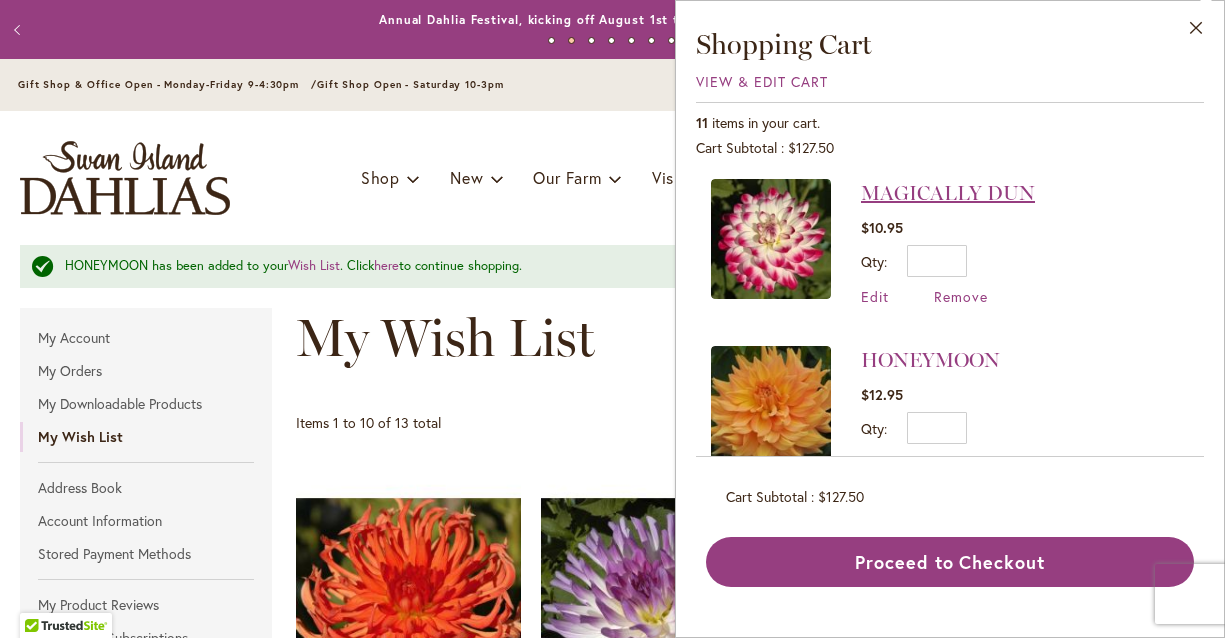 click on "MAGICALLY DUN" at bounding box center [948, 193] 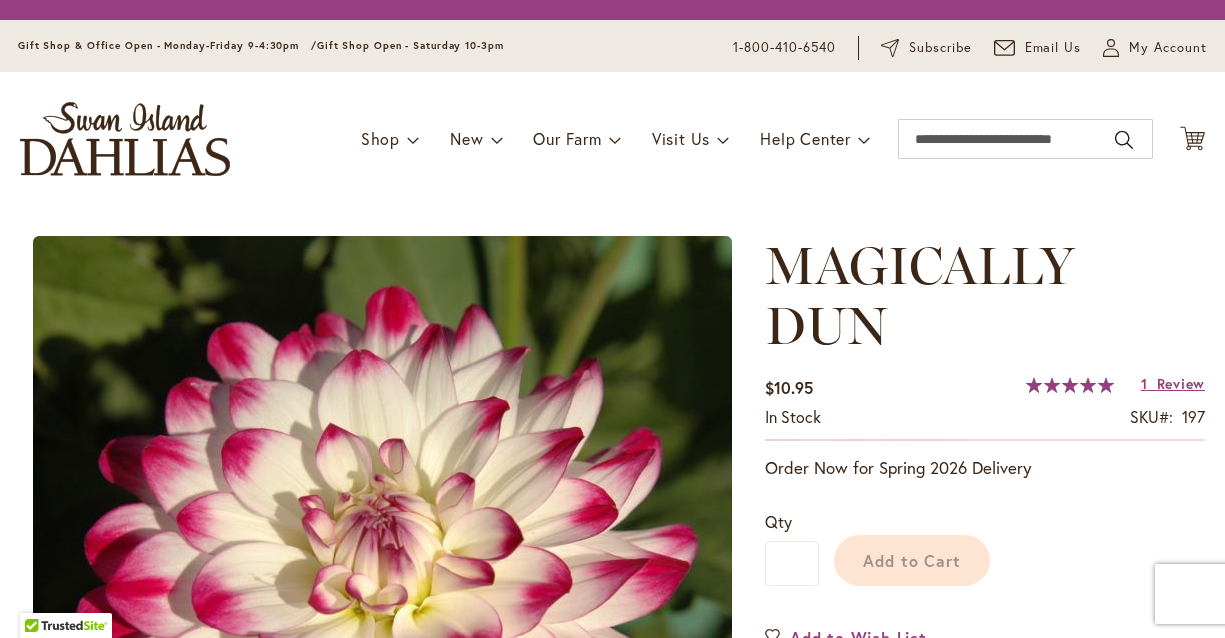 scroll, scrollTop: 0, scrollLeft: 0, axis: both 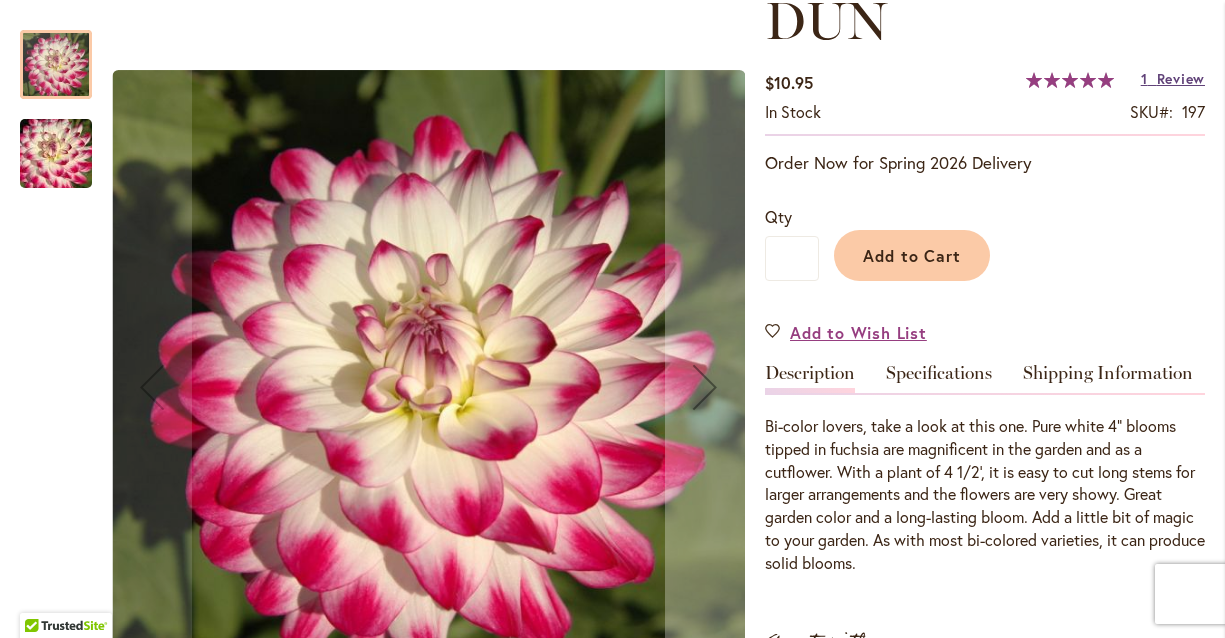 click on "Review" at bounding box center (1181, 78) 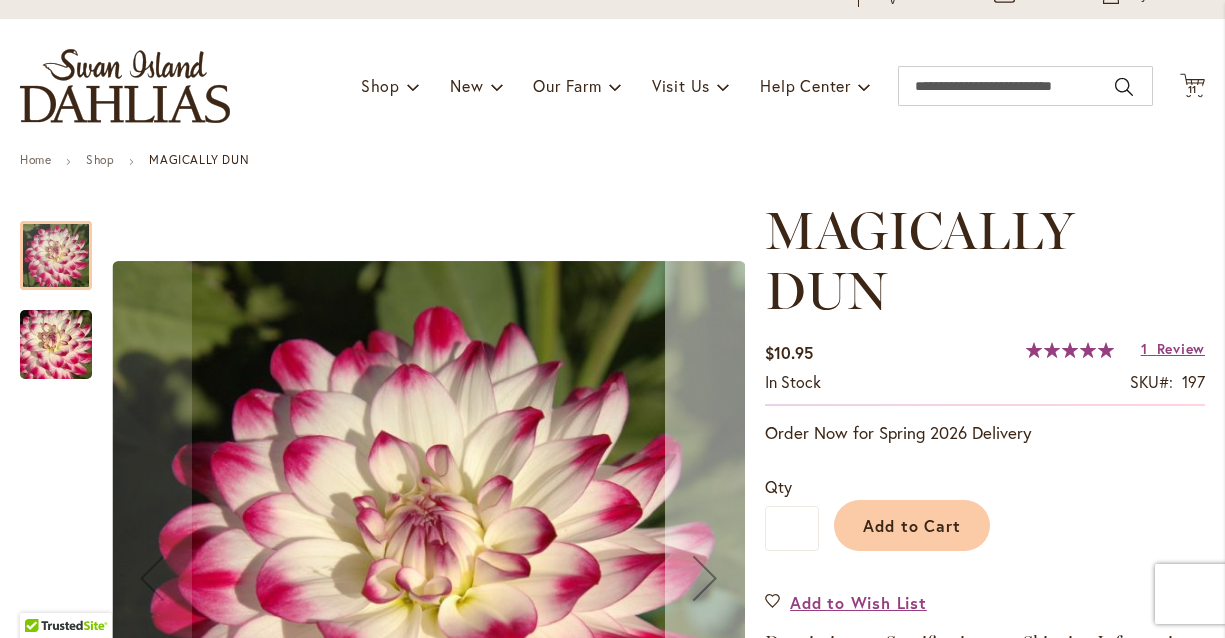 scroll, scrollTop: 117, scrollLeft: 0, axis: vertical 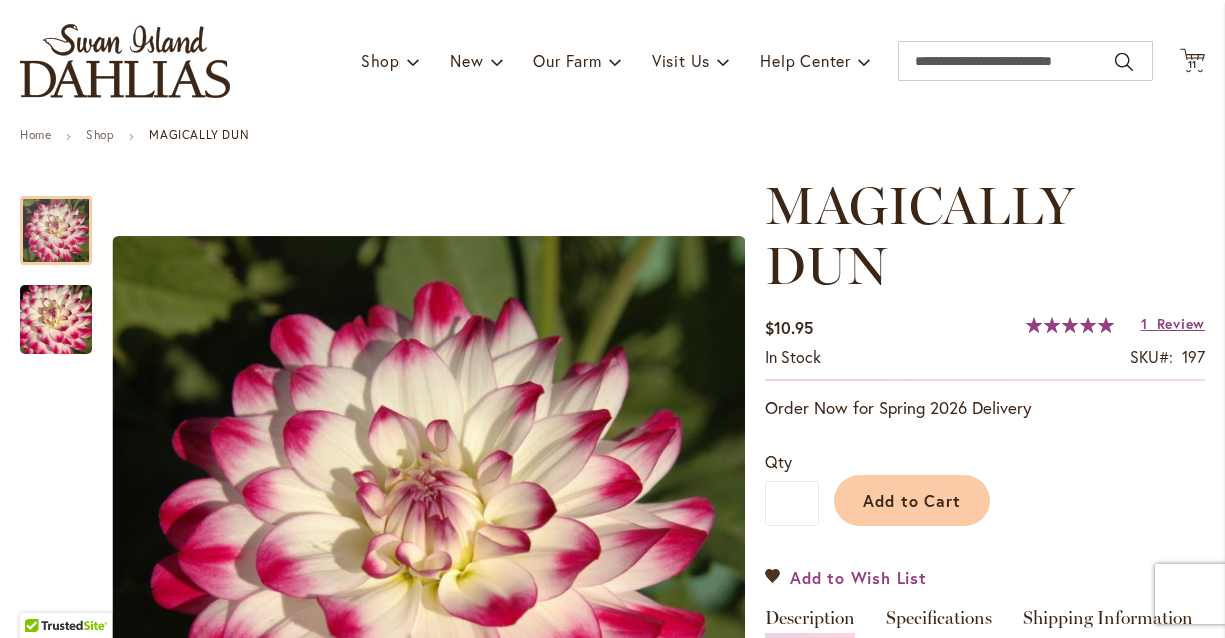 click on "Add to Wish List" at bounding box center (846, 577) 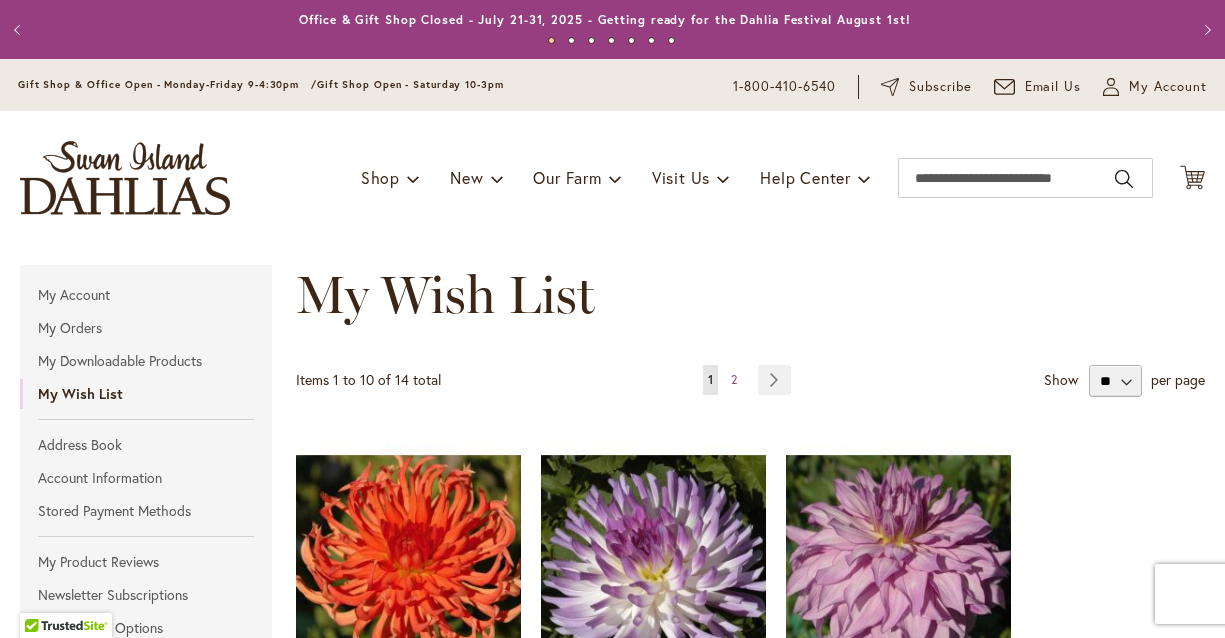 scroll, scrollTop: 0, scrollLeft: 0, axis: both 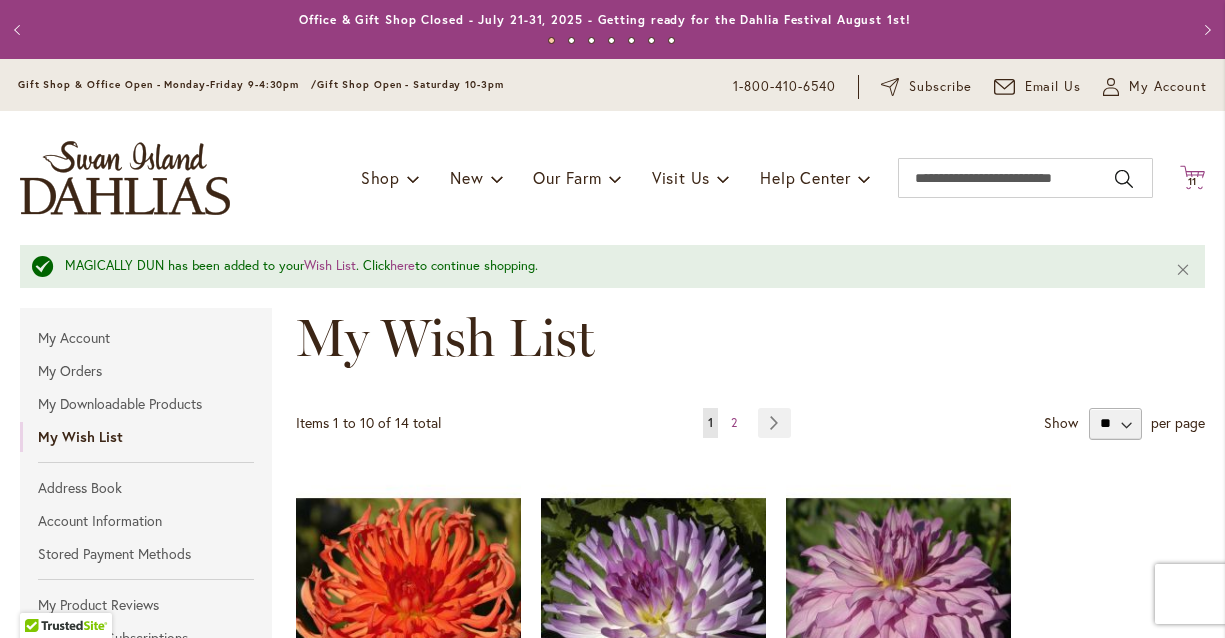 click on "11" at bounding box center (1193, 181) 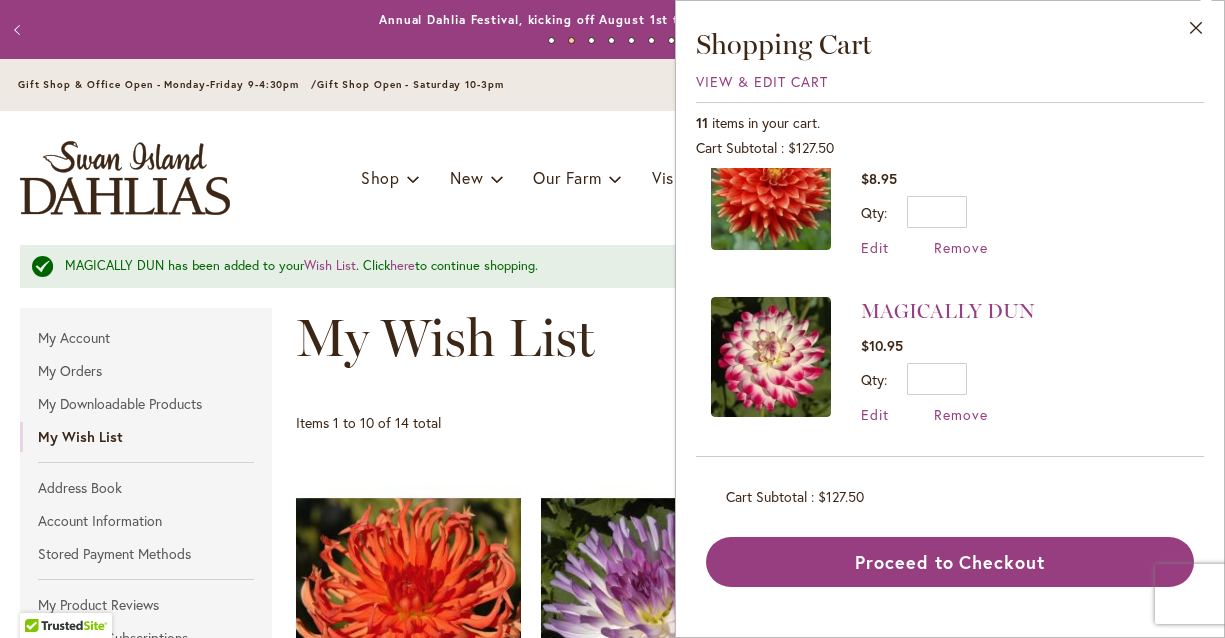 scroll, scrollTop: 518, scrollLeft: 0, axis: vertical 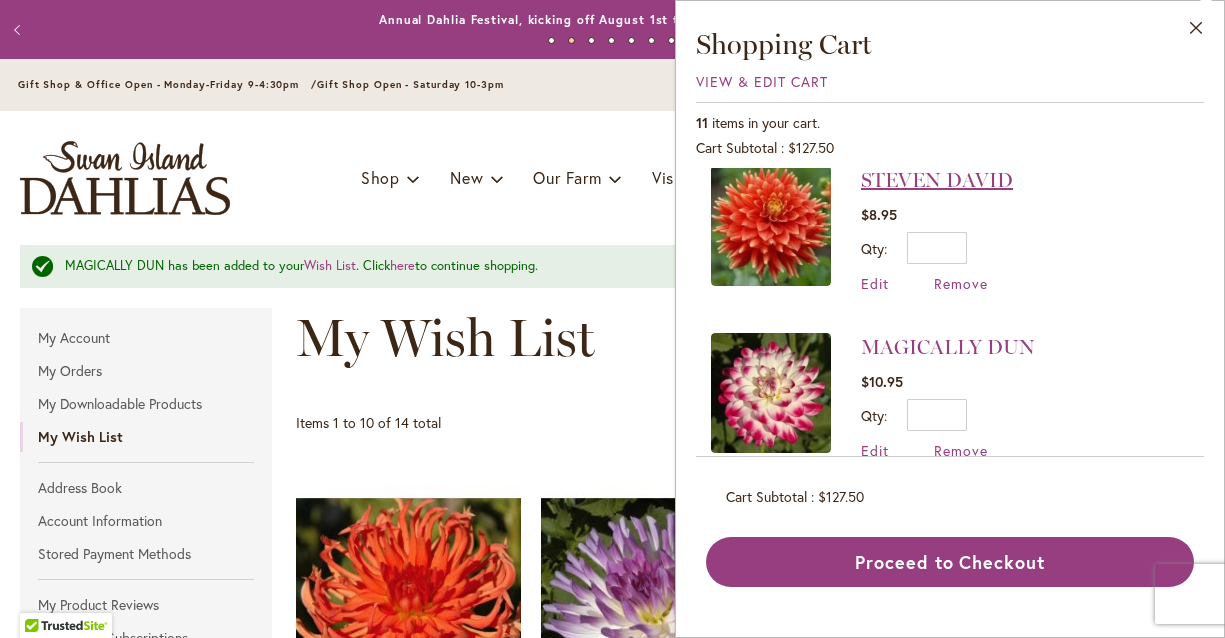 click on "STEVEN DAVID" at bounding box center [937, 180] 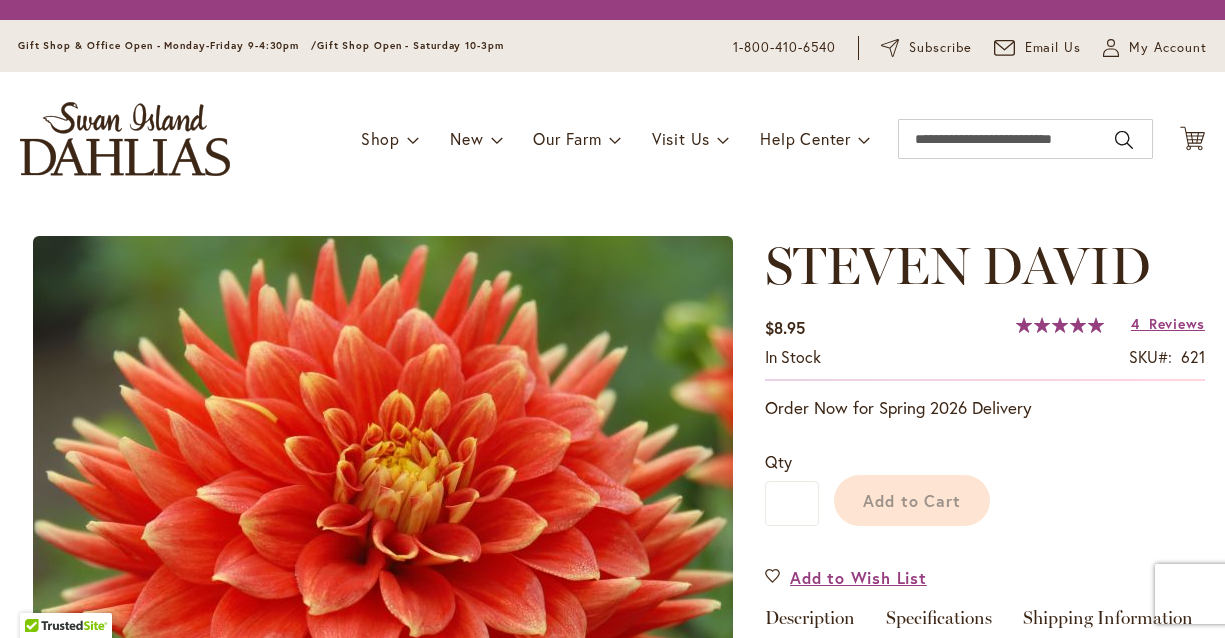 scroll, scrollTop: 0, scrollLeft: 0, axis: both 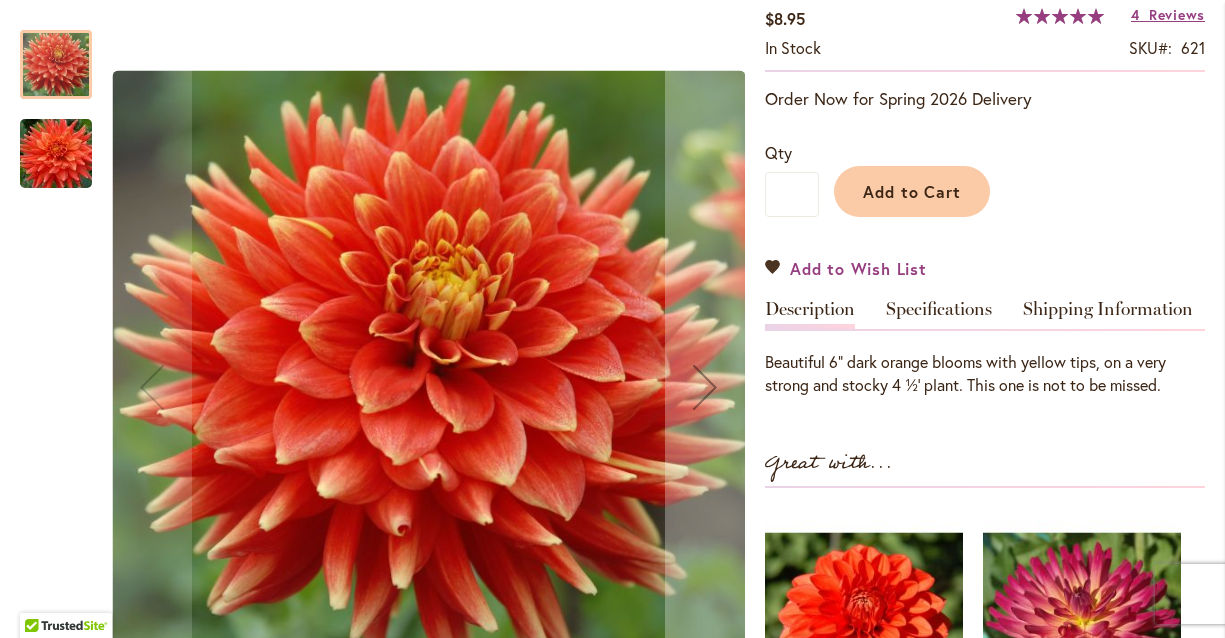 click on "Add to Wish List" at bounding box center [846, 268] 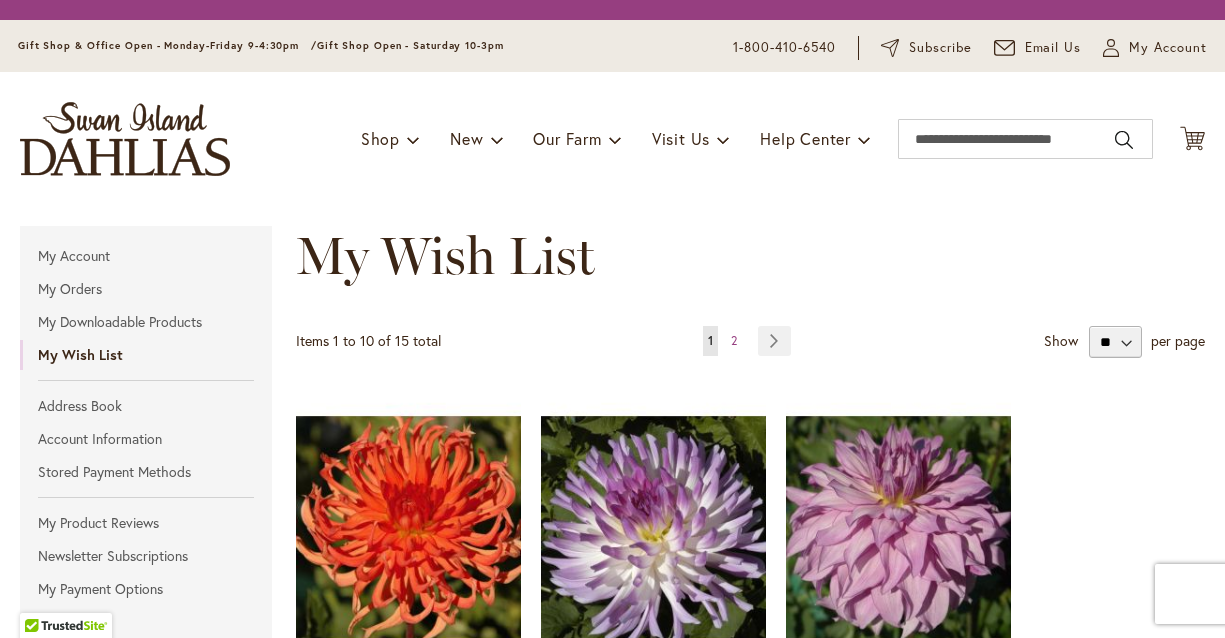 scroll, scrollTop: 0, scrollLeft: 0, axis: both 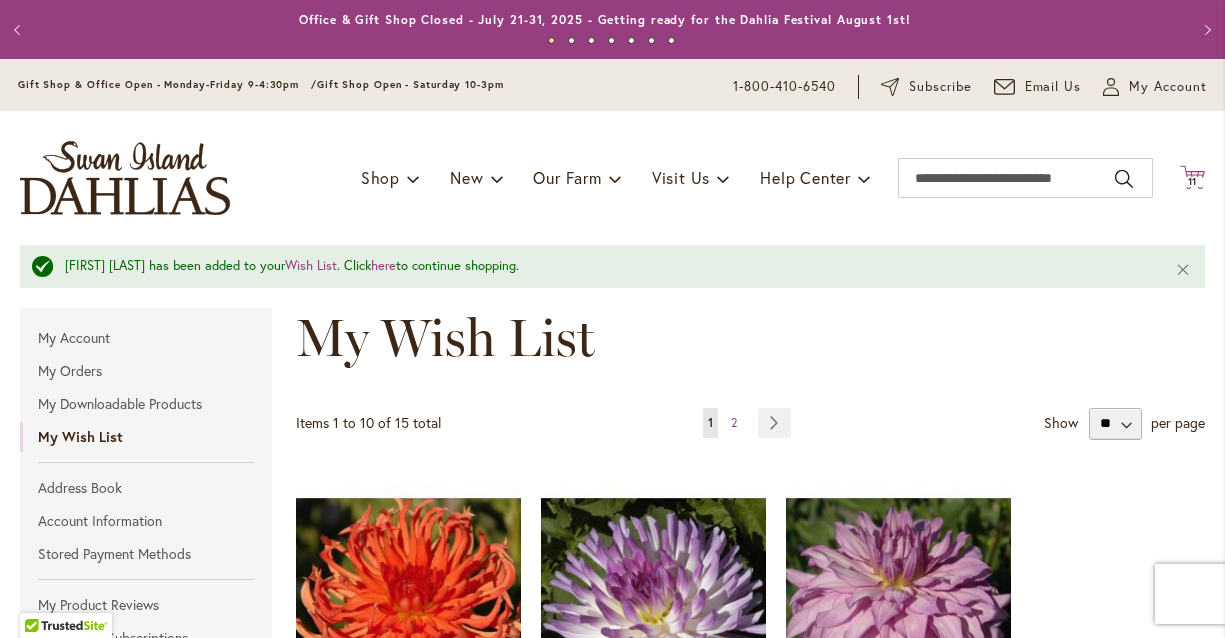 click on "11" at bounding box center (1193, 181) 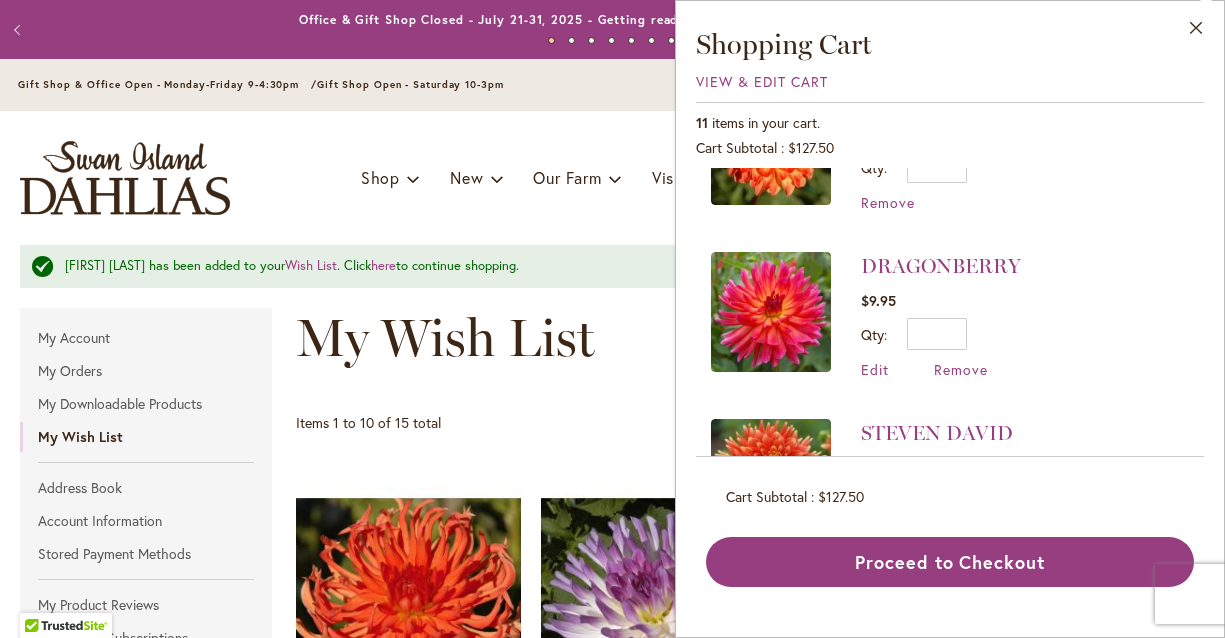 scroll, scrollTop: 289, scrollLeft: 0, axis: vertical 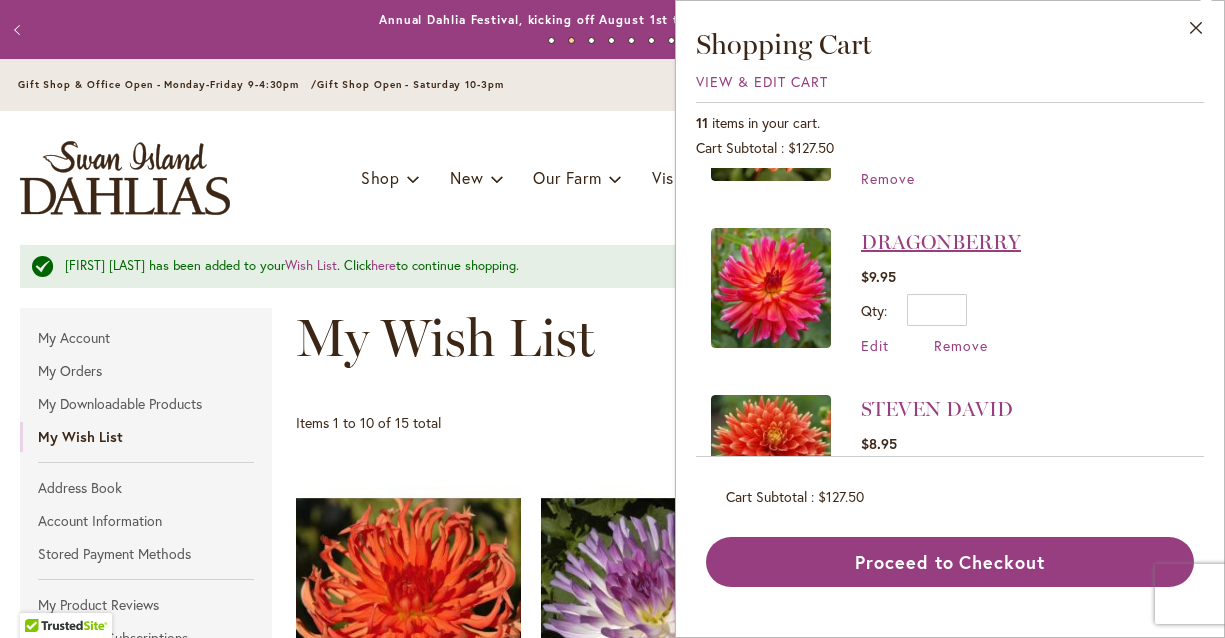 click on "DRAGONBERRY" at bounding box center [941, 242] 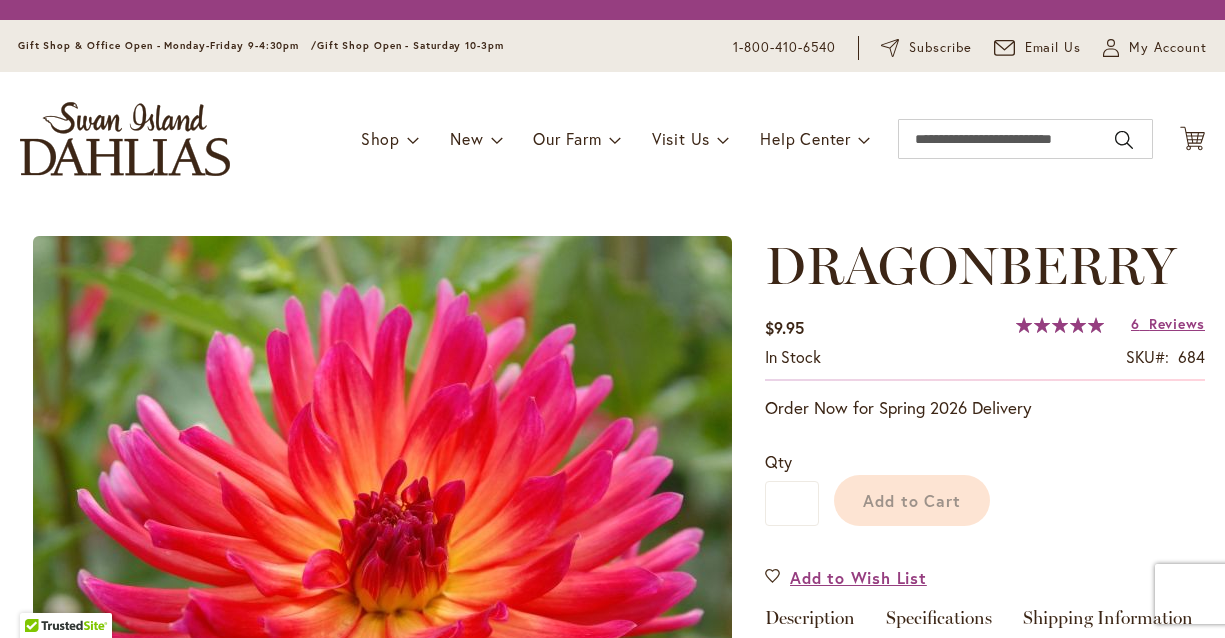 scroll, scrollTop: 0, scrollLeft: 0, axis: both 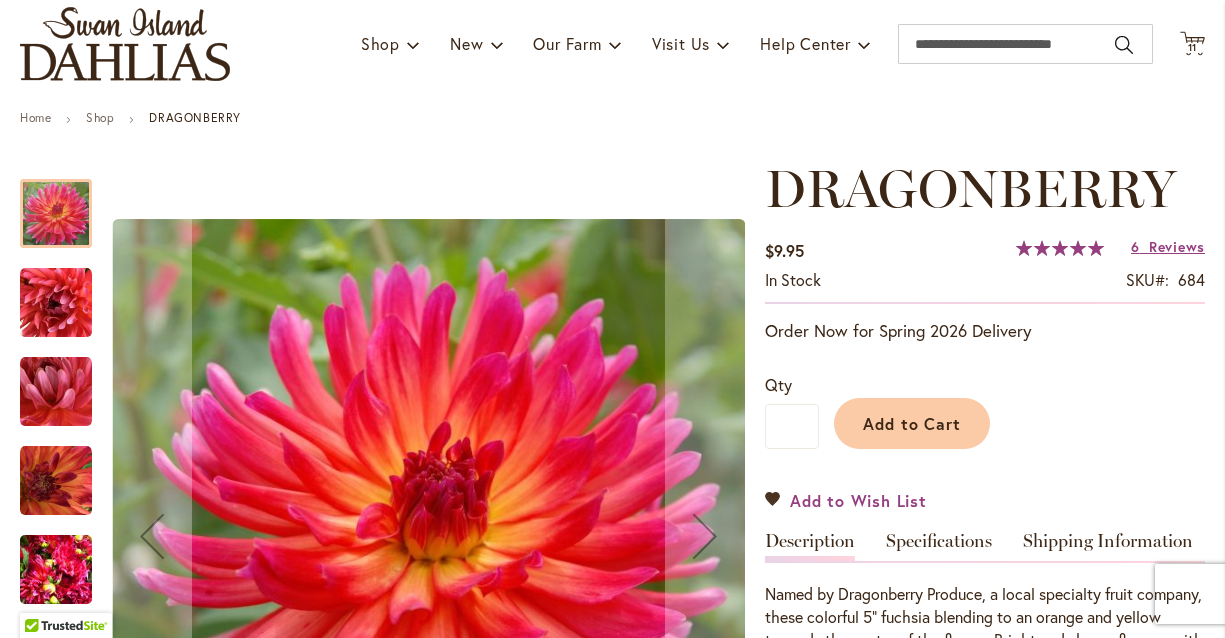 click on "Add to Wish List" at bounding box center (846, 500) 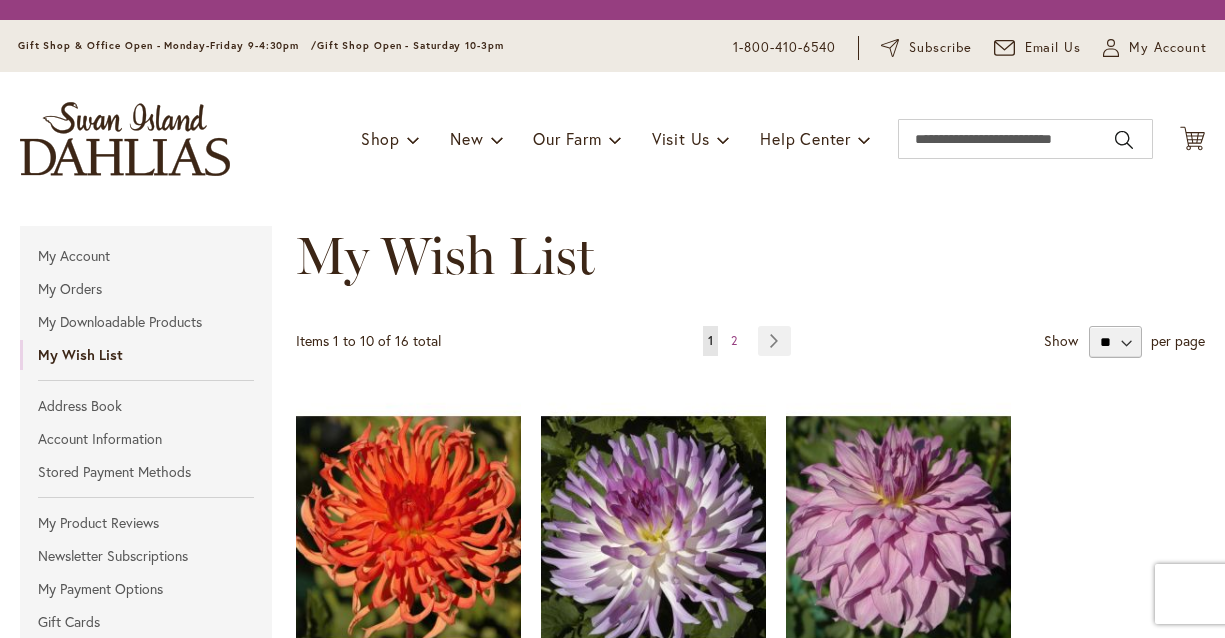 scroll, scrollTop: 0, scrollLeft: 0, axis: both 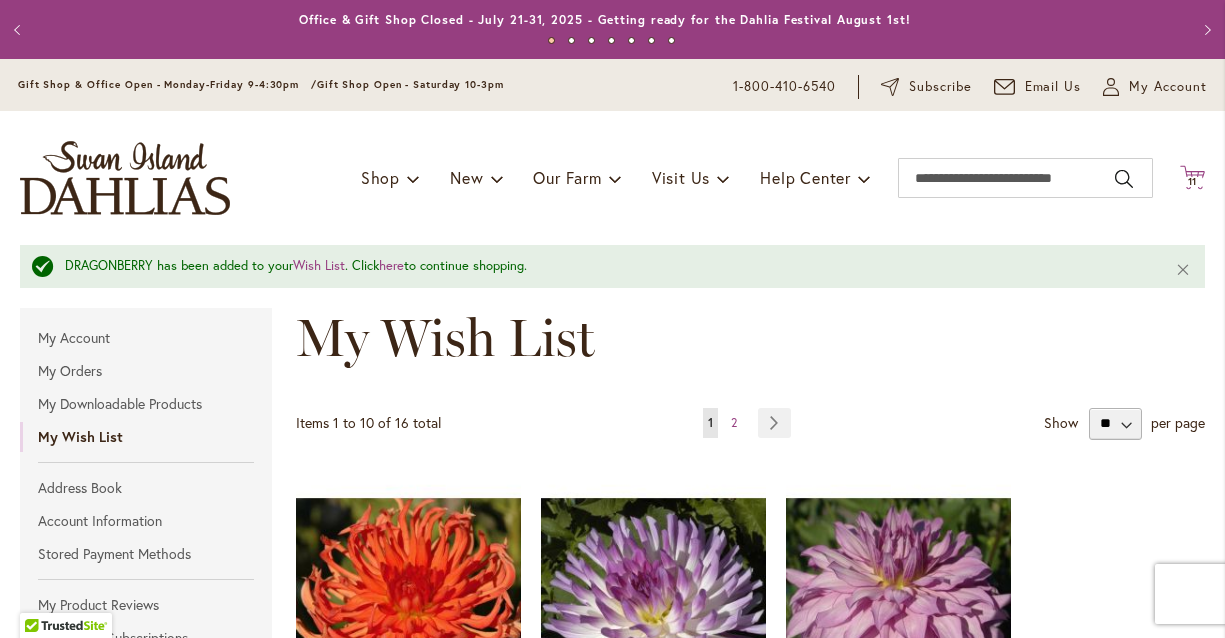 click on "11" at bounding box center [1193, 181] 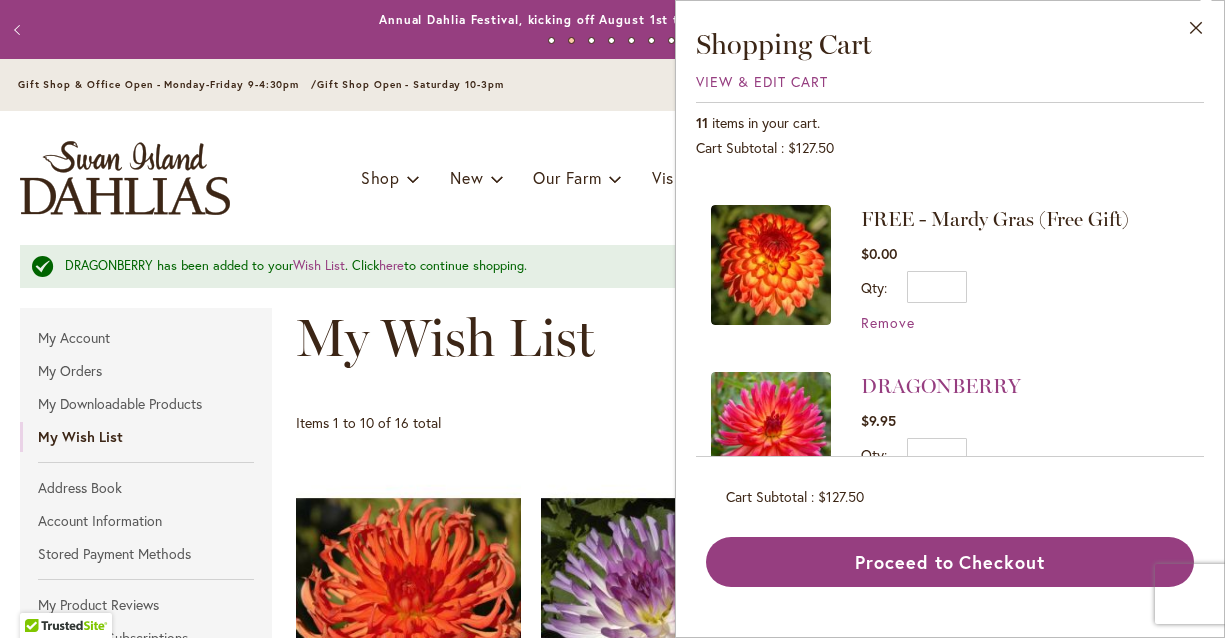 scroll, scrollTop: 132, scrollLeft: 0, axis: vertical 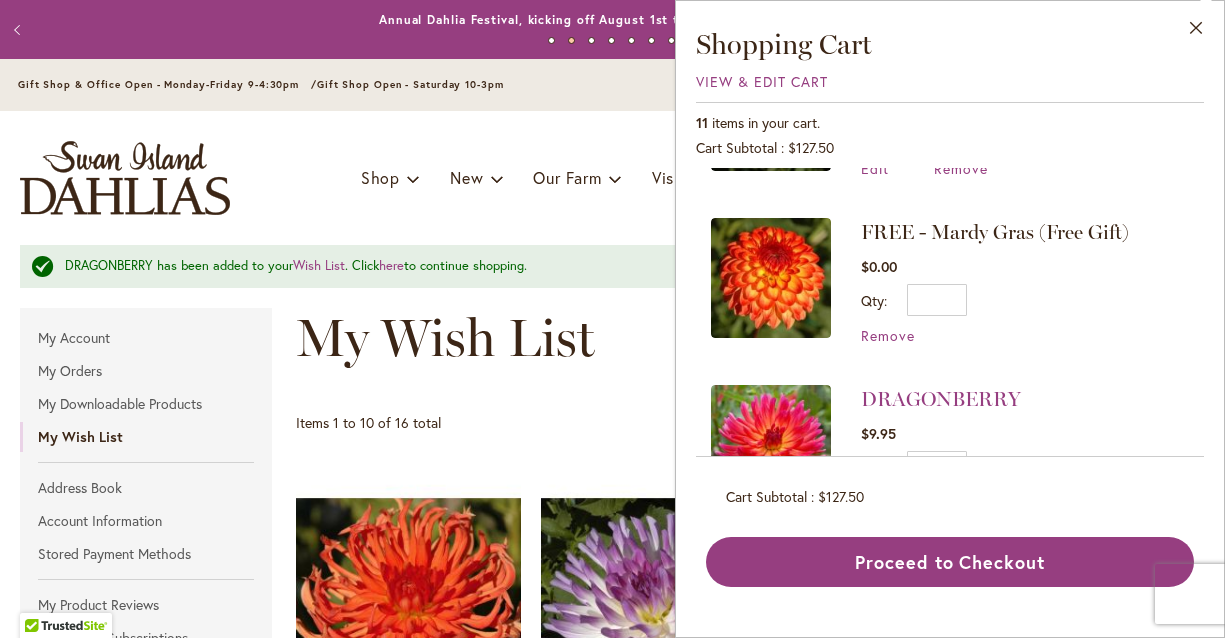 click on "FREE -  Mardy Gras (Free Gift)" at bounding box center (995, 232) 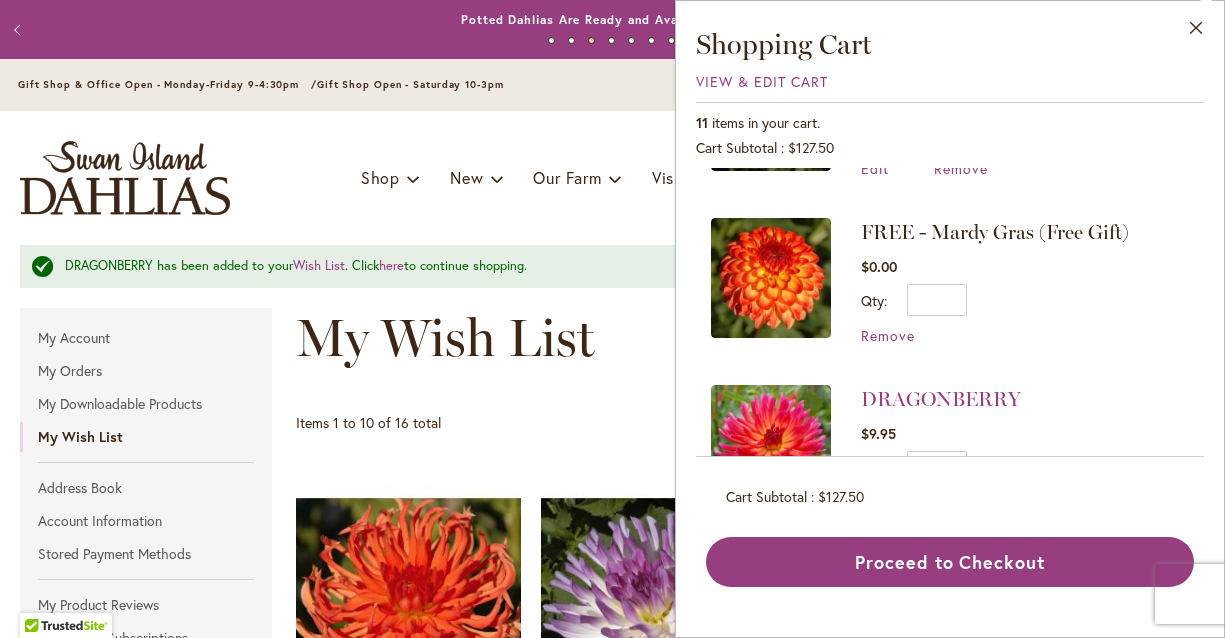 click at bounding box center (771, 278) 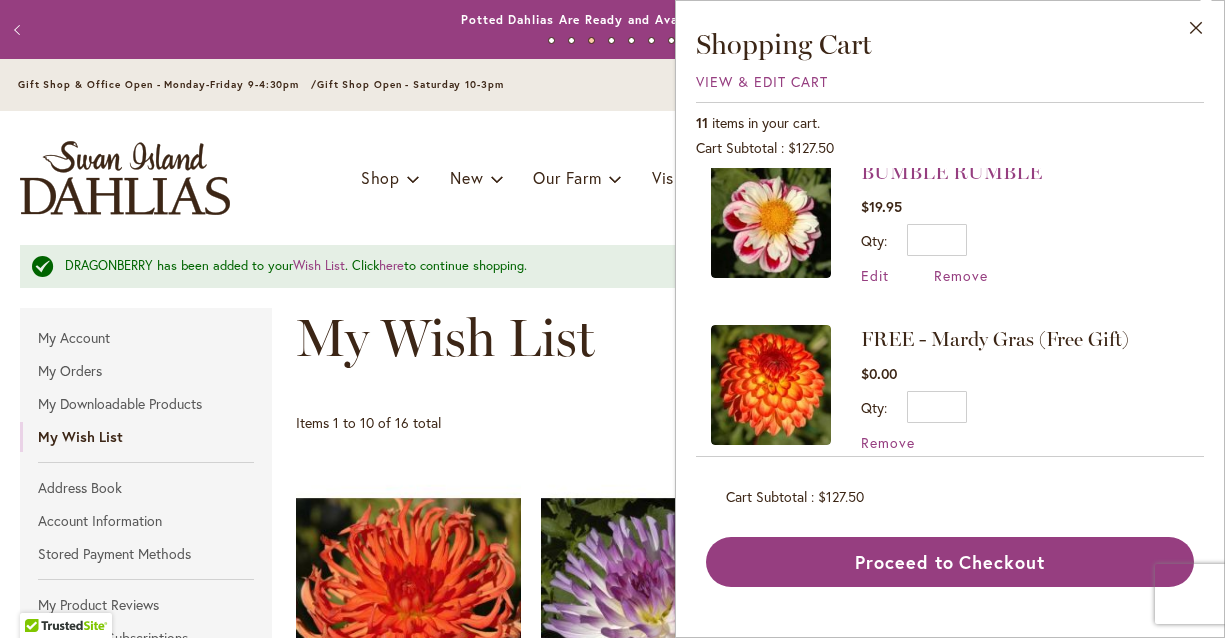 scroll, scrollTop: 178, scrollLeft: 0, axis: vertical 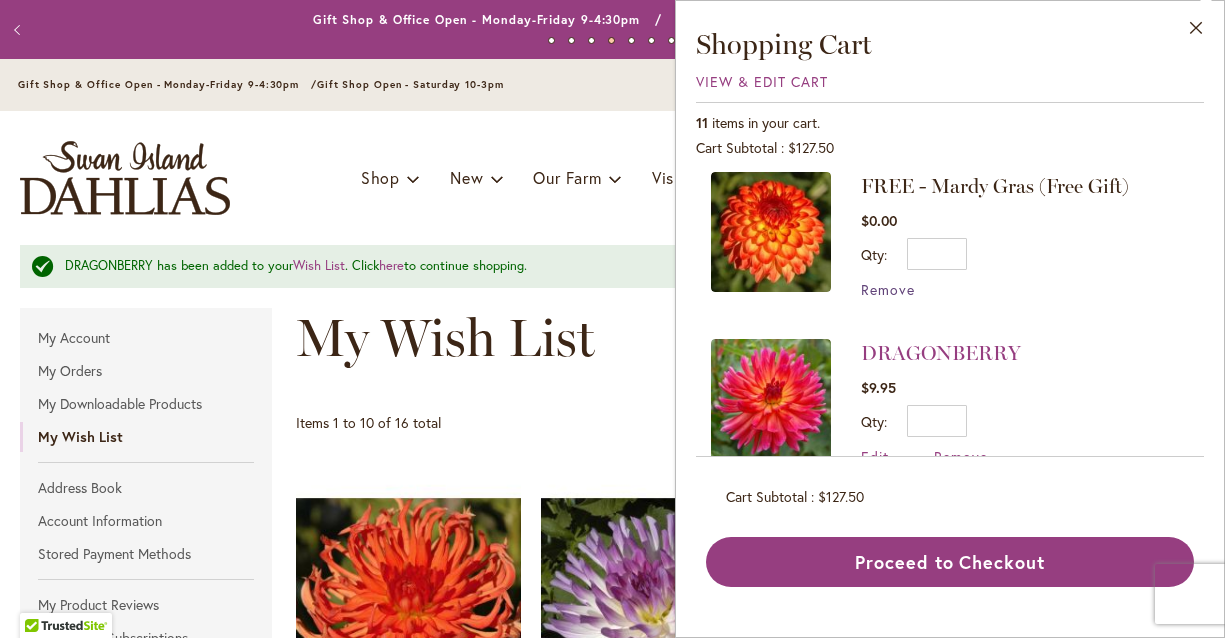 click on "Remove" at bounding box center (888, 289) 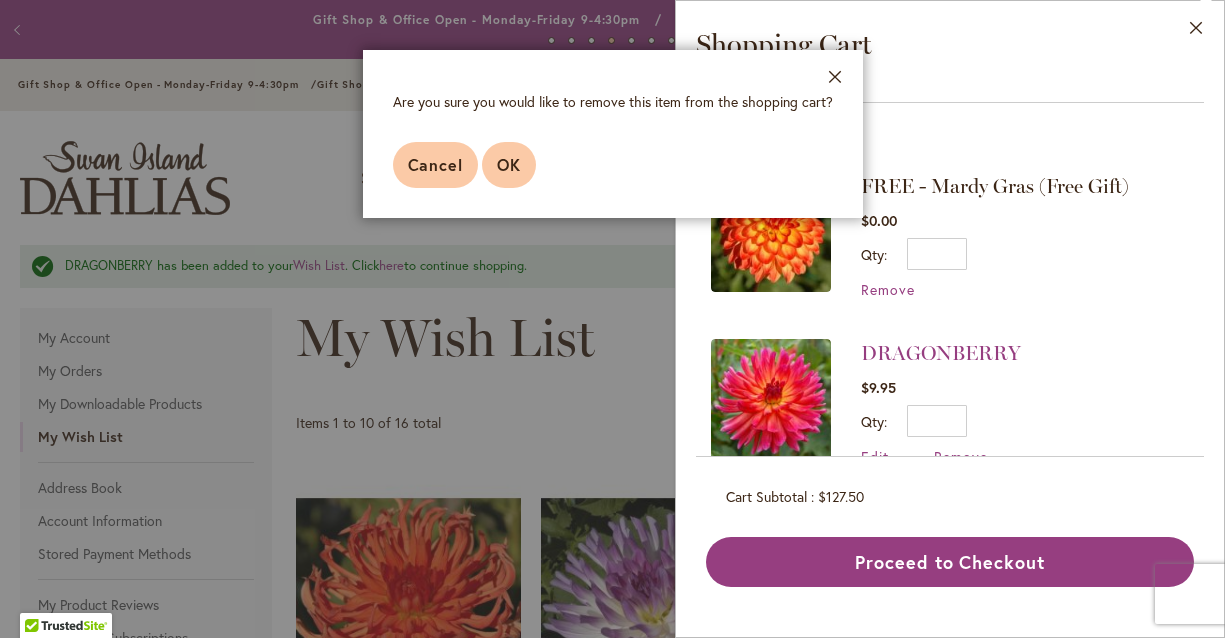 click on "OK" at bounding box center (509, 164) 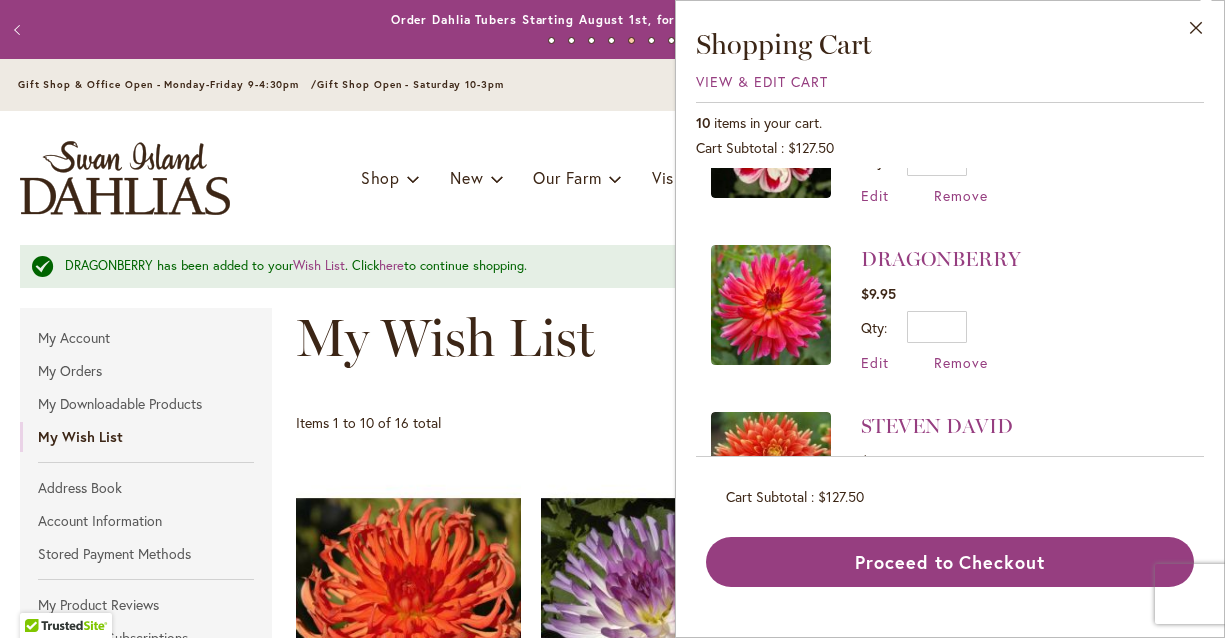 scroll, scrollTop: 118, scrollLeft: 0, axis: vertical 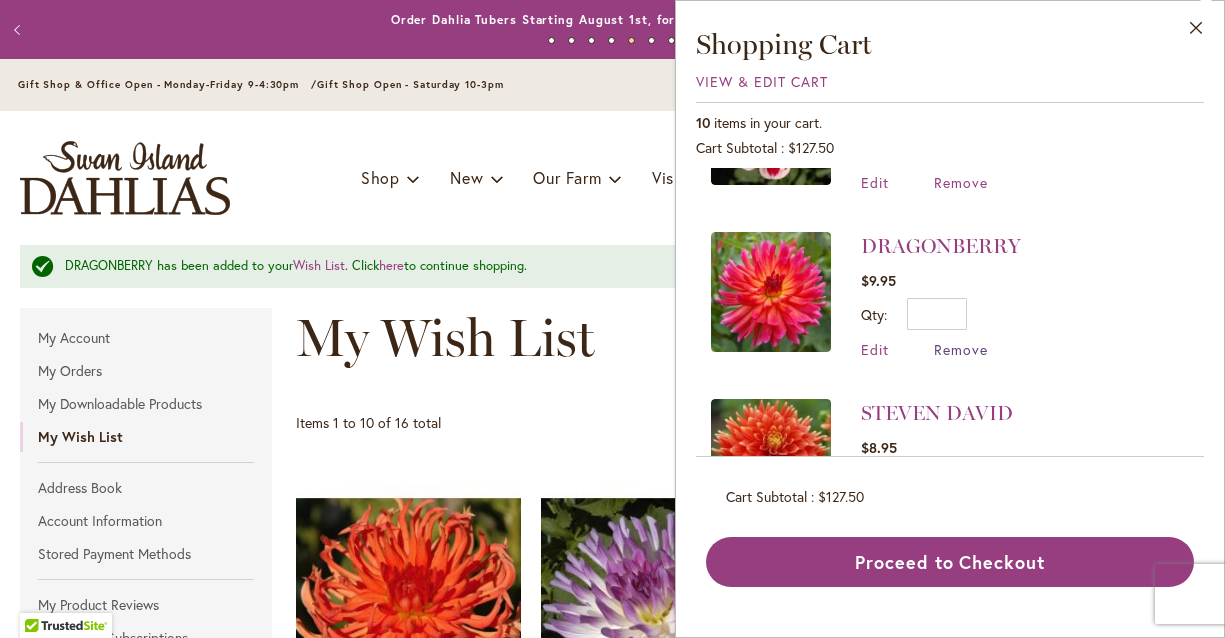 click on "Remove" at bounding box center (961, 349) 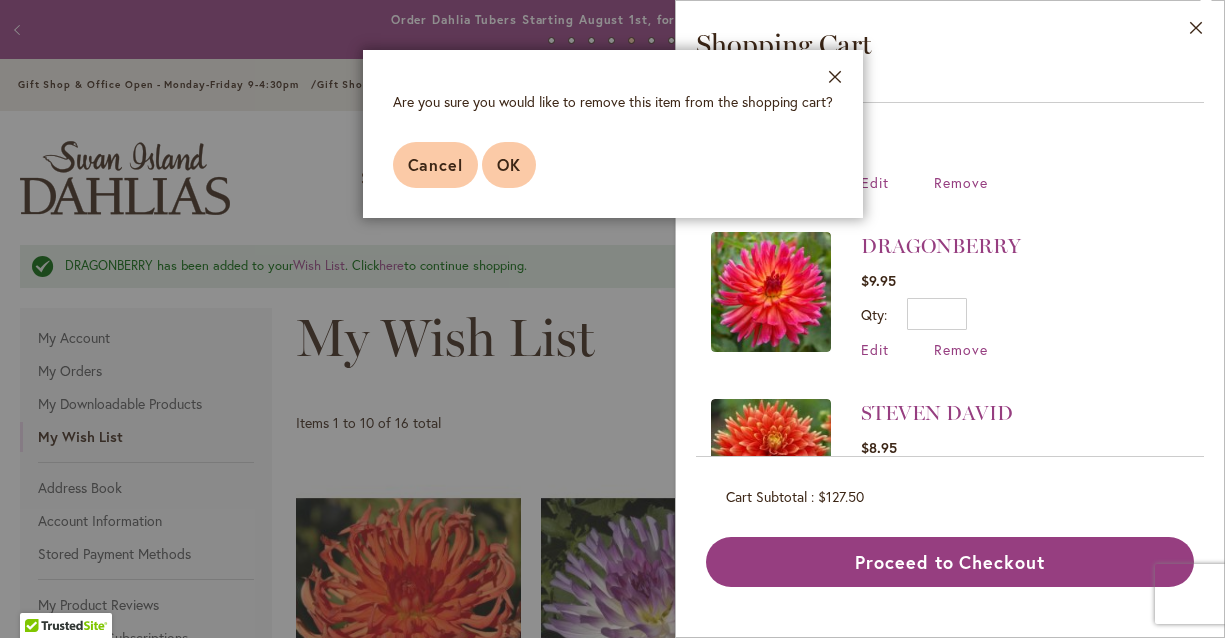 click on "OK" at bounding box center (509, 164) 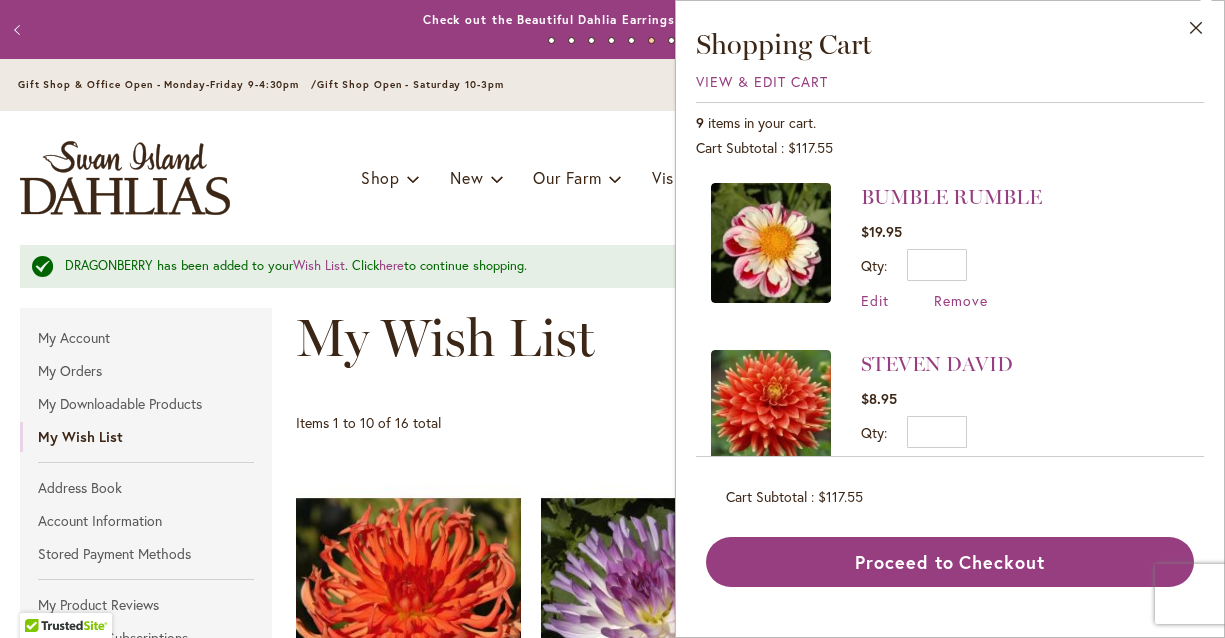 scroll, scrollTop: 207, scrollLeft: 0, axis: vertical 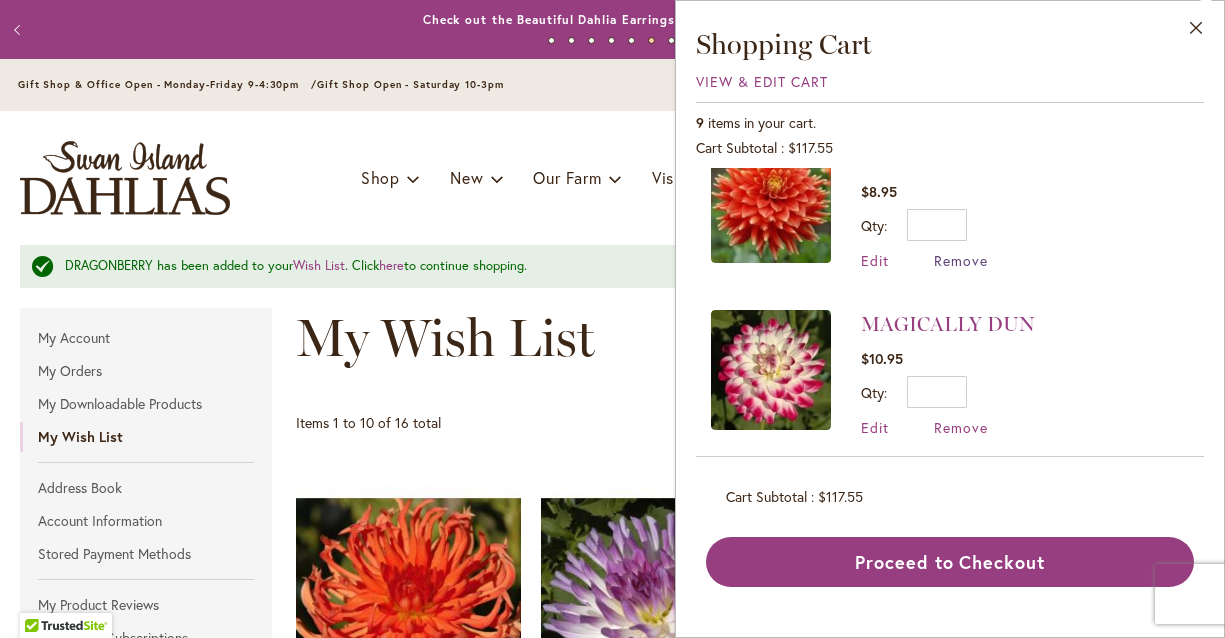 click on "Remove" at bounding box center [961, 260] 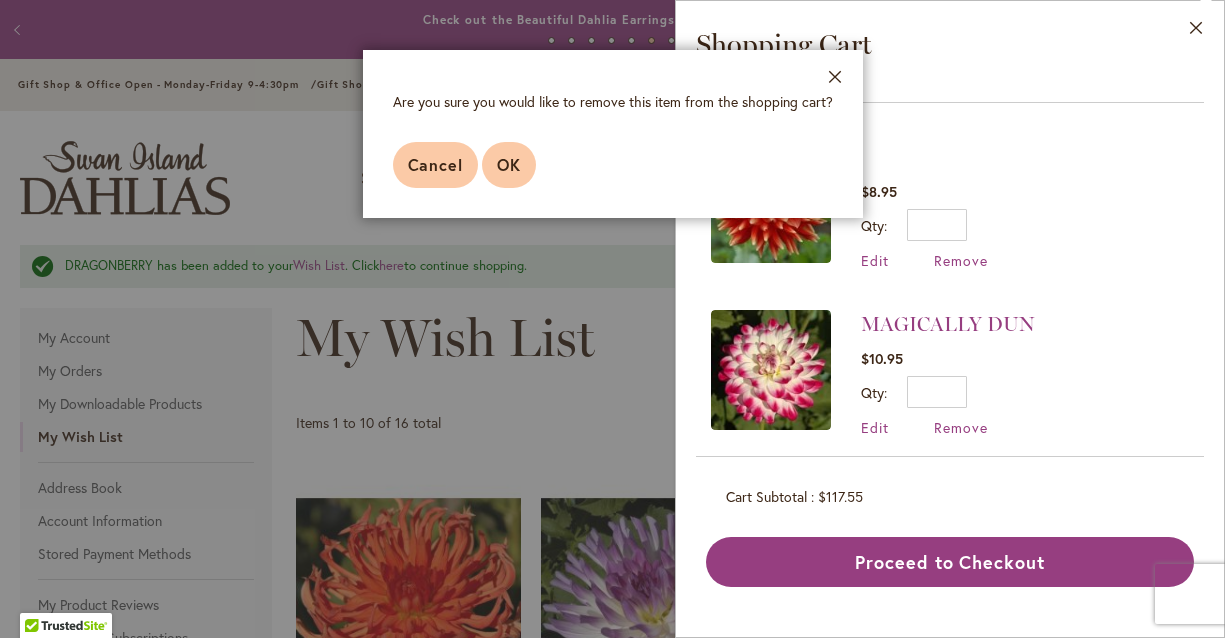 click on "OK" at bounding box center [509, 164] 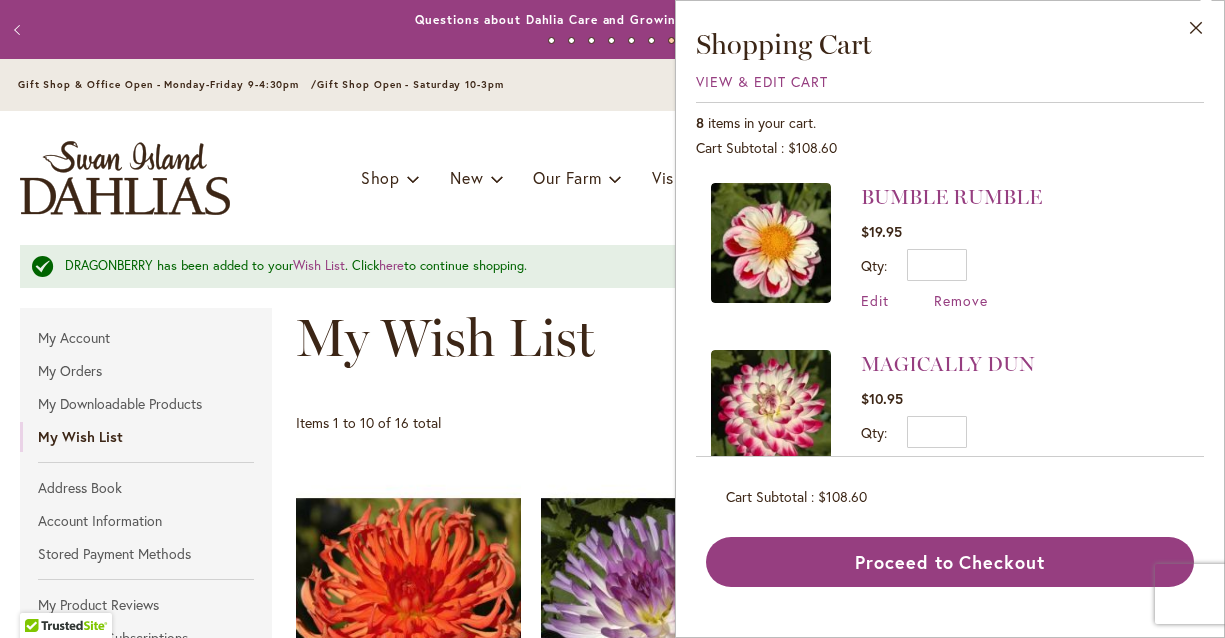 scroll, scrollTop: 167, scrollLeft: 0, axis: vertical 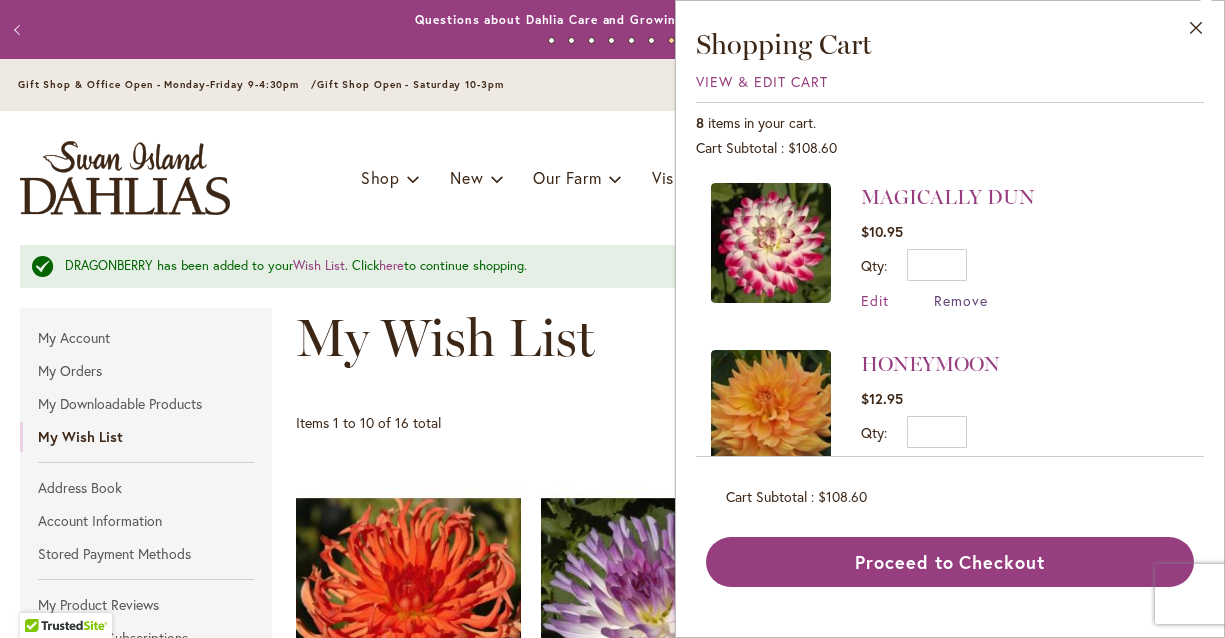 click on "Remove" at bounding box center [961, 300] 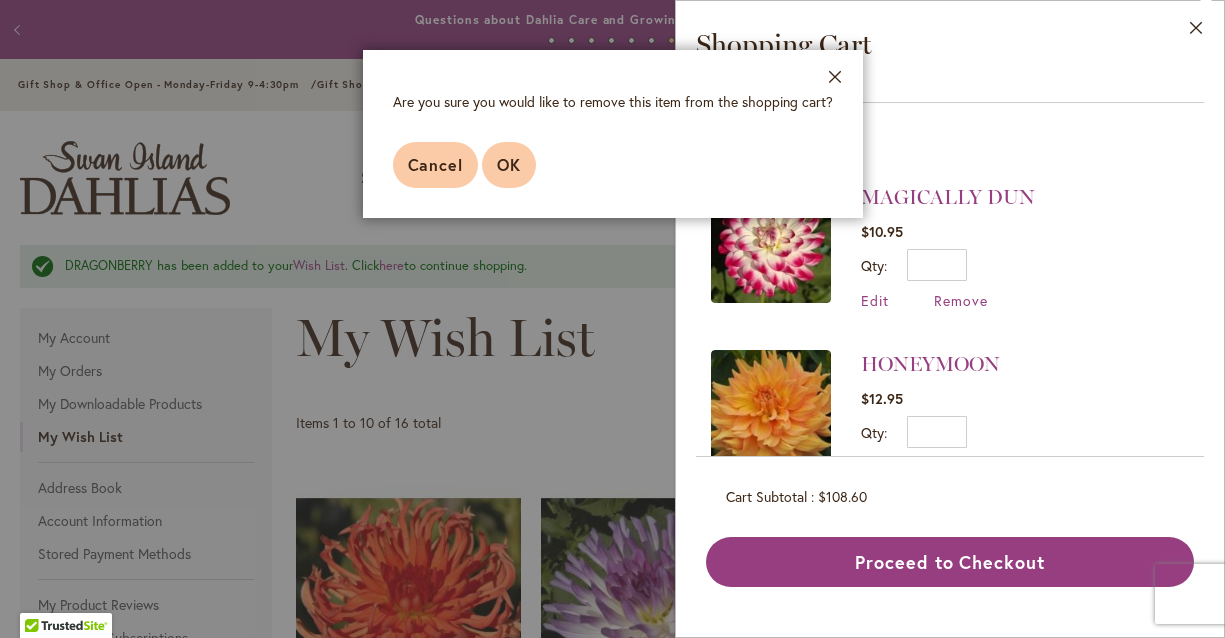 click on "OK" at bounding box center (509, 165) 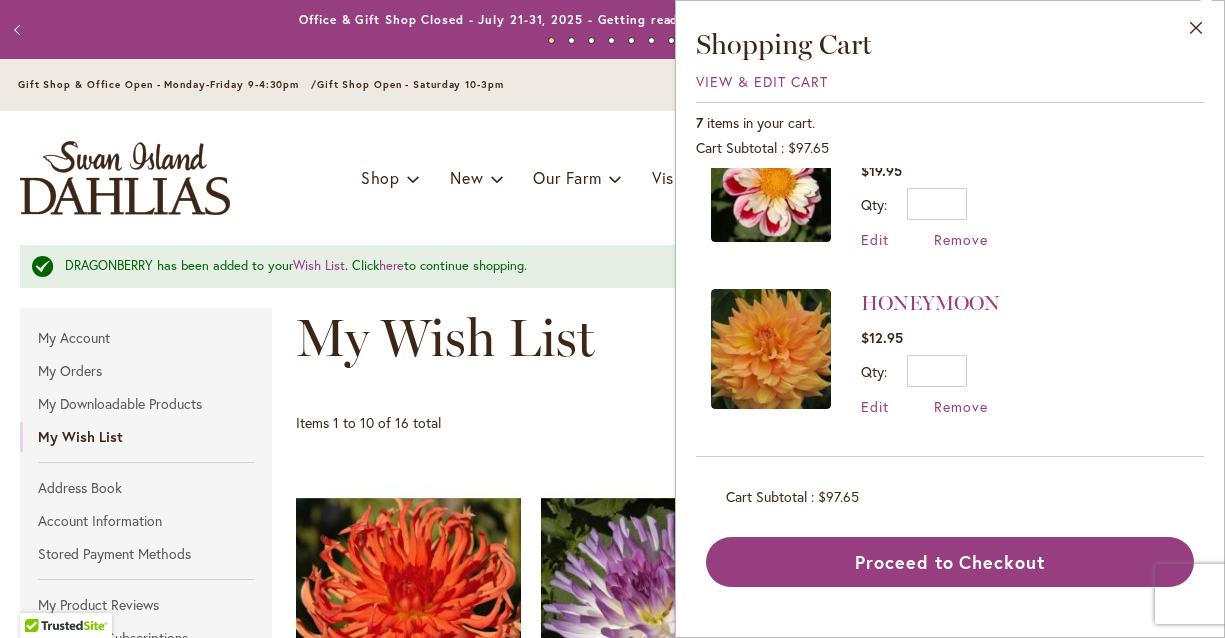 scroll, scrollTop: 87, scrollLeft: 0, axis: vertical 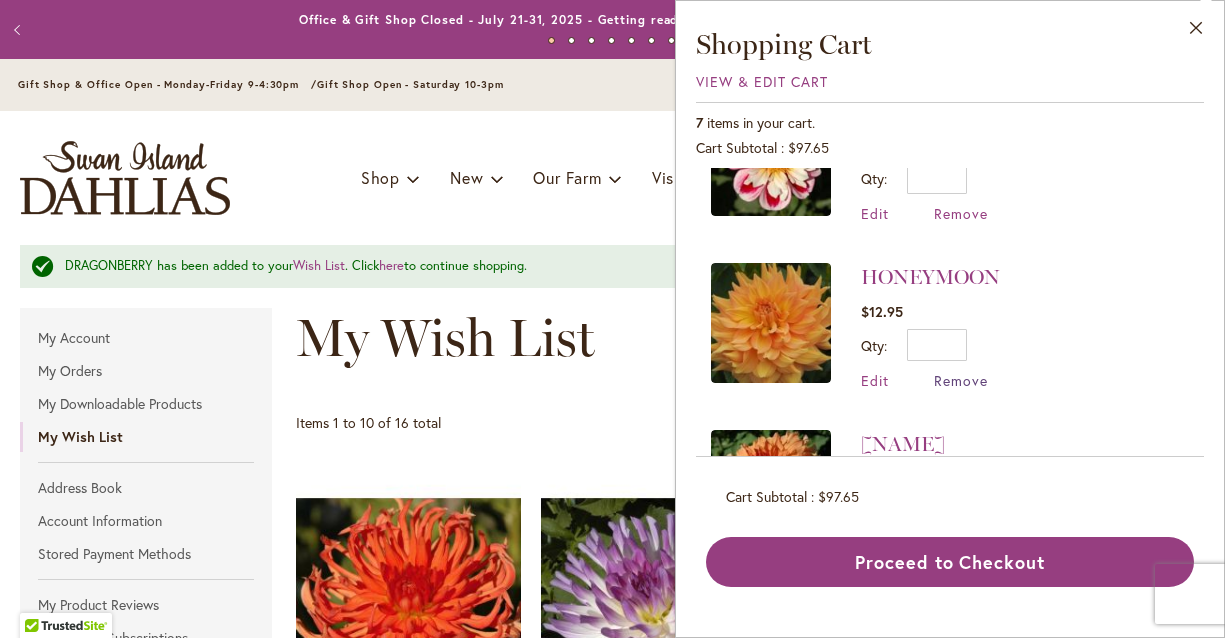 click on "Remove" at bounding box center (961, 380) 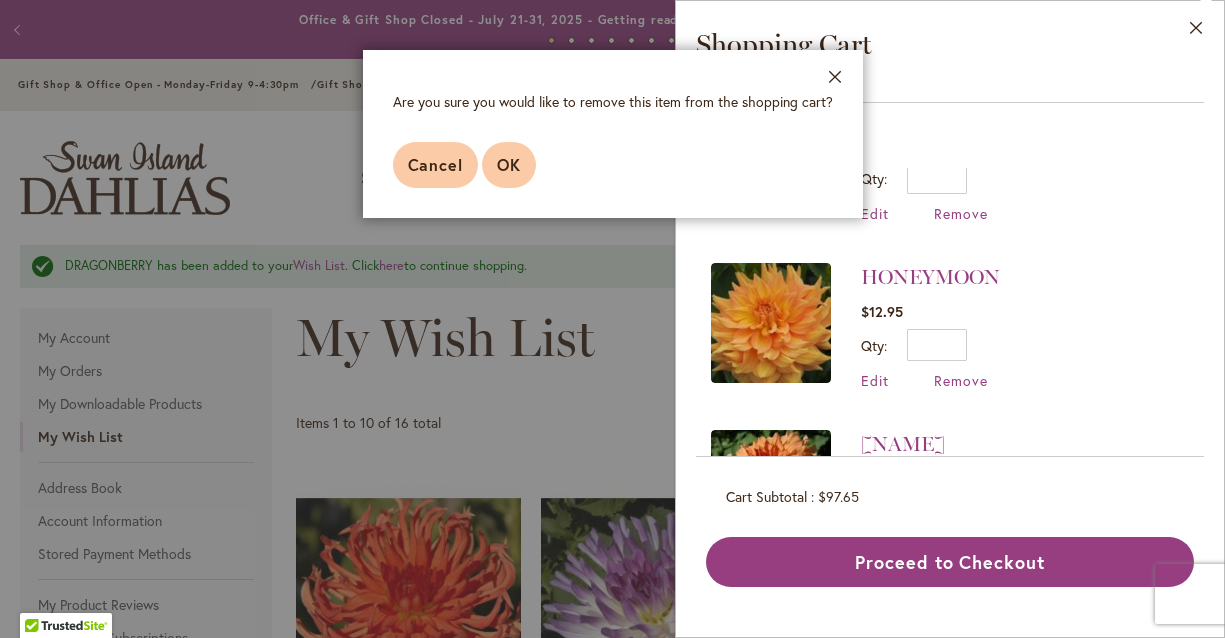 click on "OK" at bounding box center [509, 165] 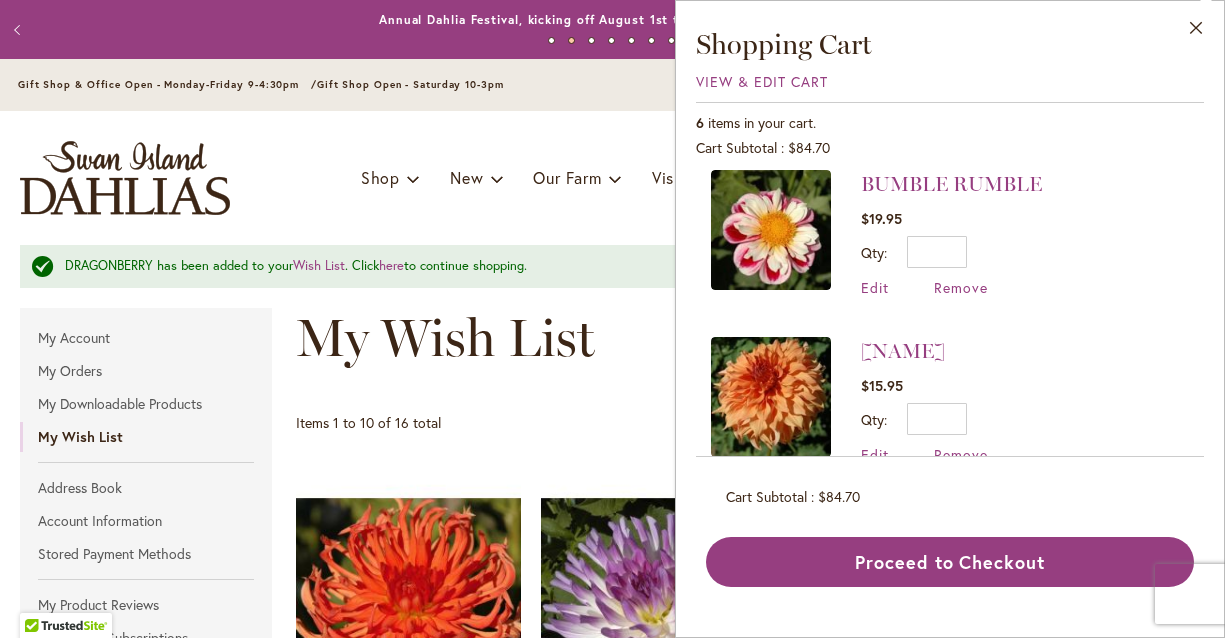 scroll, scrollTop: 178, scrollLeft: 0, axis: vertical 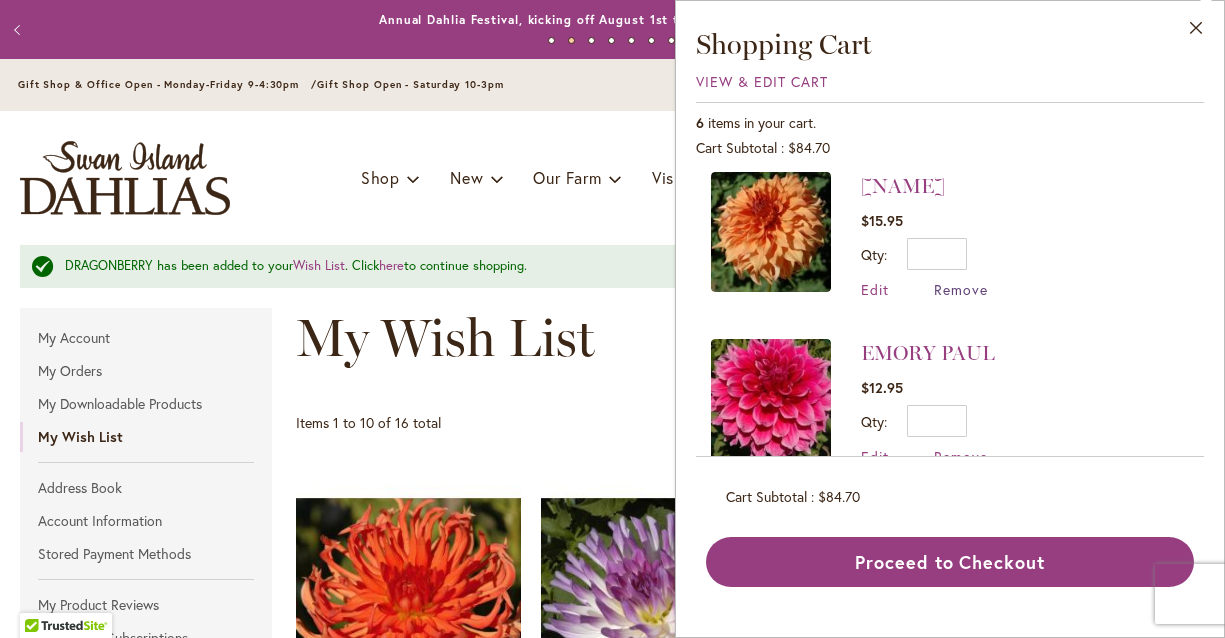 click on "Remove" at bounding box center (961, 289) 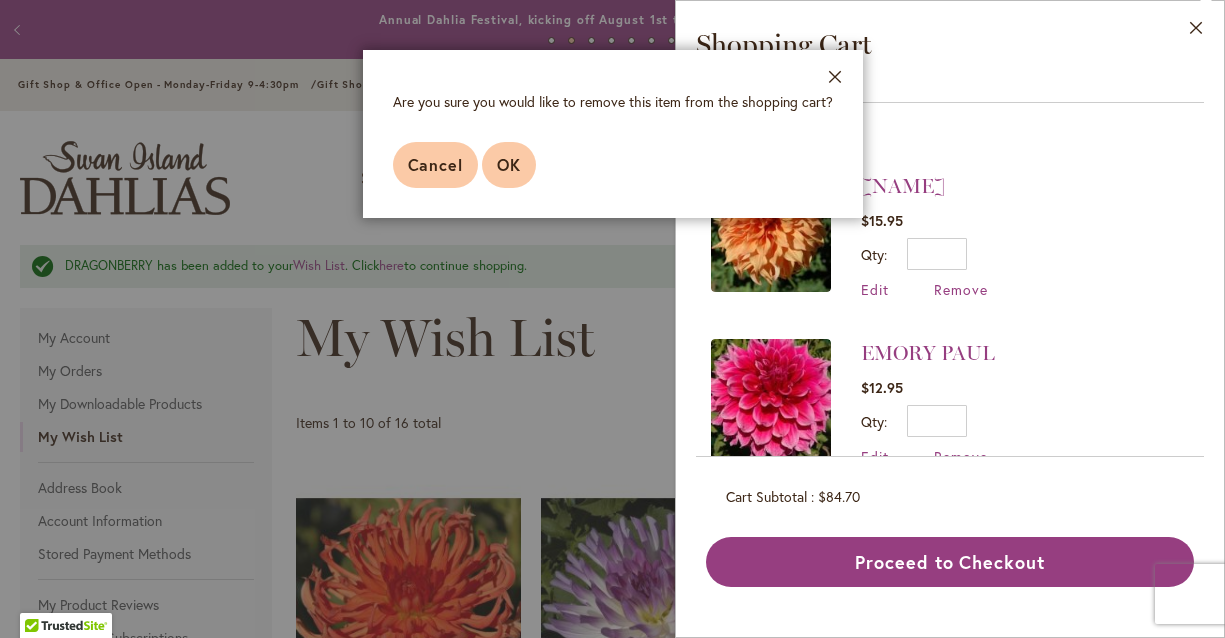 click on "OK" at bounding box center [509, 164] 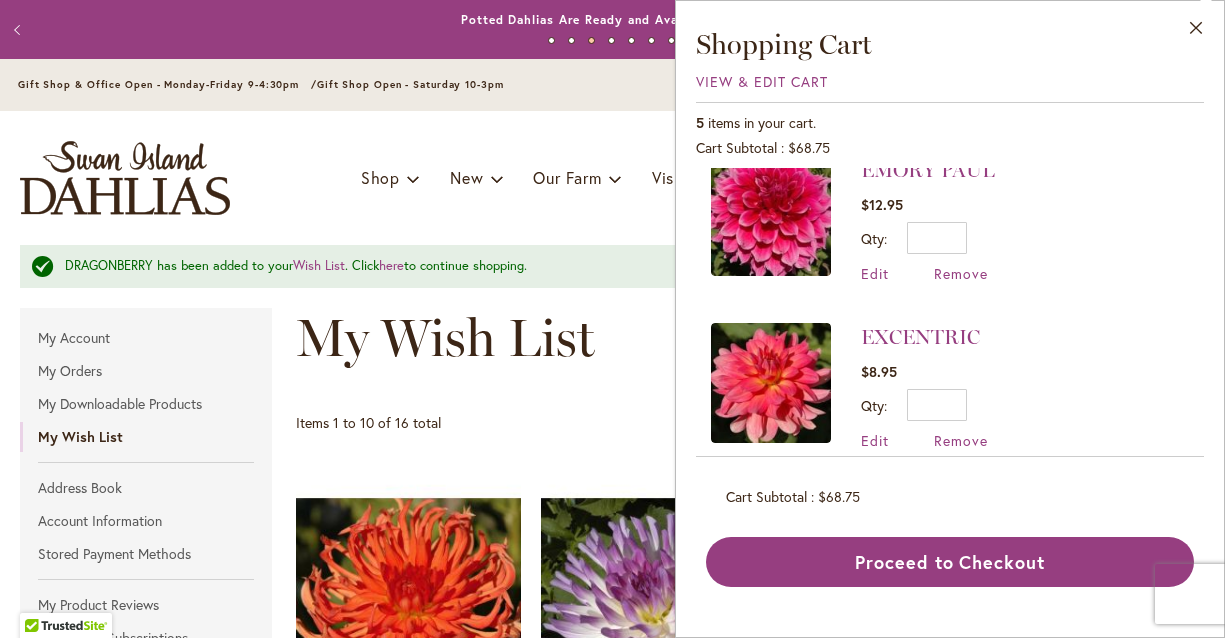 scroll, scrollTop: 123, scrollLeft: 0, axis: vertical 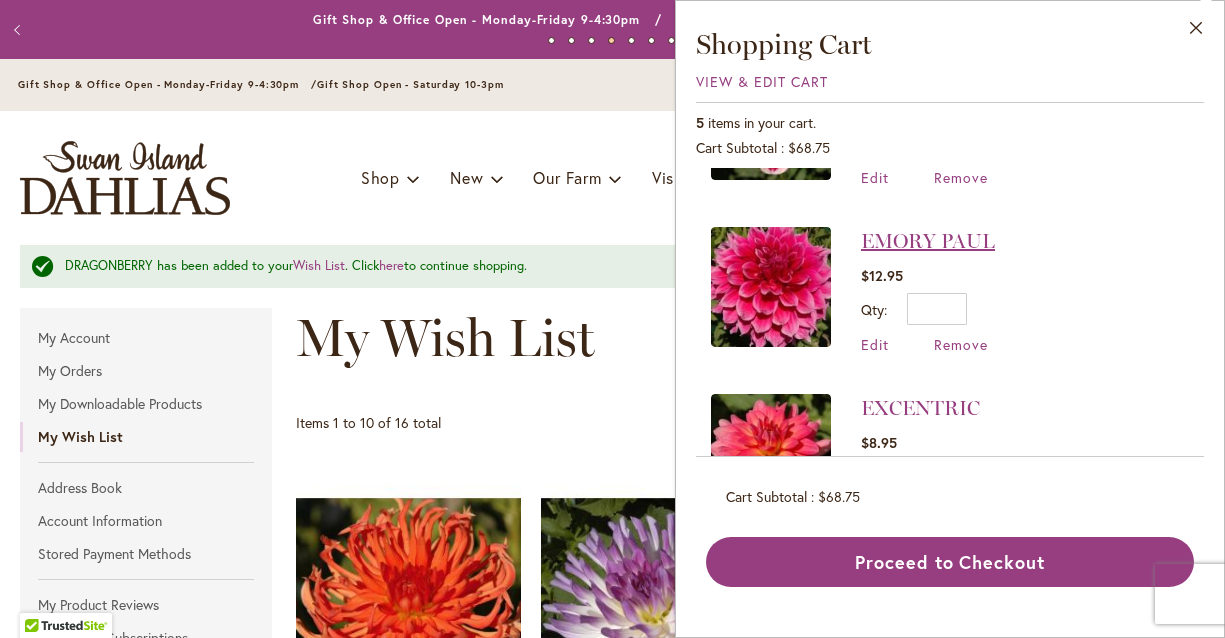 click on "EMORY PAUL" at bounding box center [928, 241] 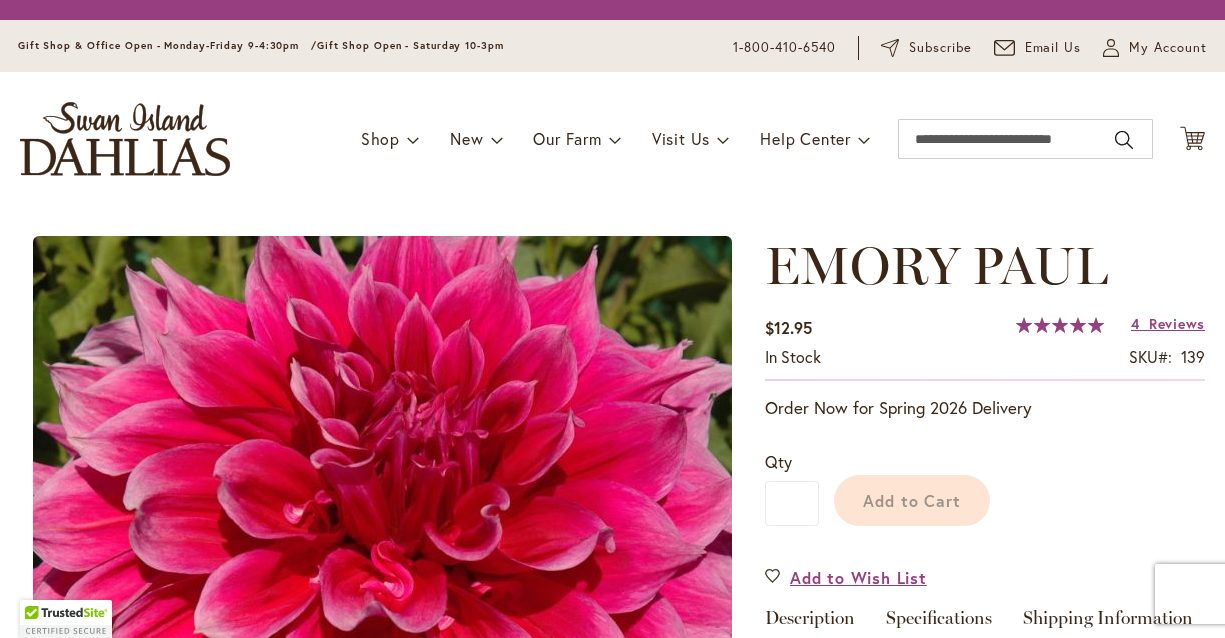 scroll, scrollTop: 0, scrollLeft: 0, axis: both 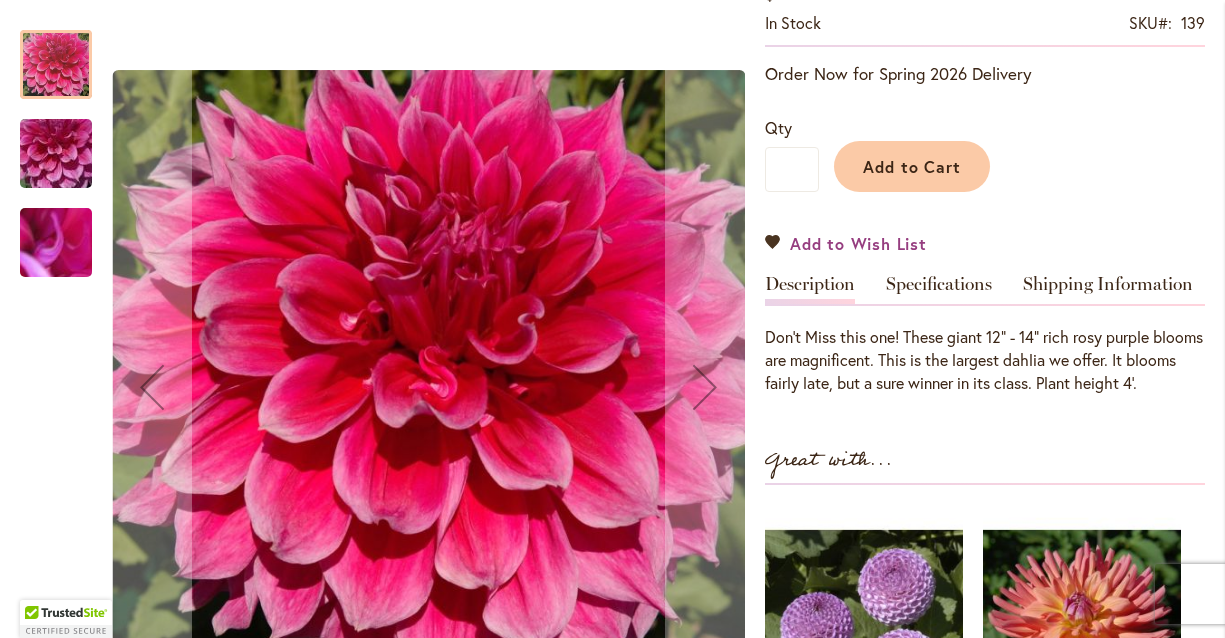 click on "Add to Wish List" at bounding box center [846, 243] 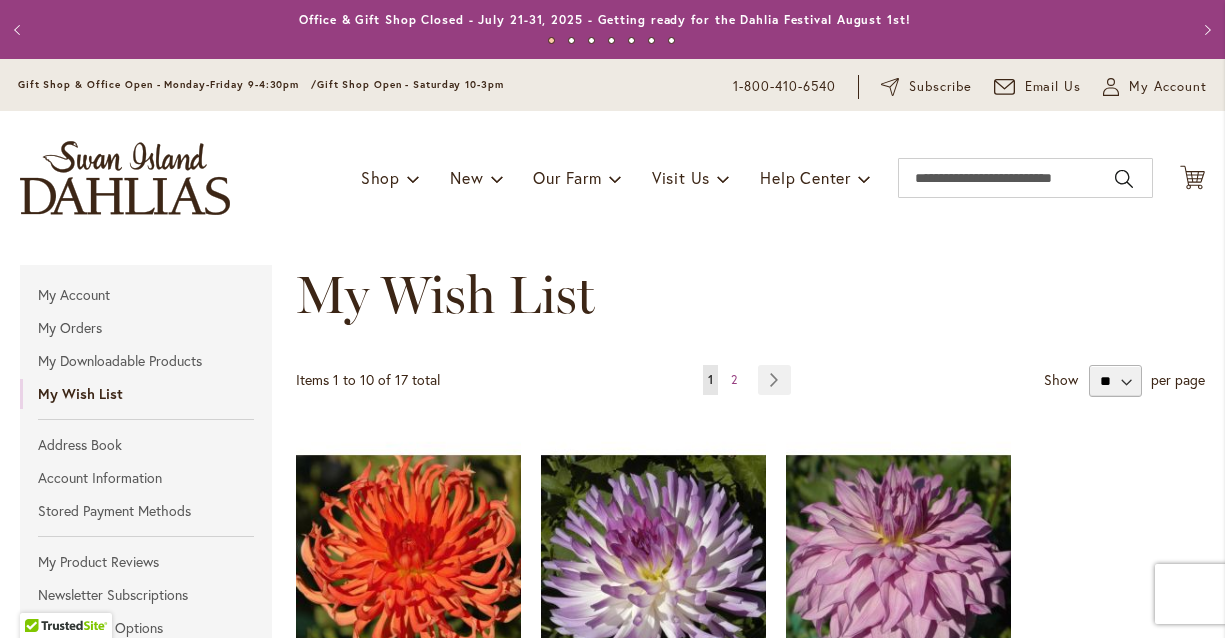 scroll, scrollTop: 0, scrollLeft: 0, axis: both 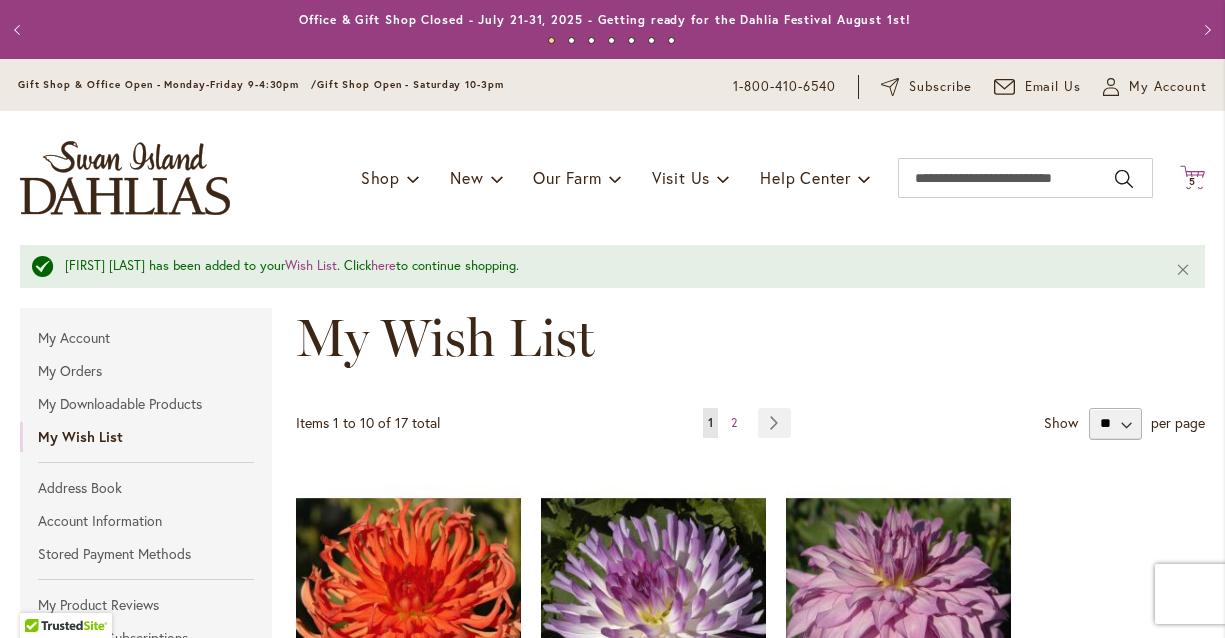 click on "Cart
.cls-1 {
fill: #231f20;
}" 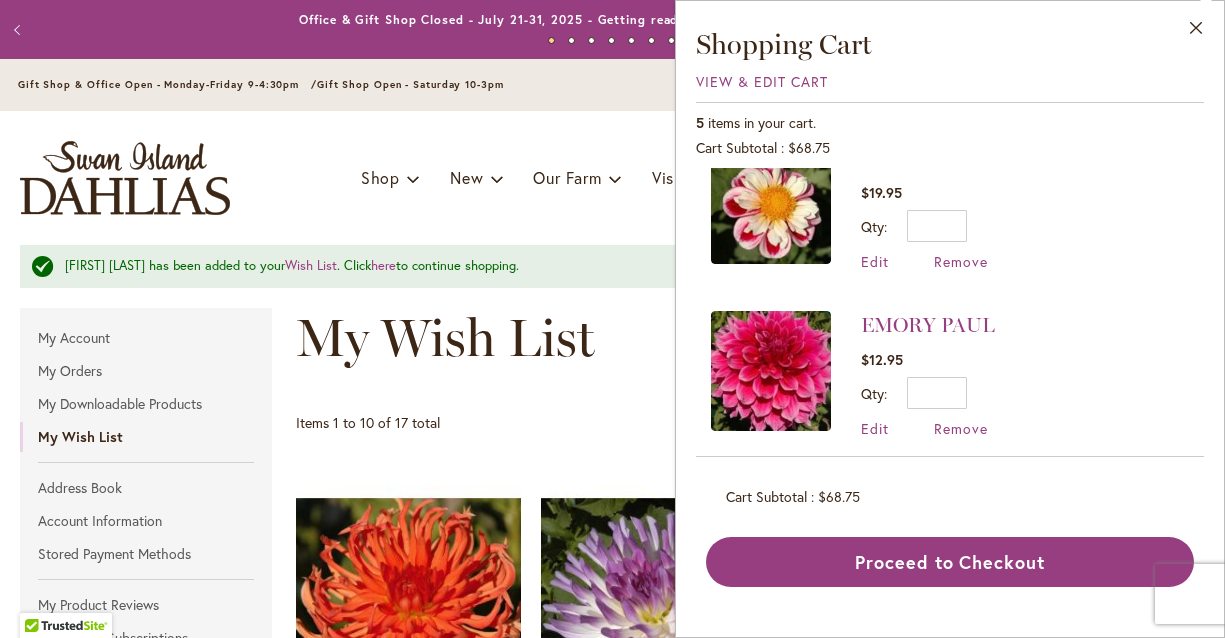 scroll, scrollTop: 65, scrollLeft: 0, axis: vertical 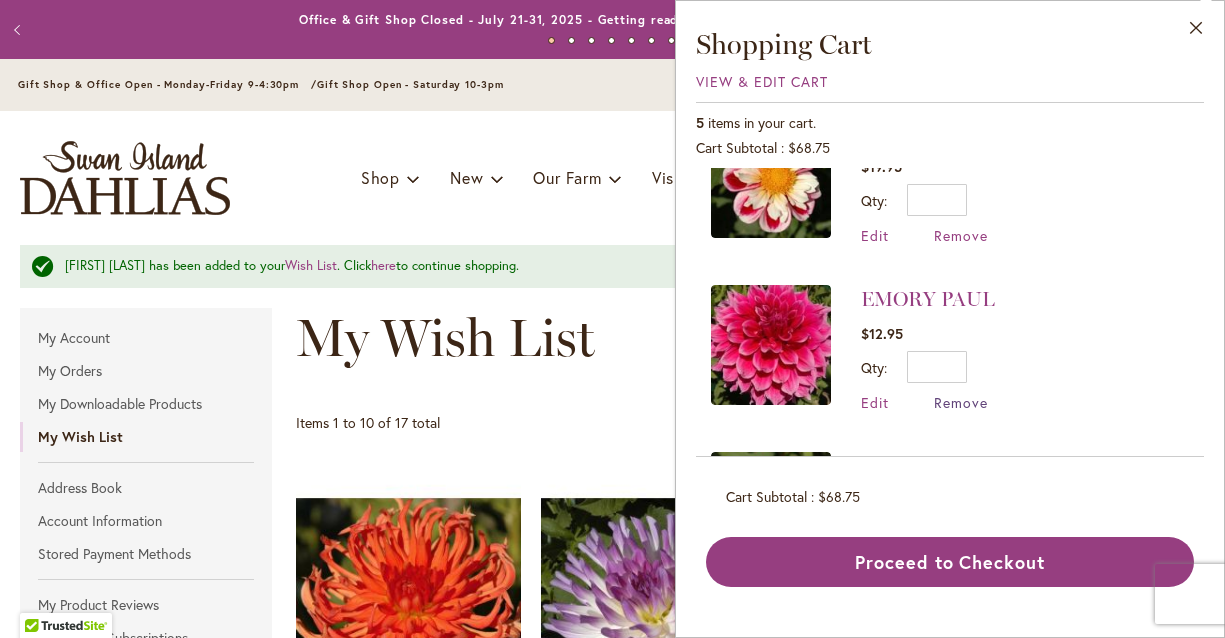 click on "Remove" at bounding box center (961, 402) 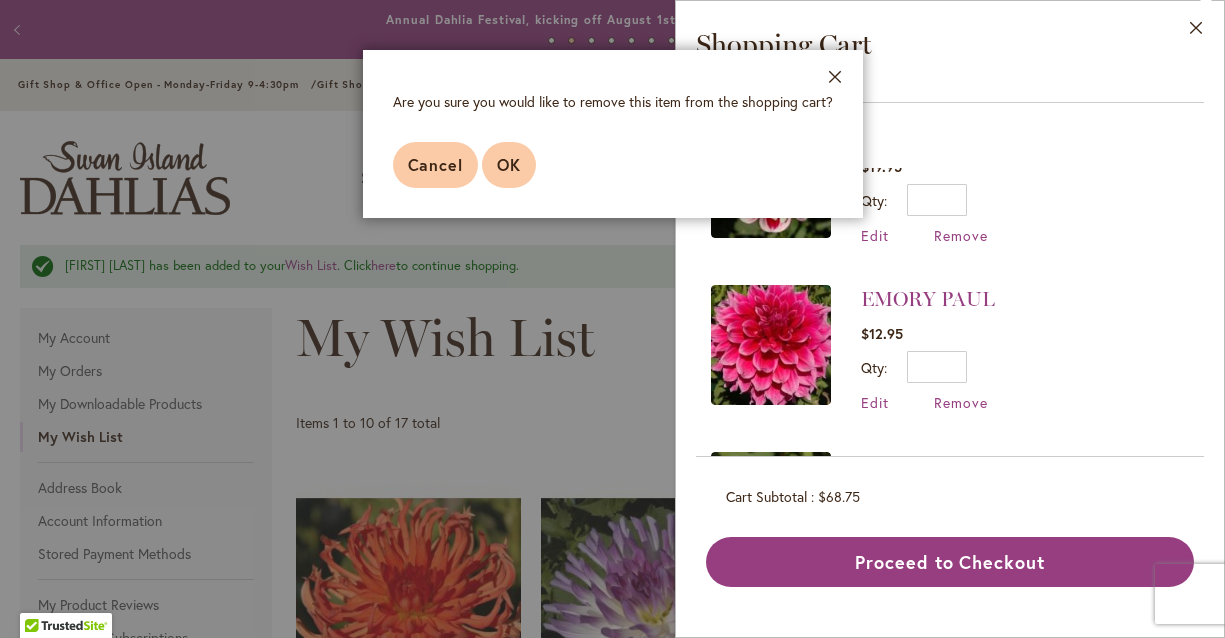 click on "OK" at bounding box center (509, 165) 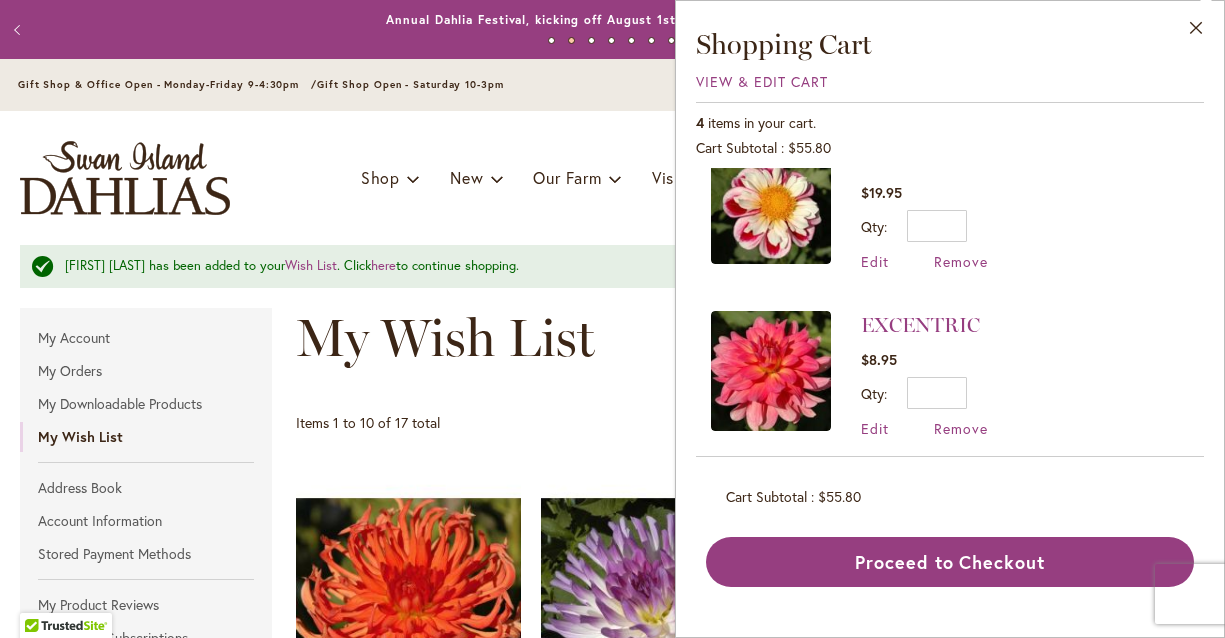 scroll, scrollTop: 65, scrollLeft: 0, axis: vertical 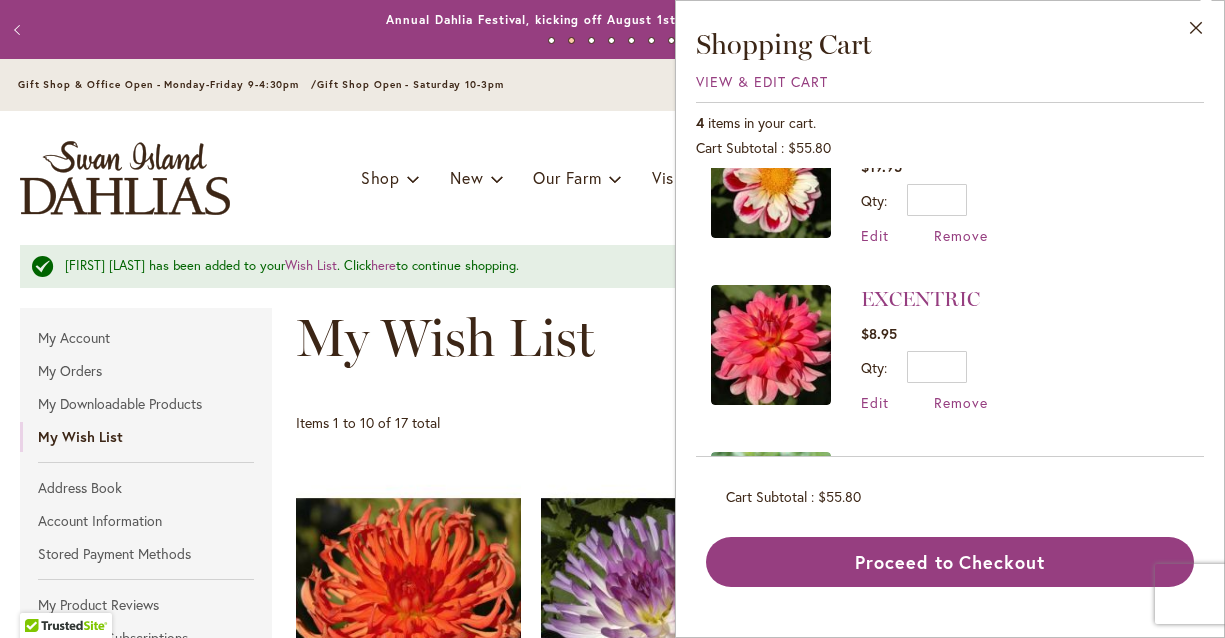 click on "EXCENTRIC
$8.95
Qty
*
Update
Edit
Remove" at bounding box center (950, 348) 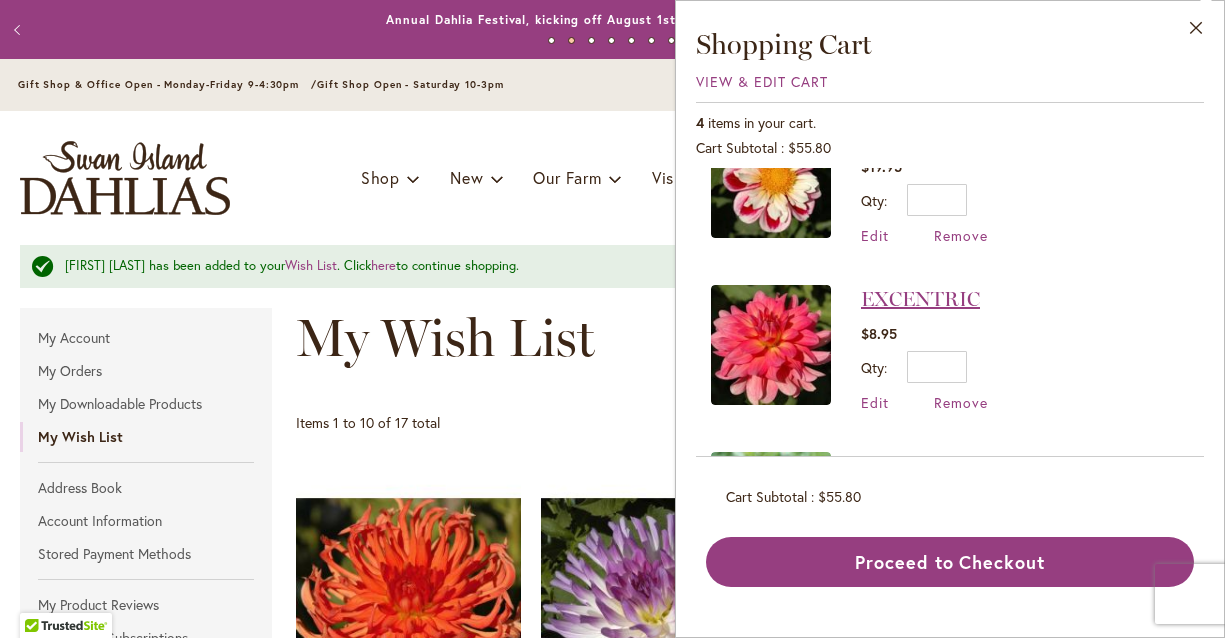 click on "EXCENTRIC" at bounding box center (920, 299) 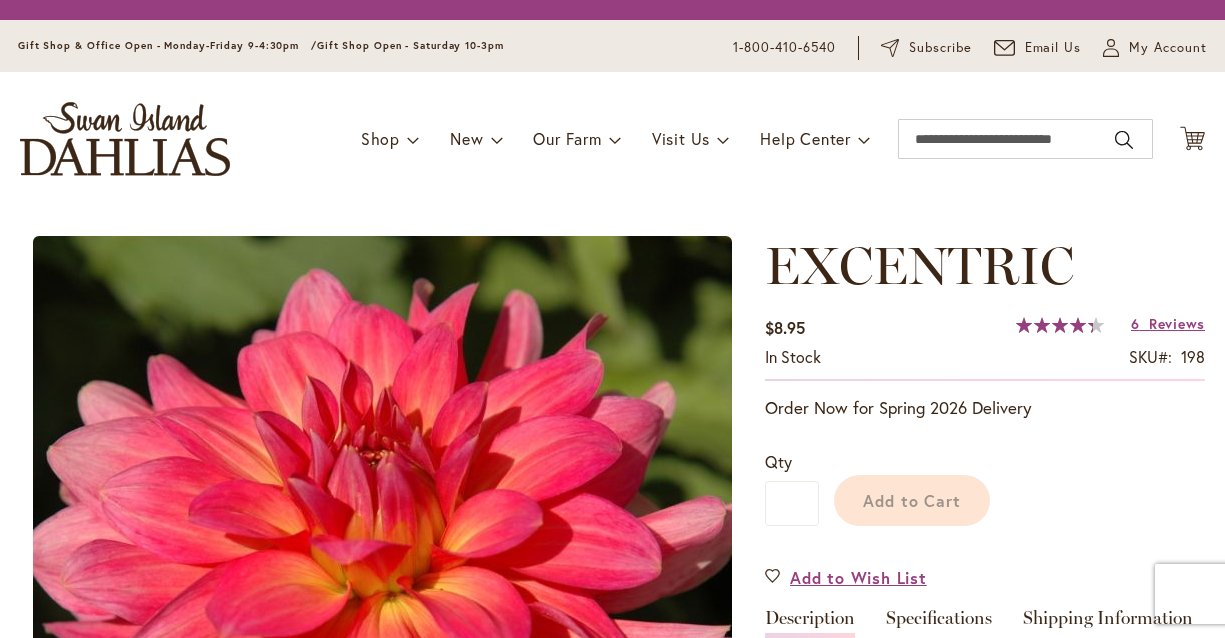 scroll, scrollTop: 0, scrollLeft: 0, axis: both 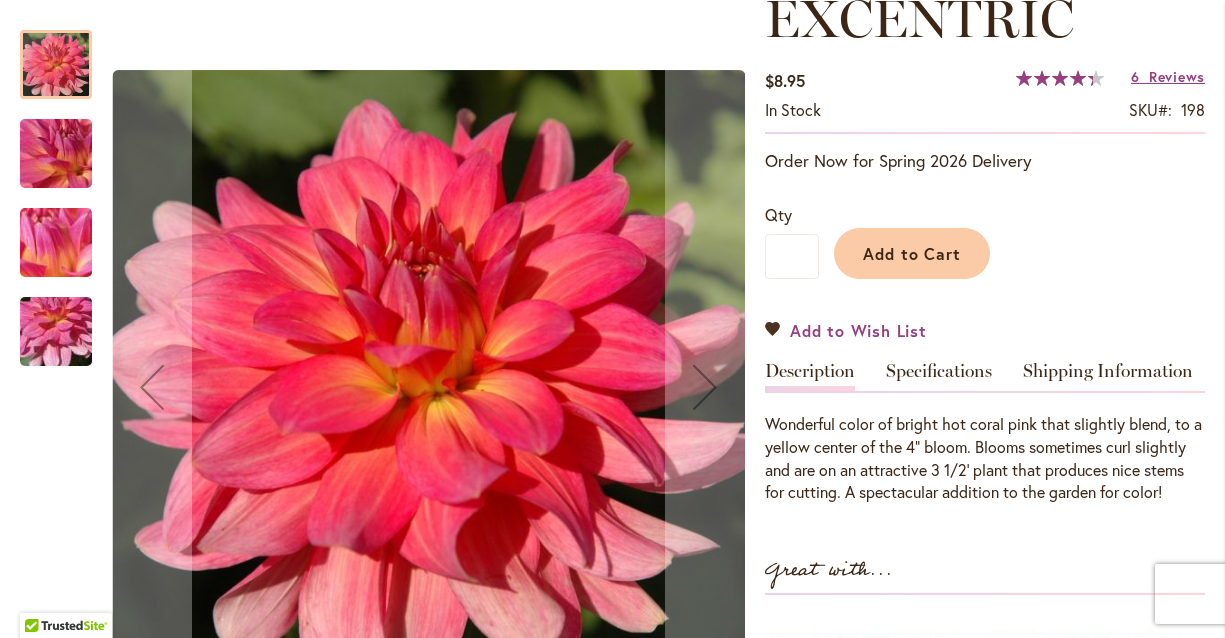 click on "Add to Wish List" at bounding box center (846, 330) 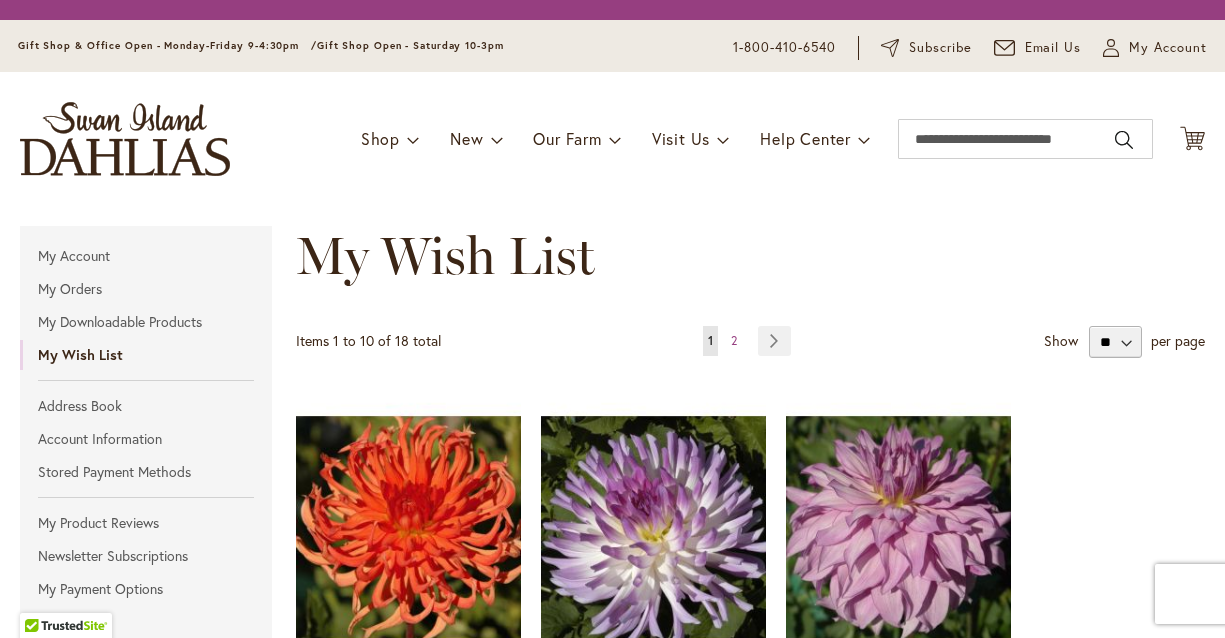 scroll, scrollTop: 0, scrollLeft: 0, axis: both 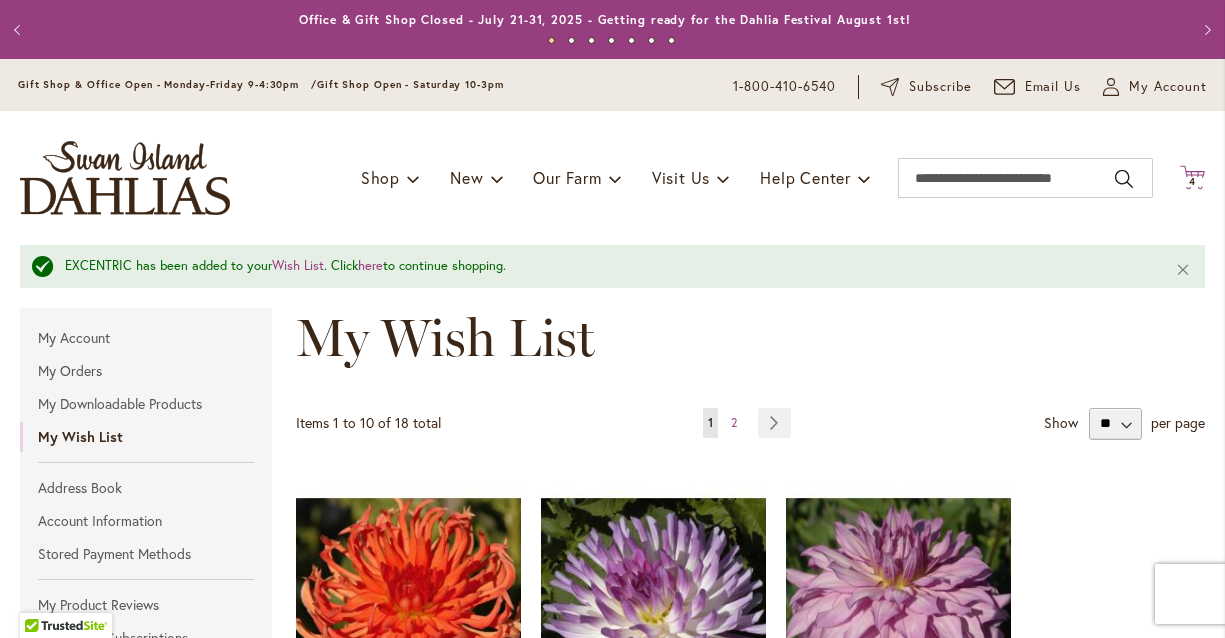 click on "4" at bounding box center (1192, 181) 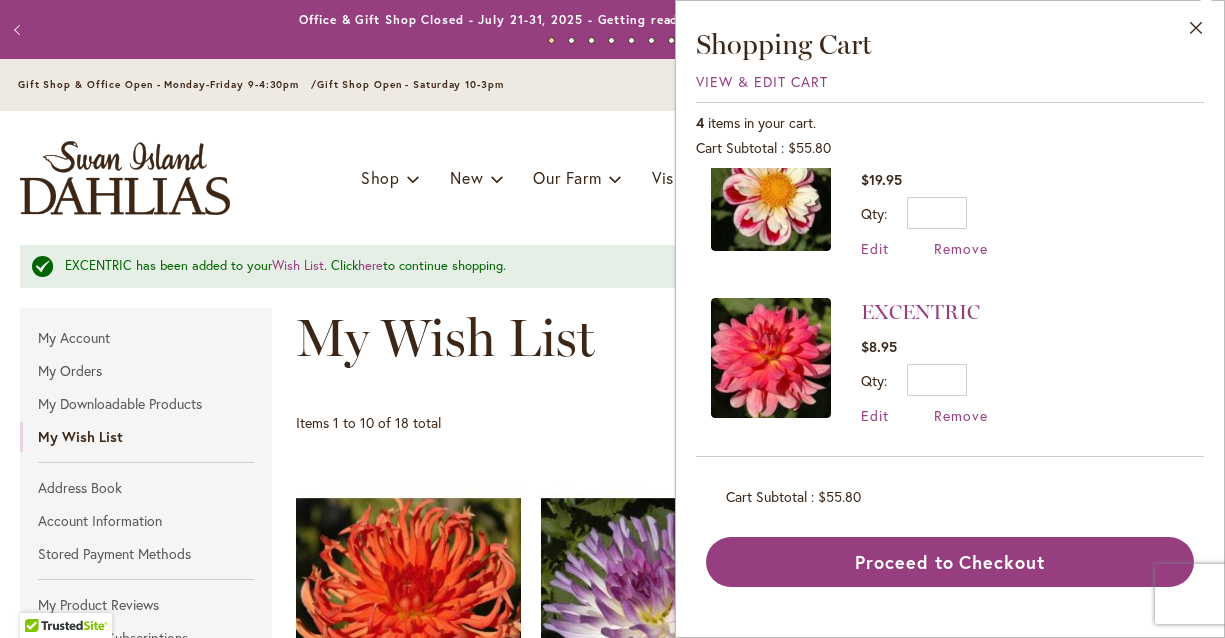 scroll, scrollTop: 78, scrollLeft: 0, axis: vertical 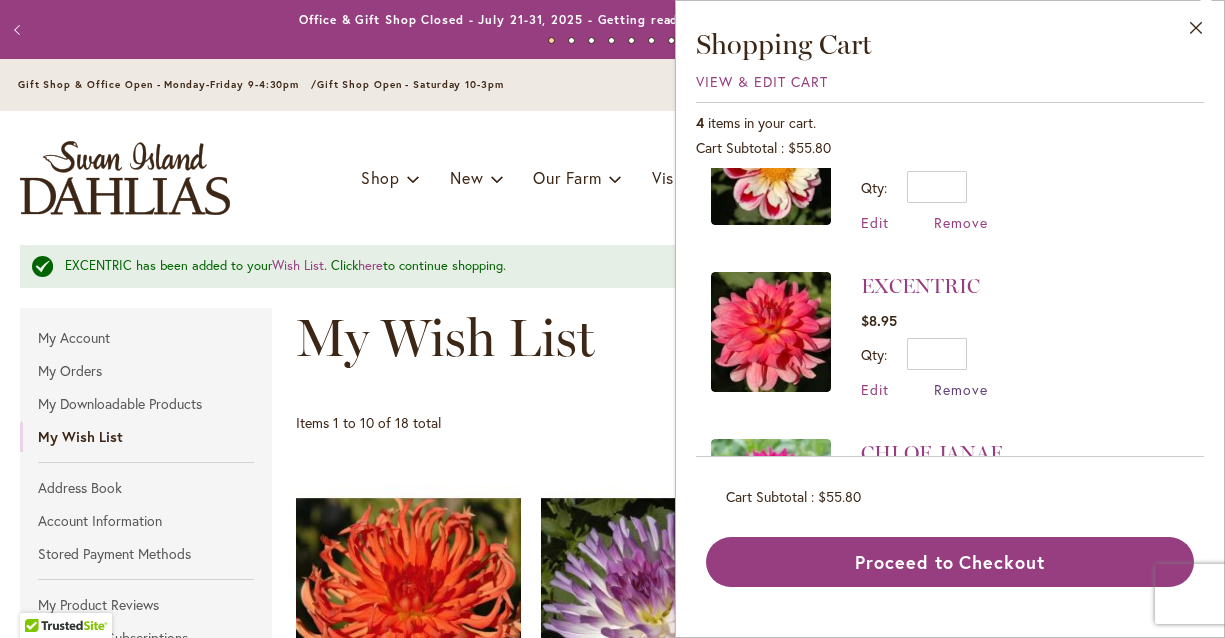 click on "Remove" at bounding box center [961, 389] 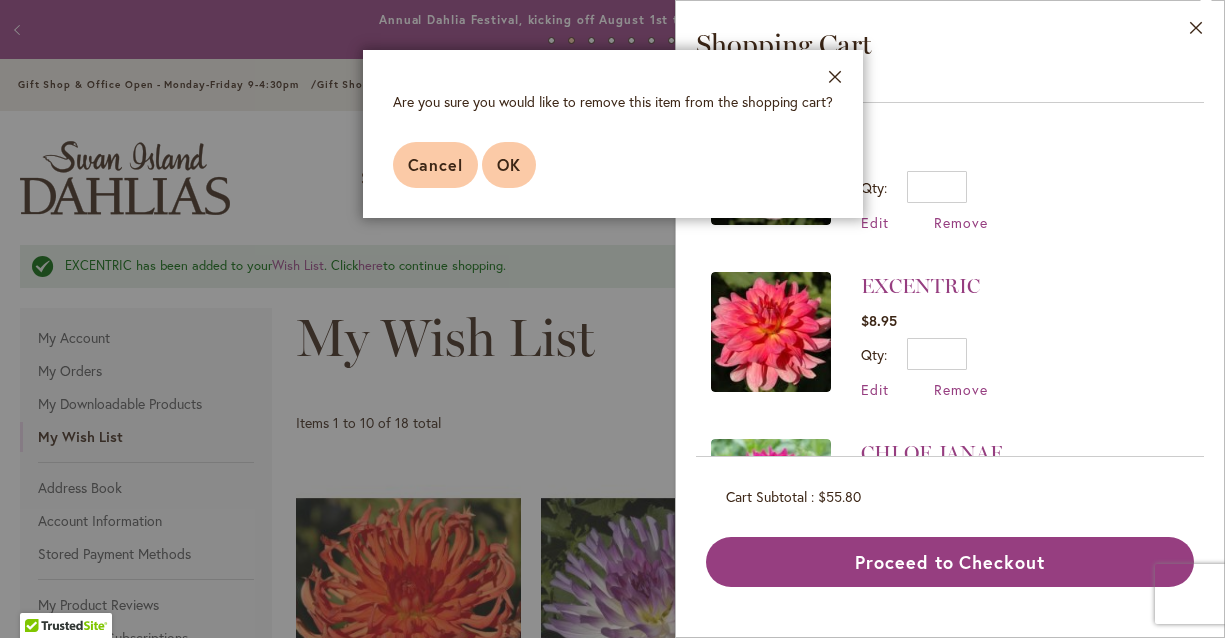 click on "OK" at bounding box center (509, 164) 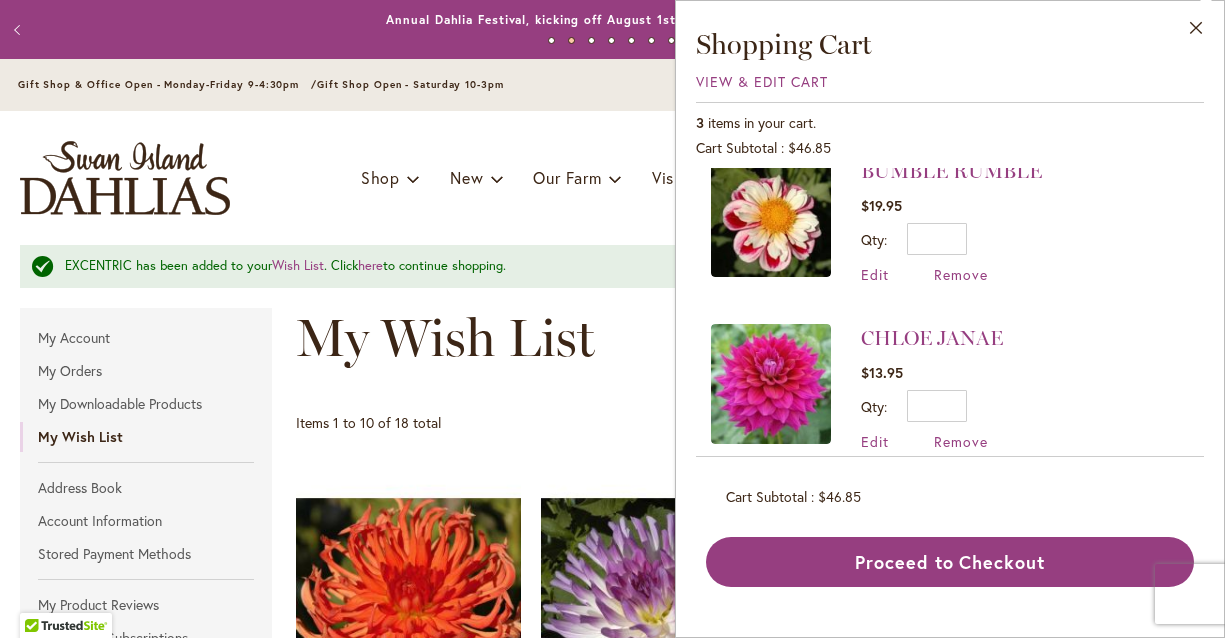 scroll, scrollTop: 128, scrollLeft: 0, axis: vertical 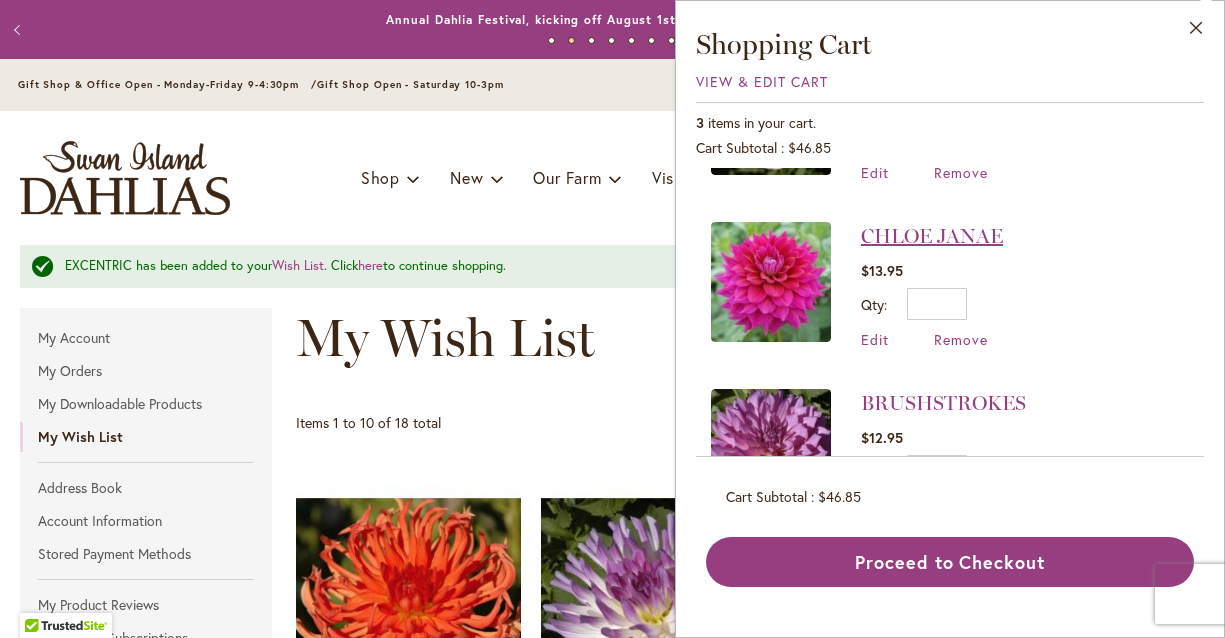 click on "CHLOE JANAE" at bounding box center (932, 236) 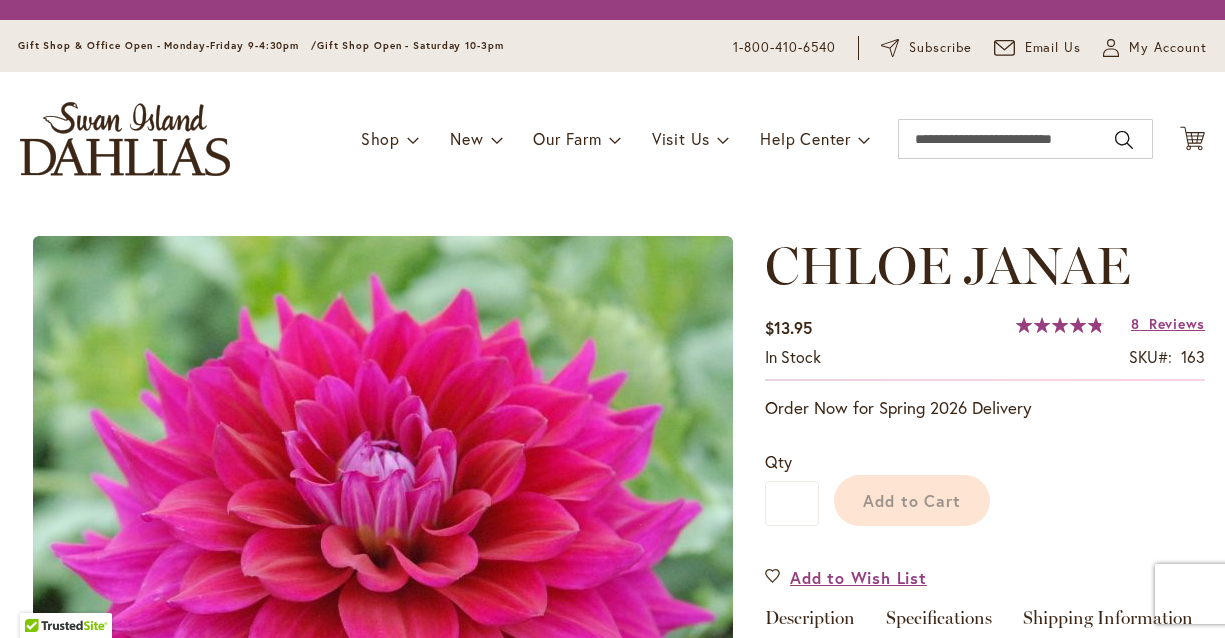scroll, scrollTop: 0, scrollLeft: 0, axis: both 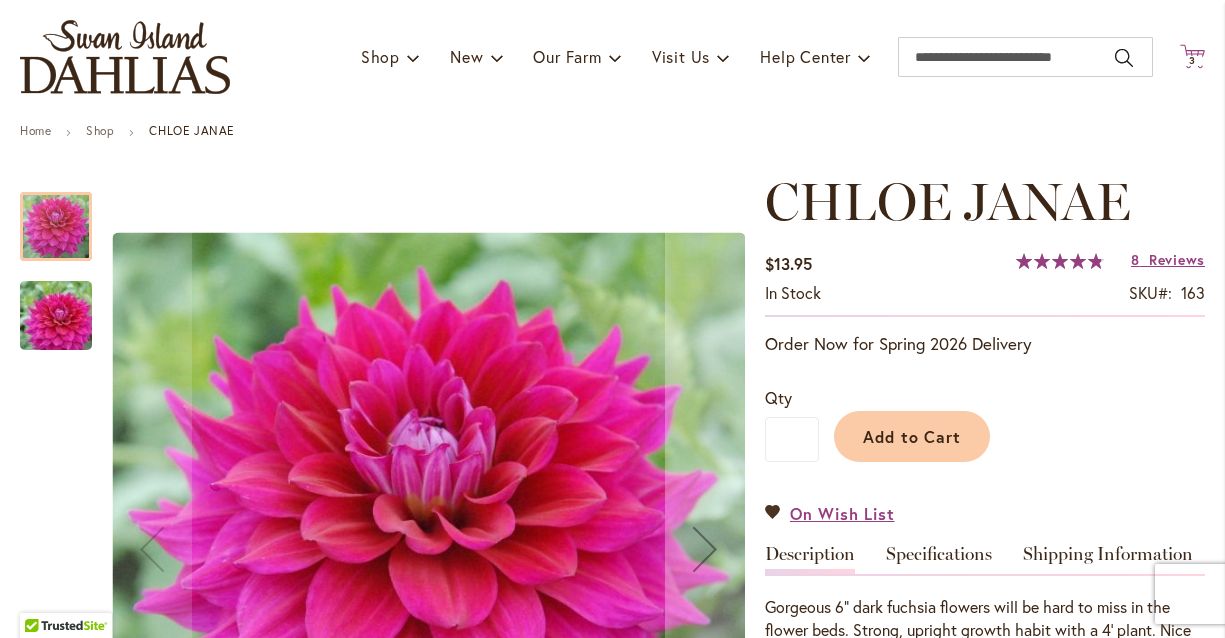 click 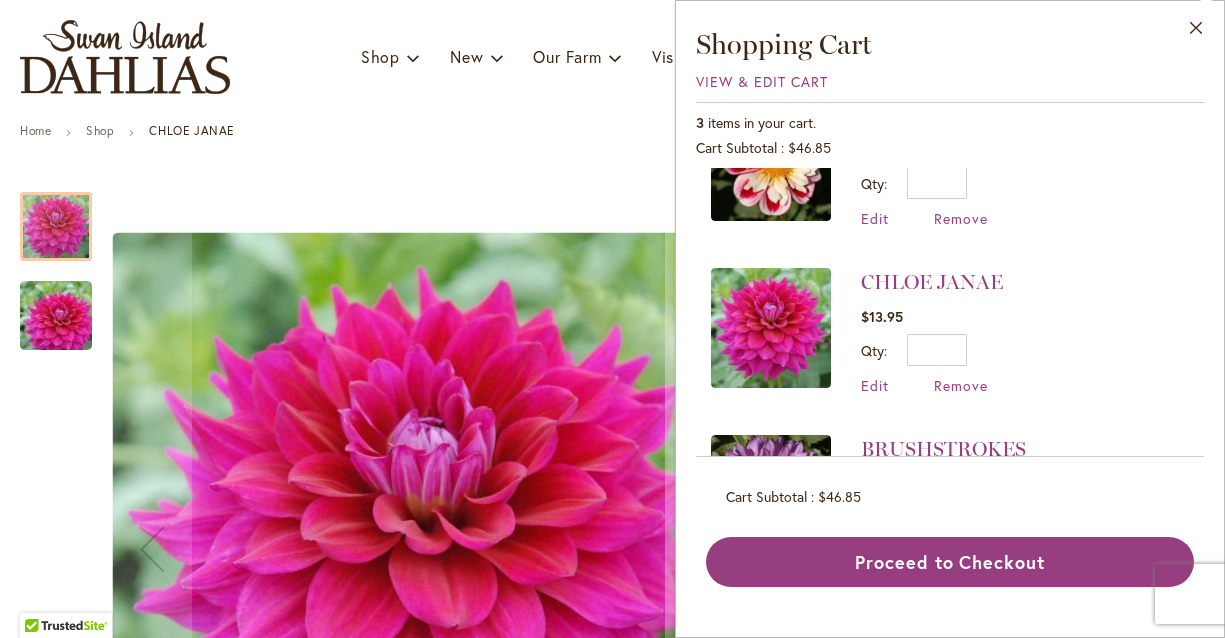 scroll, scrollTop: 218, scrollLeft: 0, axis: vertical 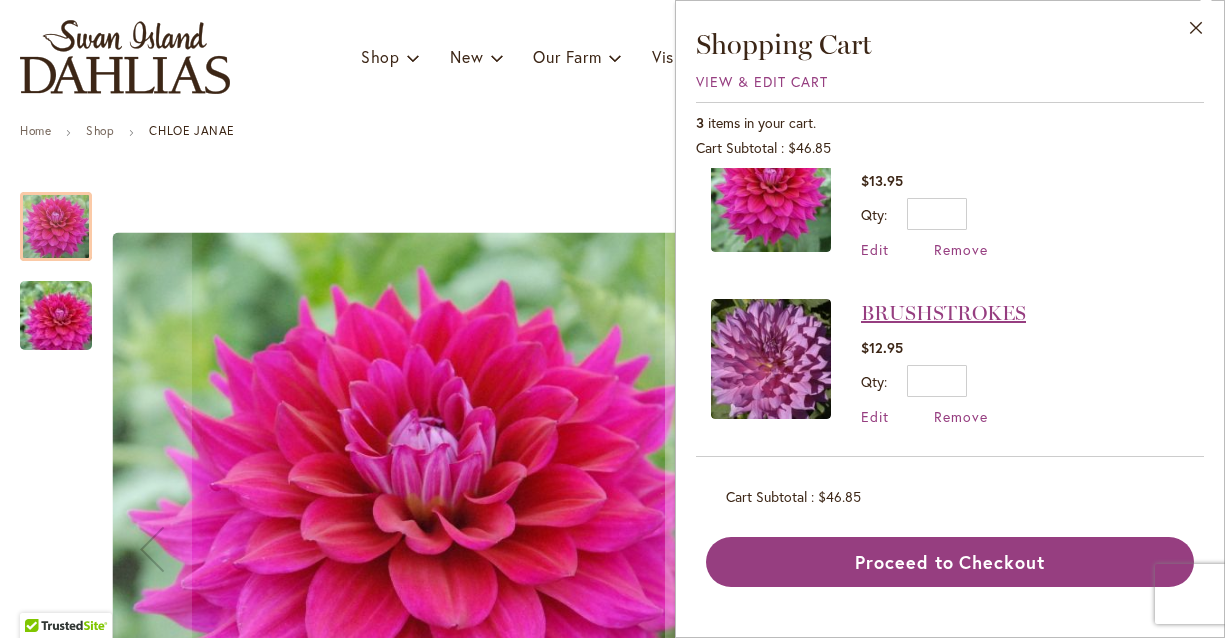 click on "BRUSHSTROKES" at bounding box center [943, 313] 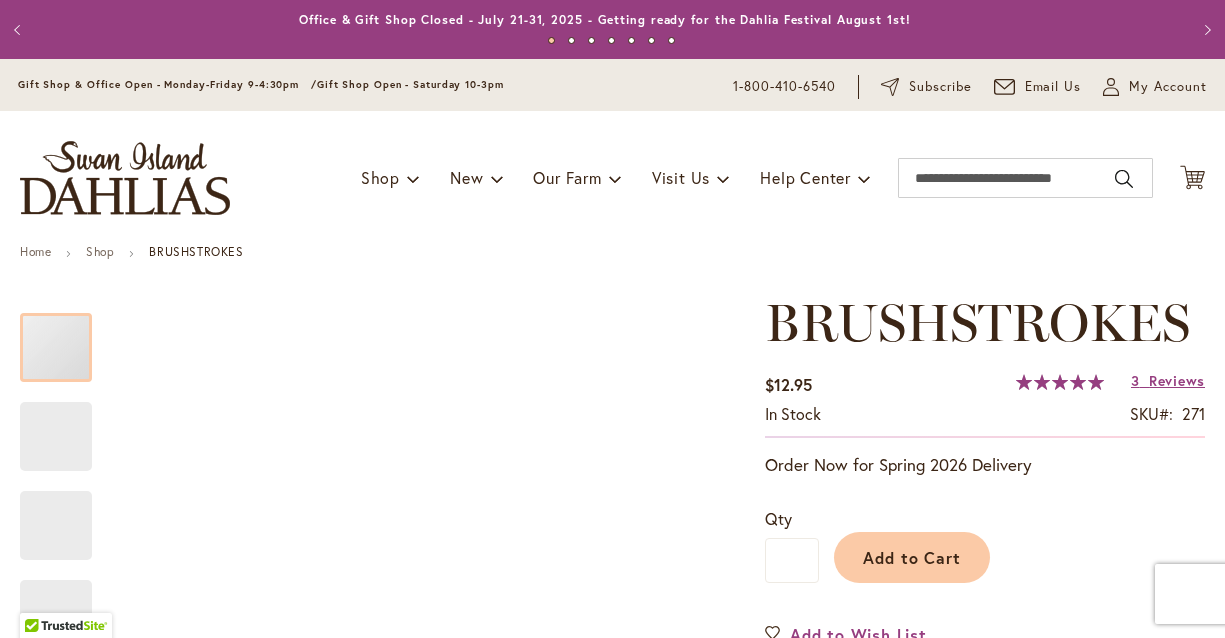 scroll, scrollTop: 0, scrollLeft: 0, axis: both 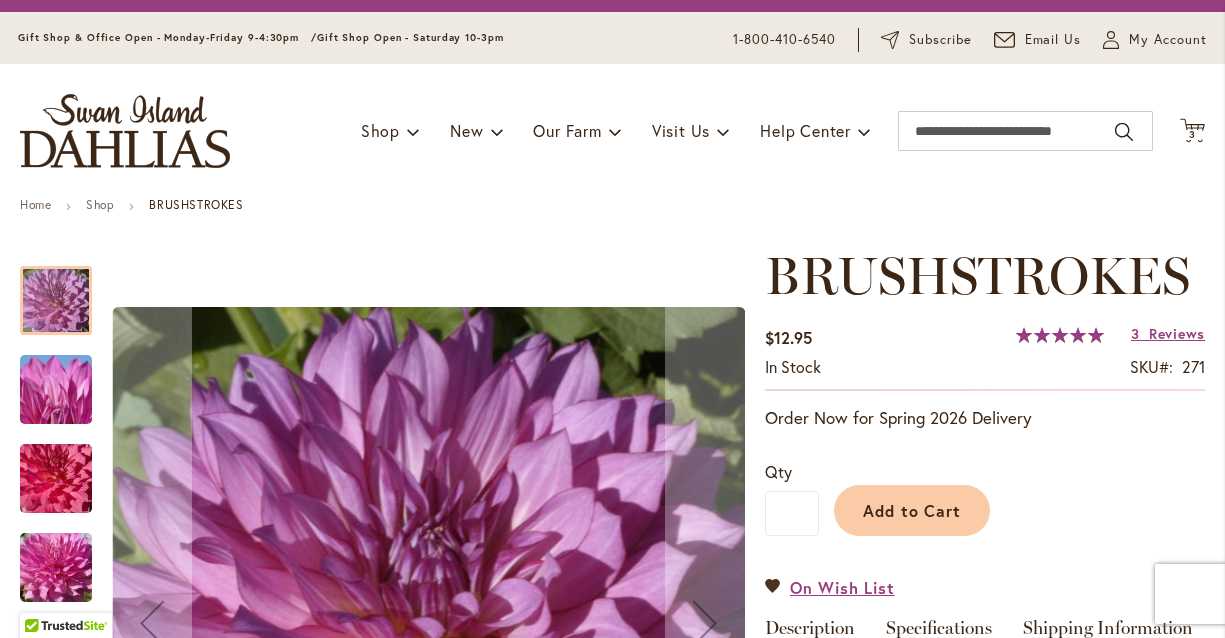 click on "Cart
.cls-1 {
fill: #231f20;
}" 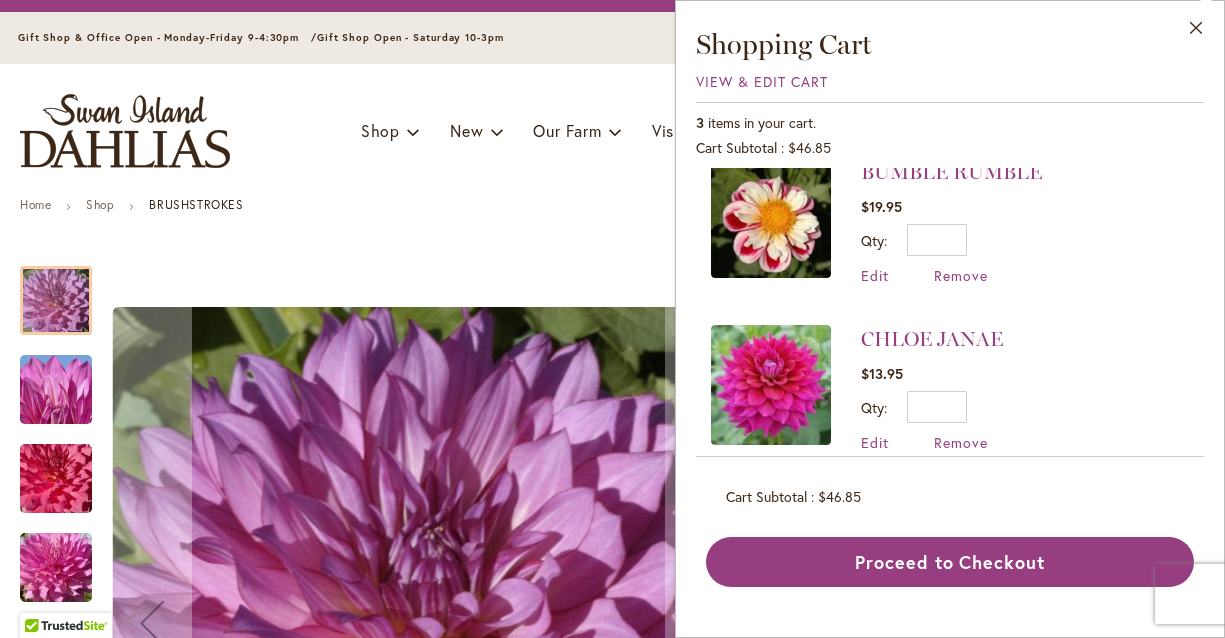 scroll, scrollTop: 171, scrollLeft: 0, axis: vertical 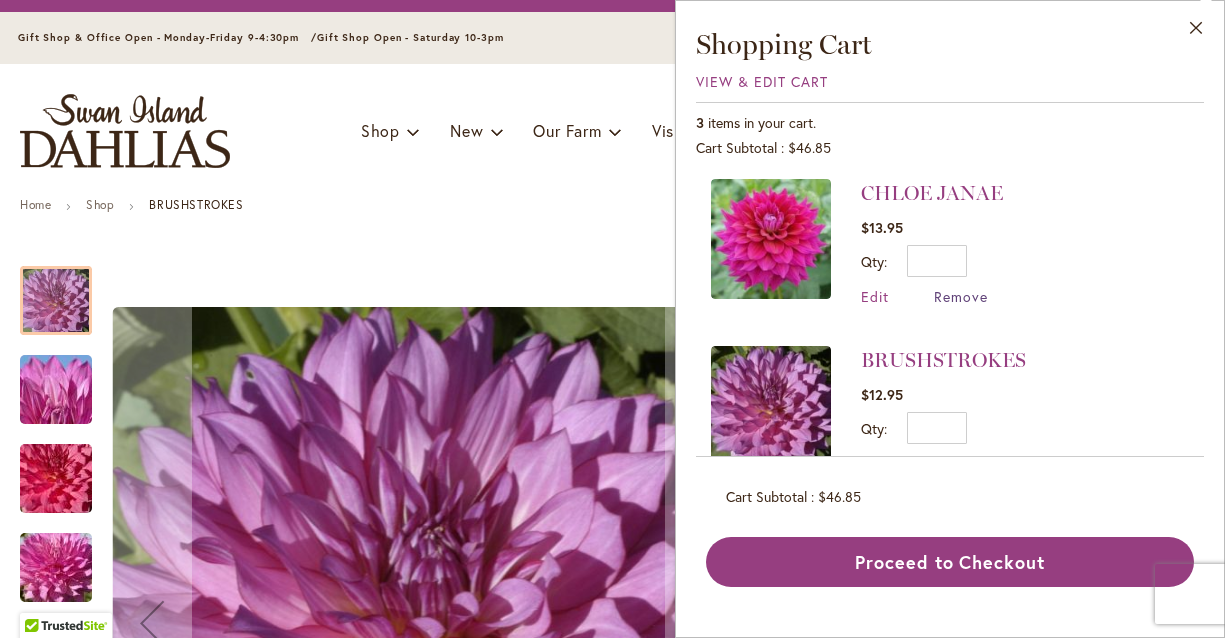 click on "Remove" at bounding box center (961, 296) 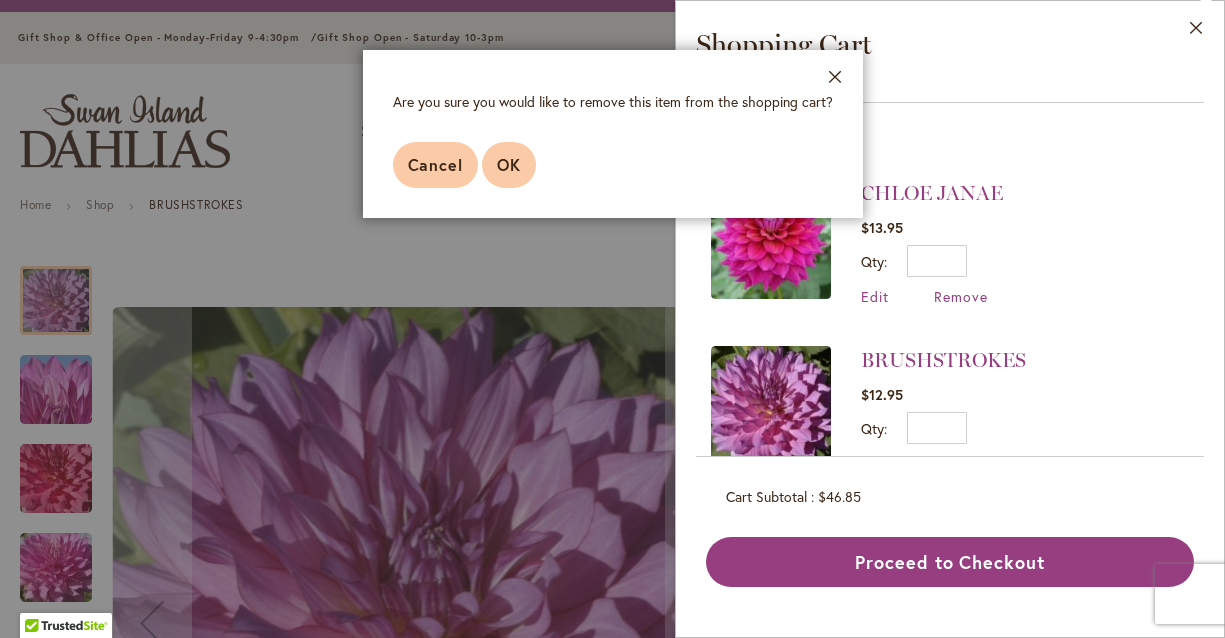 click on "OK" at bounding box center (509, 164) 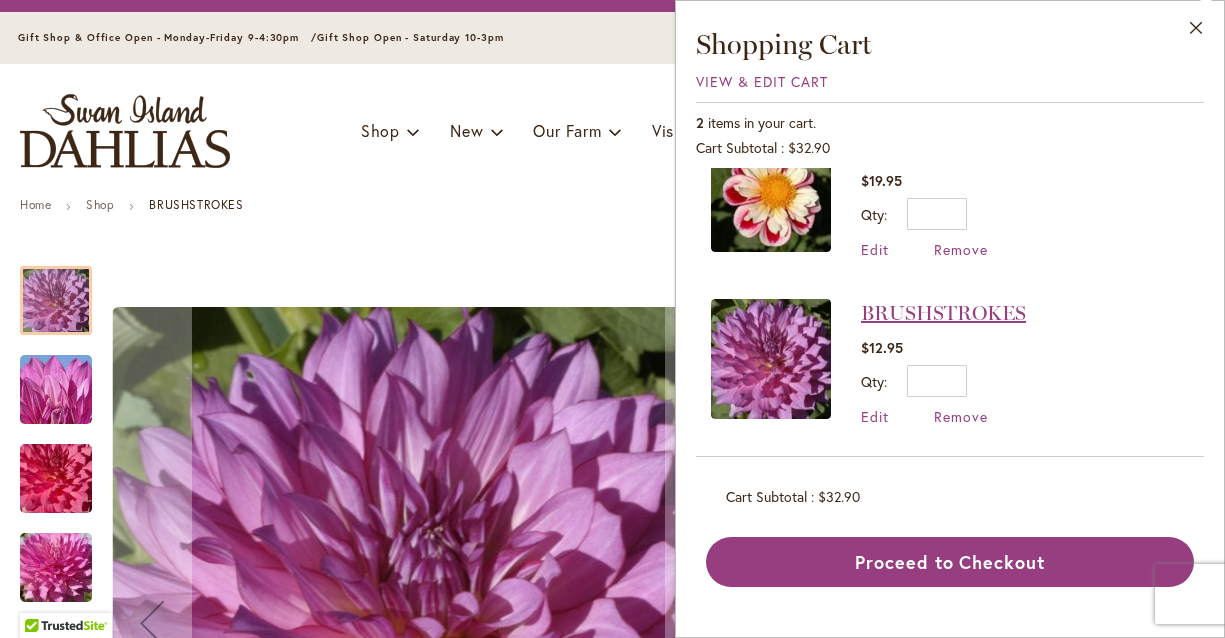 scroll, scrollTop: 53, scrollLeft: 0, axis: vertical 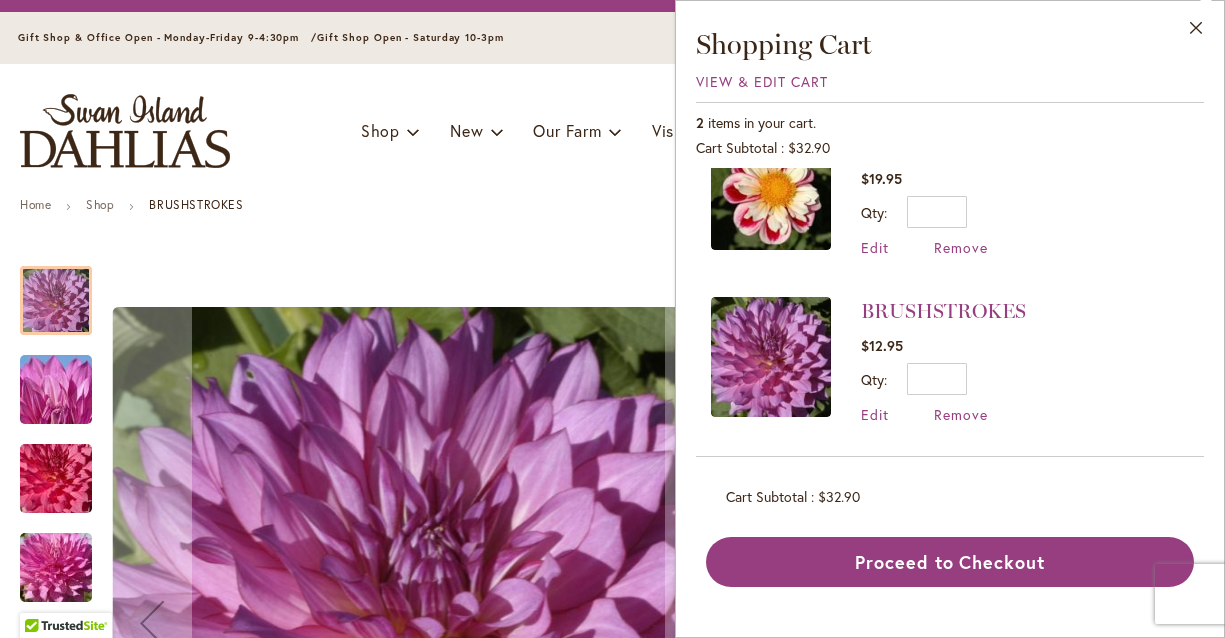 click on "BRUSHSTROKES
$12.95
Qty
*
Update
Edit
Remove" at bounding box center (943, 360) 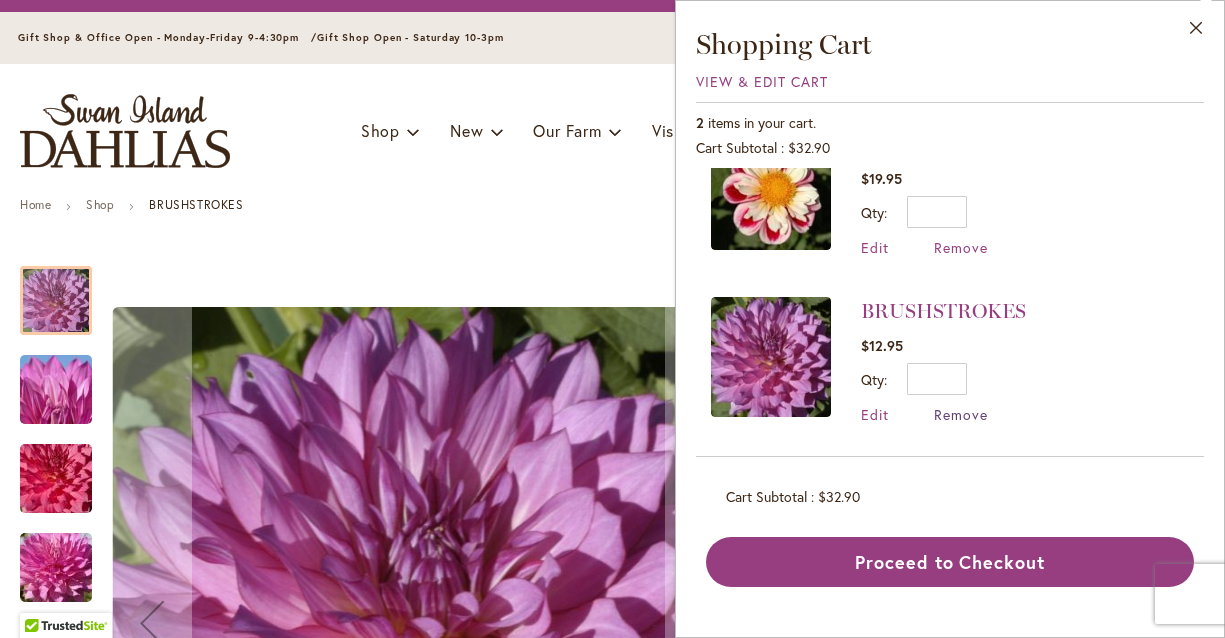 click on "Remove" at bounding box center (961, 414) 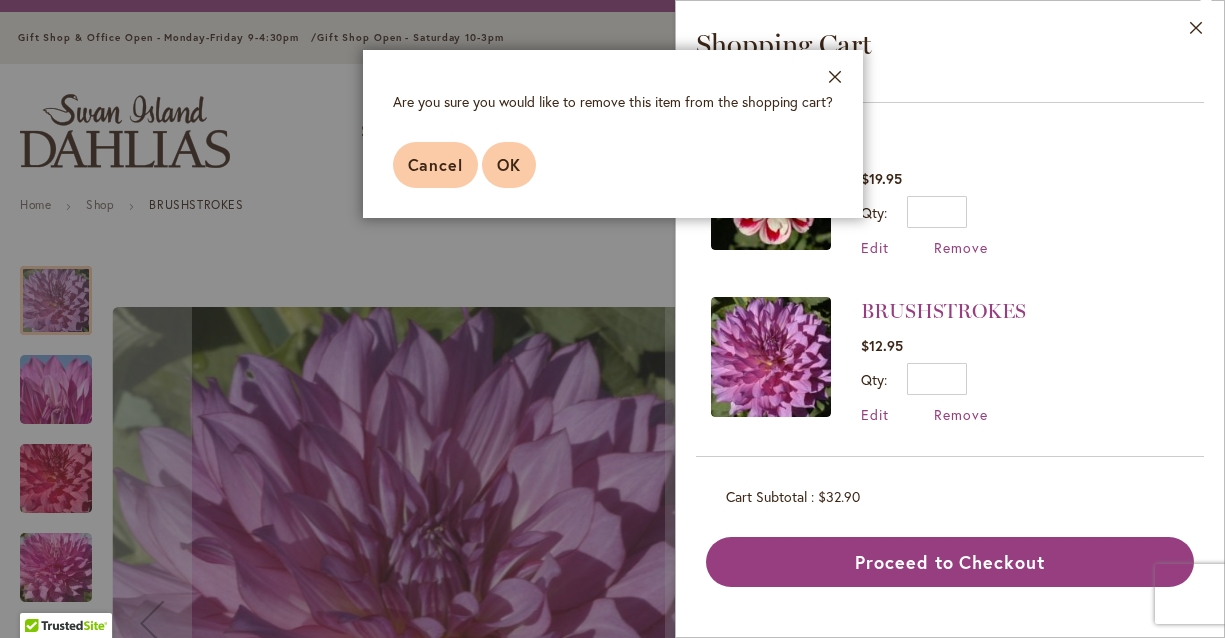 click on "OK" at bounding box center [509, 165] 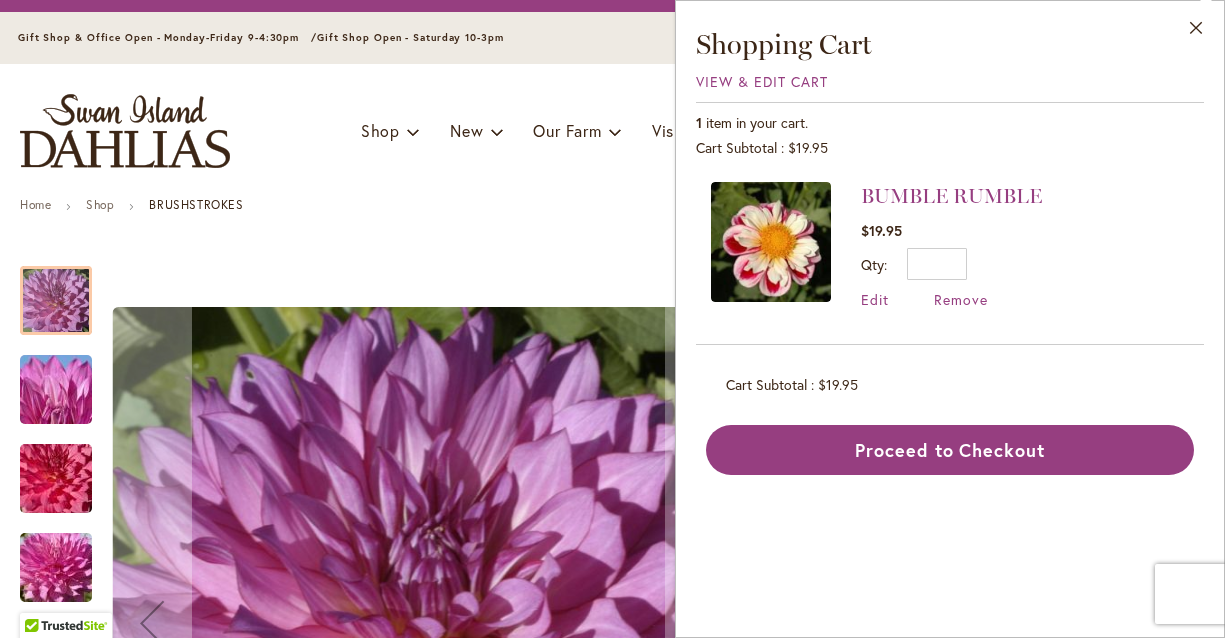 scroll, scrollTop: 0, scrollLeft: 0, axis: both 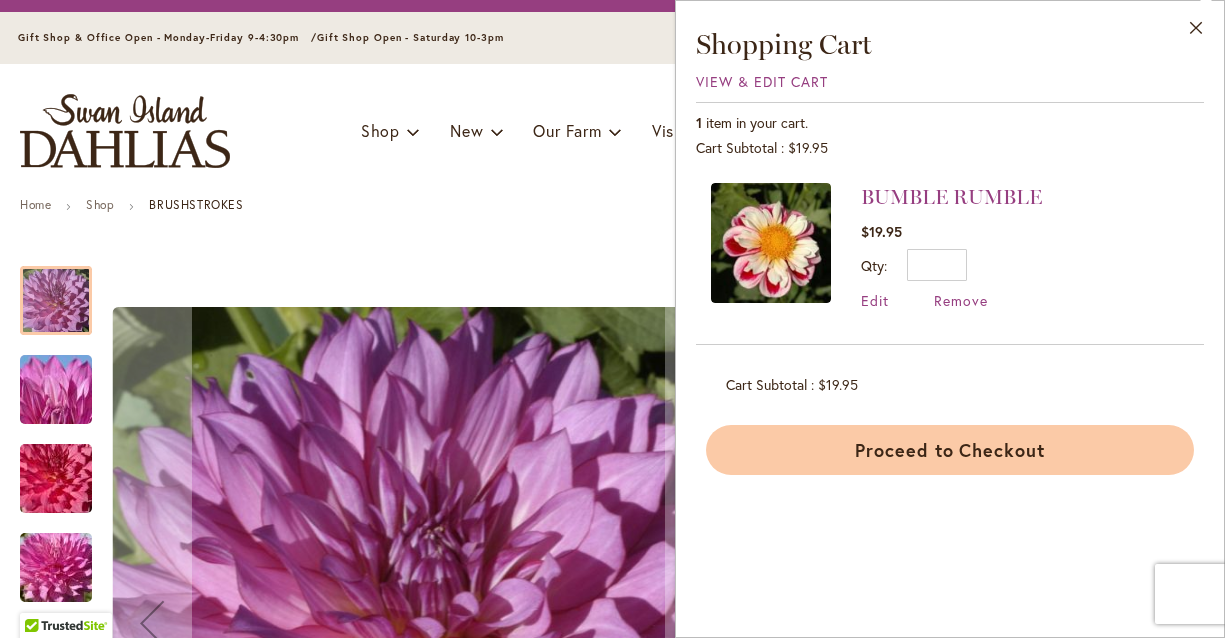click on "Proceed to Checkout" at bounding box center (950, 450) 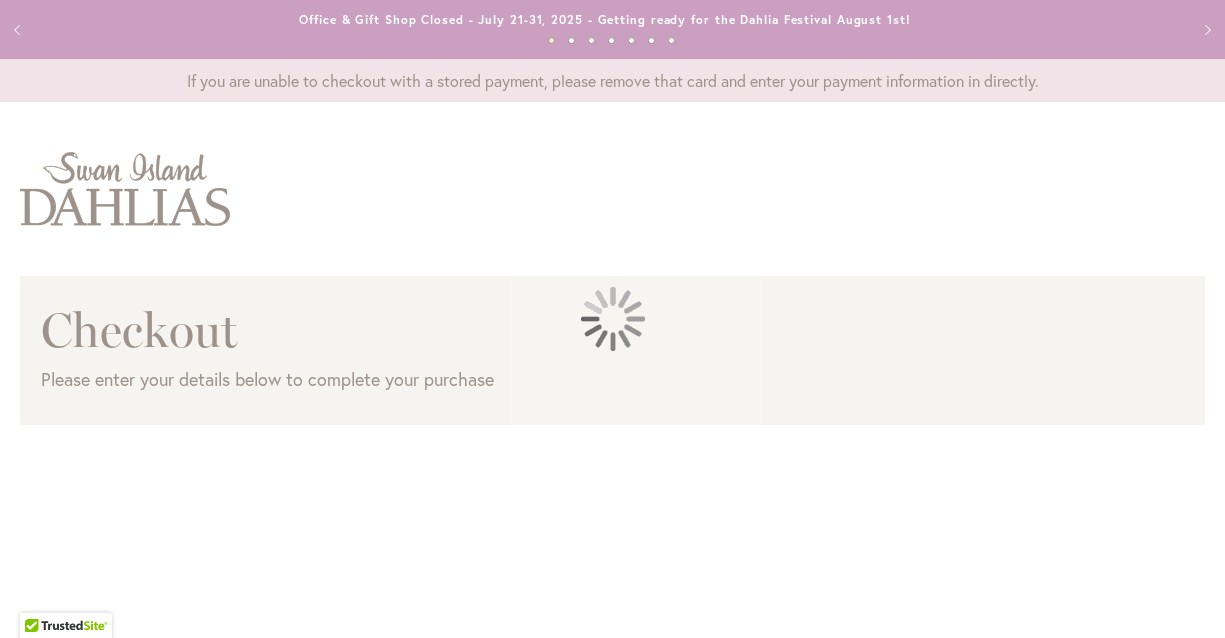 scroll, scrollTop: 0, scrollLeft: 0, axis: both 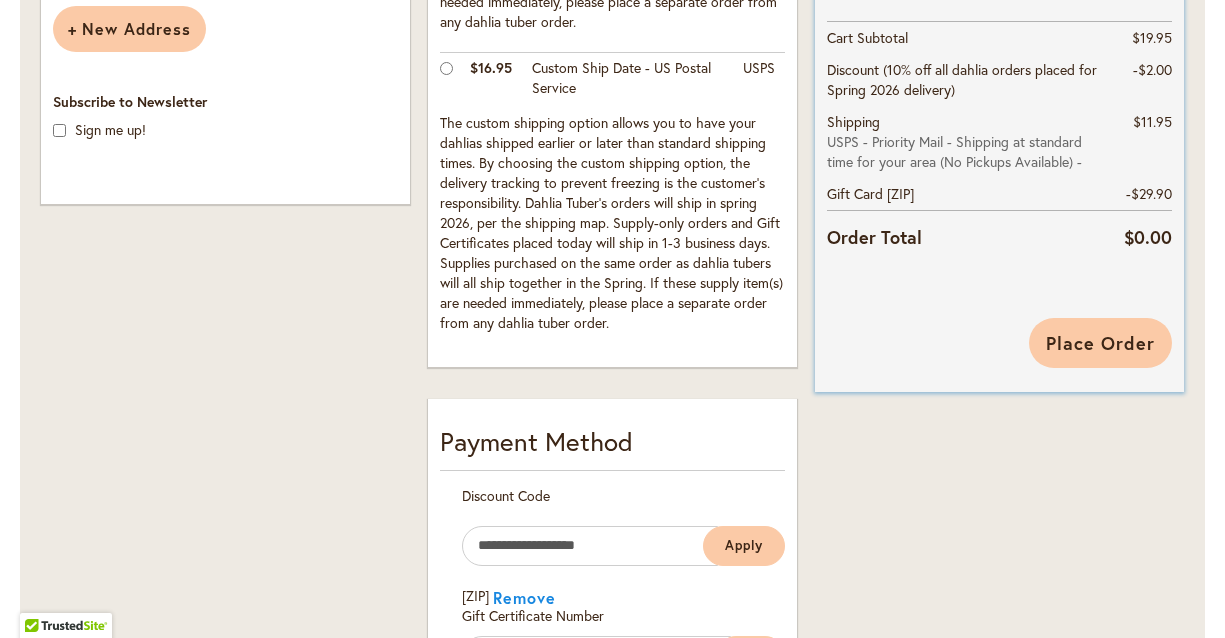 click on "Place Order" at bounding box center [1100, 343] 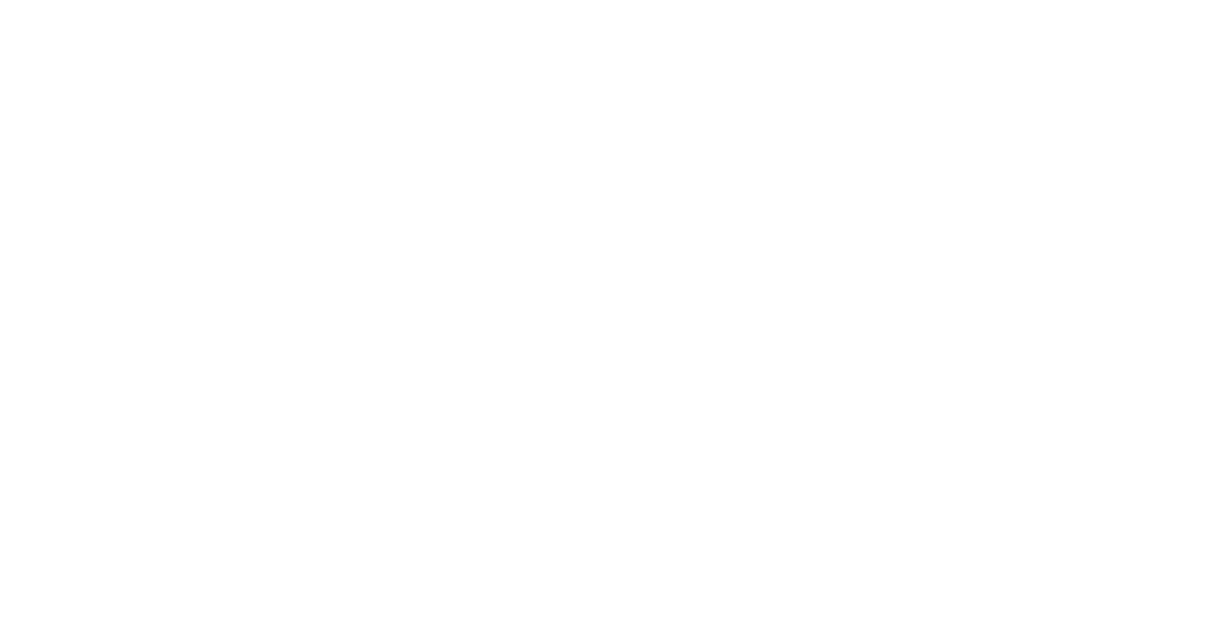 scroll, scrollTop: 0, scrollLeft: 0, axis: both 